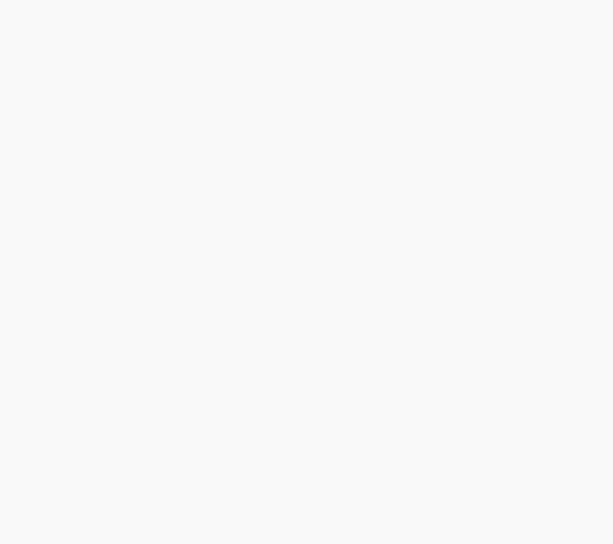 scroll, scrollTop: 0, scrollLeft: 0, axis: both 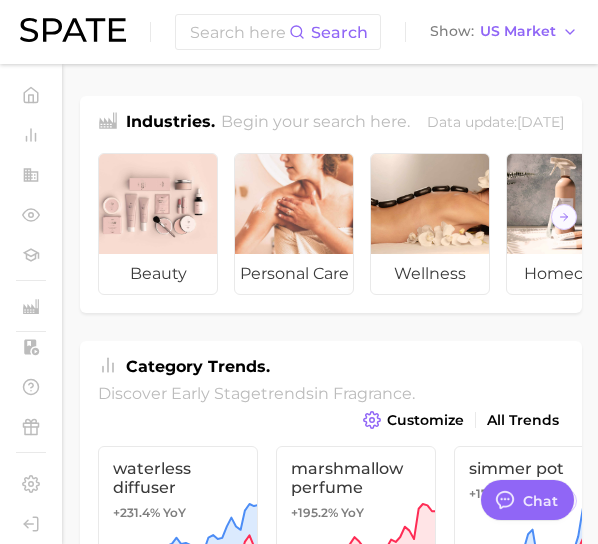 type on "x" 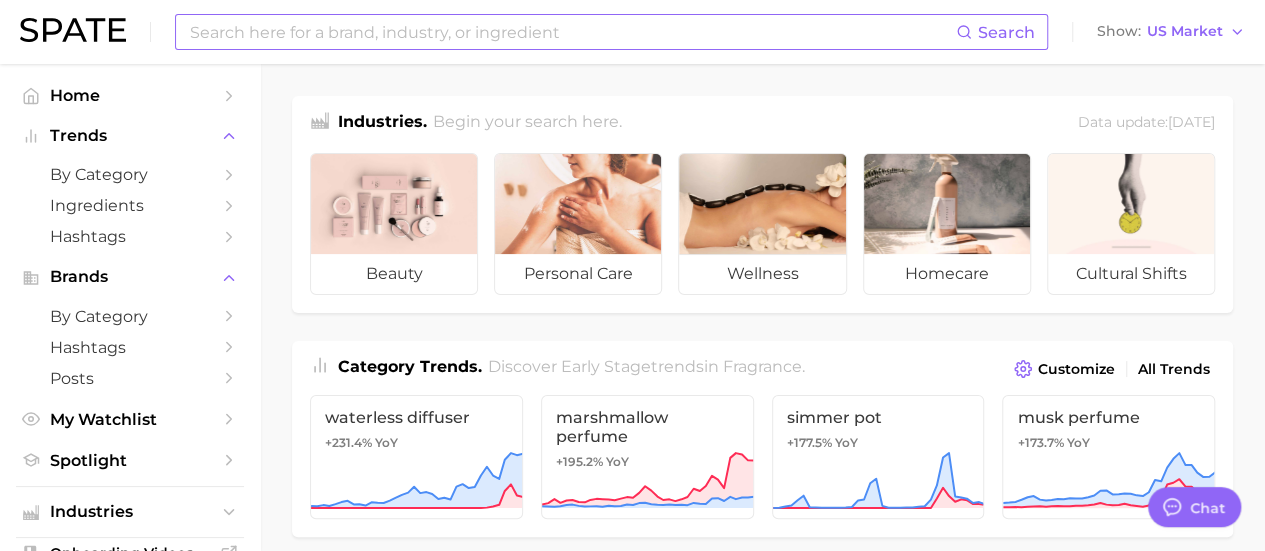 click at bounding box center [572, 32] 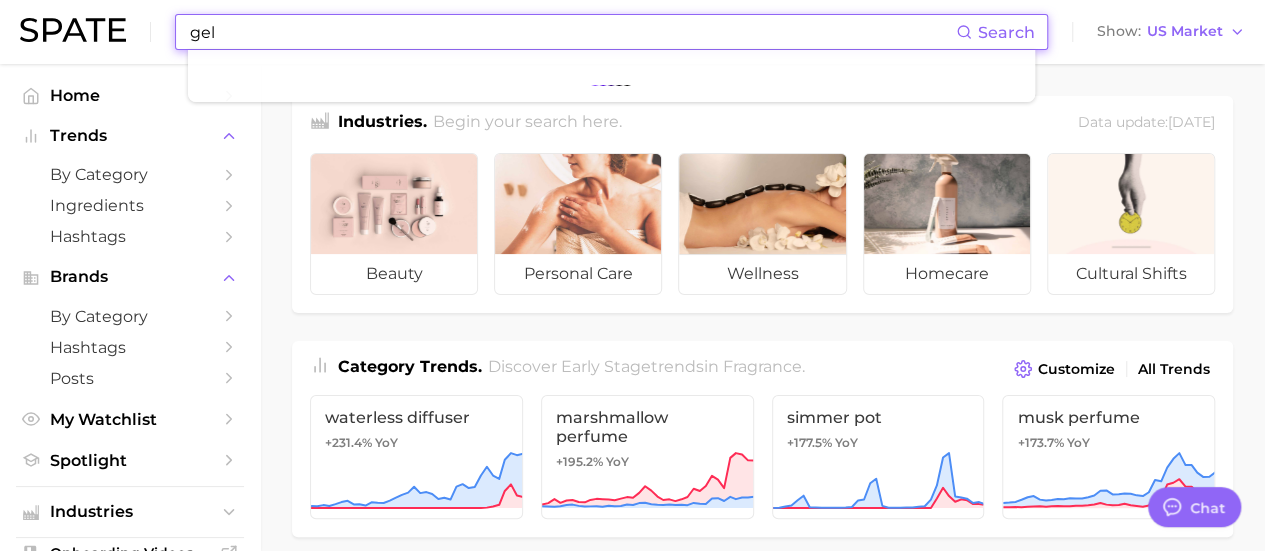 type on "gel" 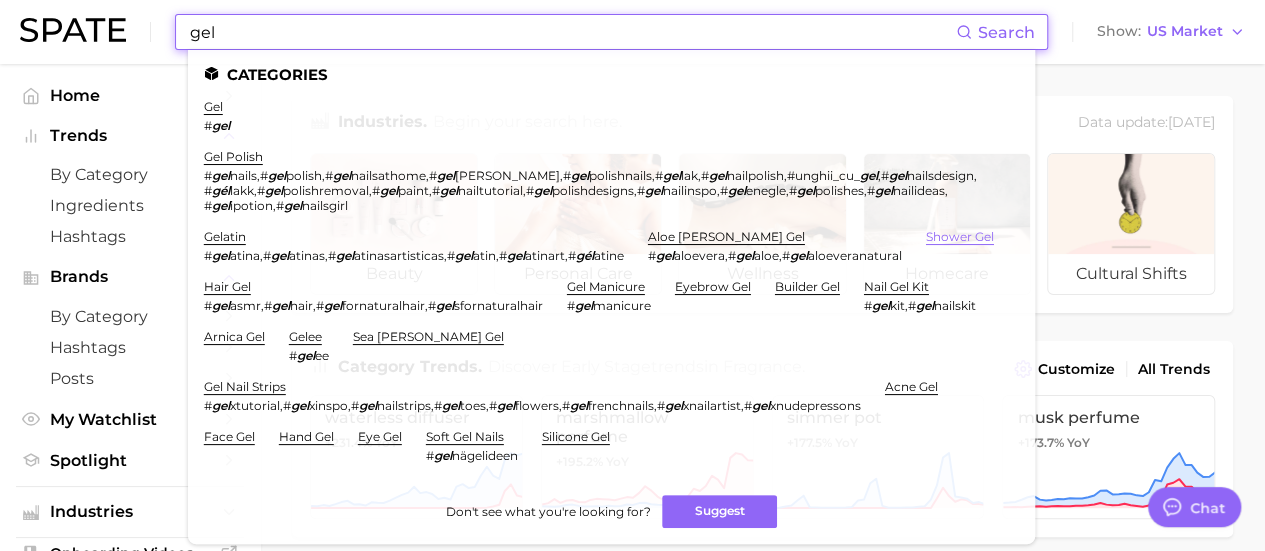click on "shower gel" at bounding box center [960, 236] 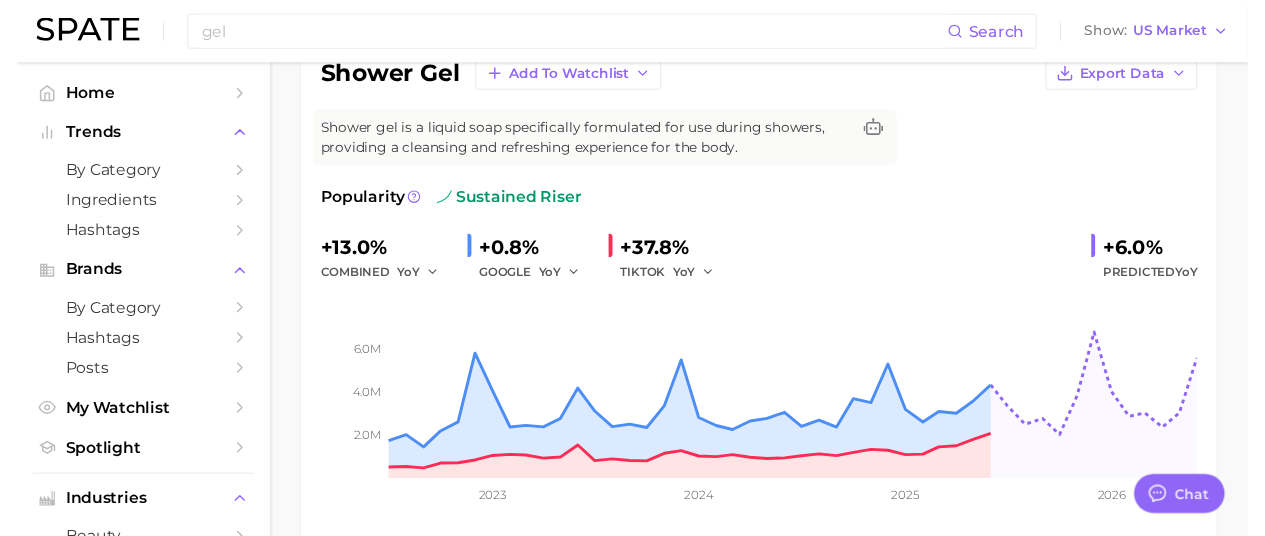 scroll, scrollTop: 0, scrollLeft: 0, axis: both 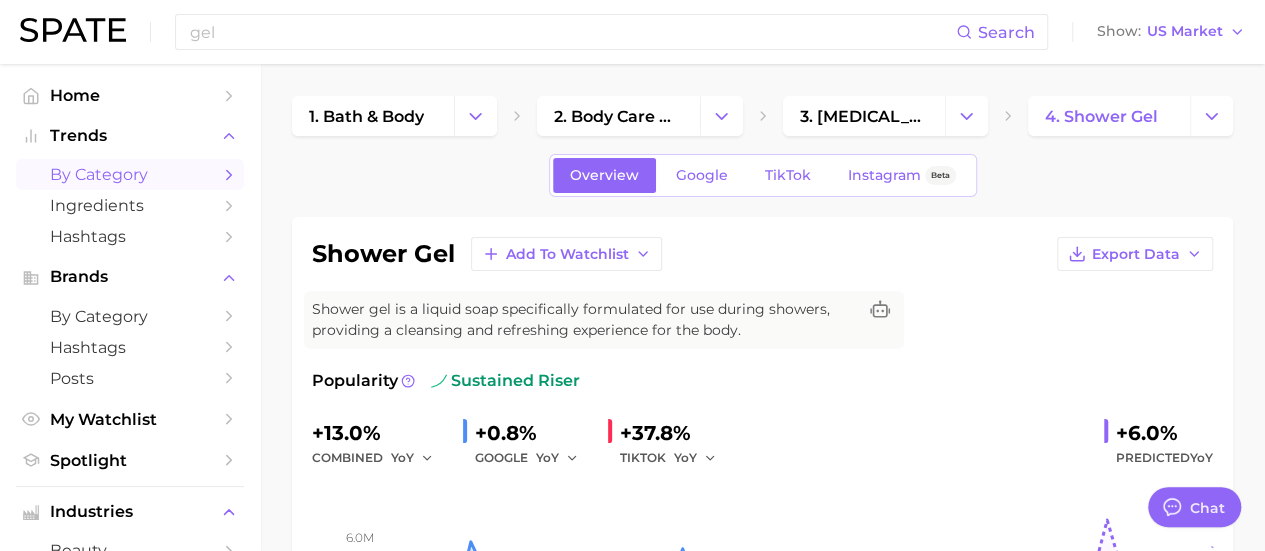 click on "by Category" at bounding box center [130, 174] 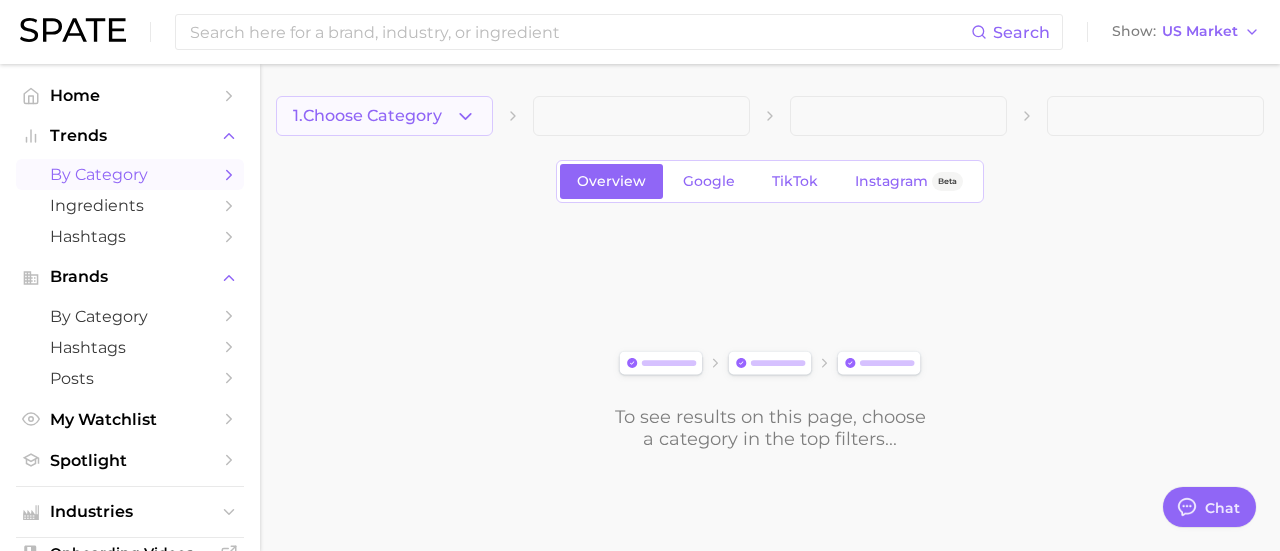 click on "1.  Choose Category" at bounding box center (384, 116) 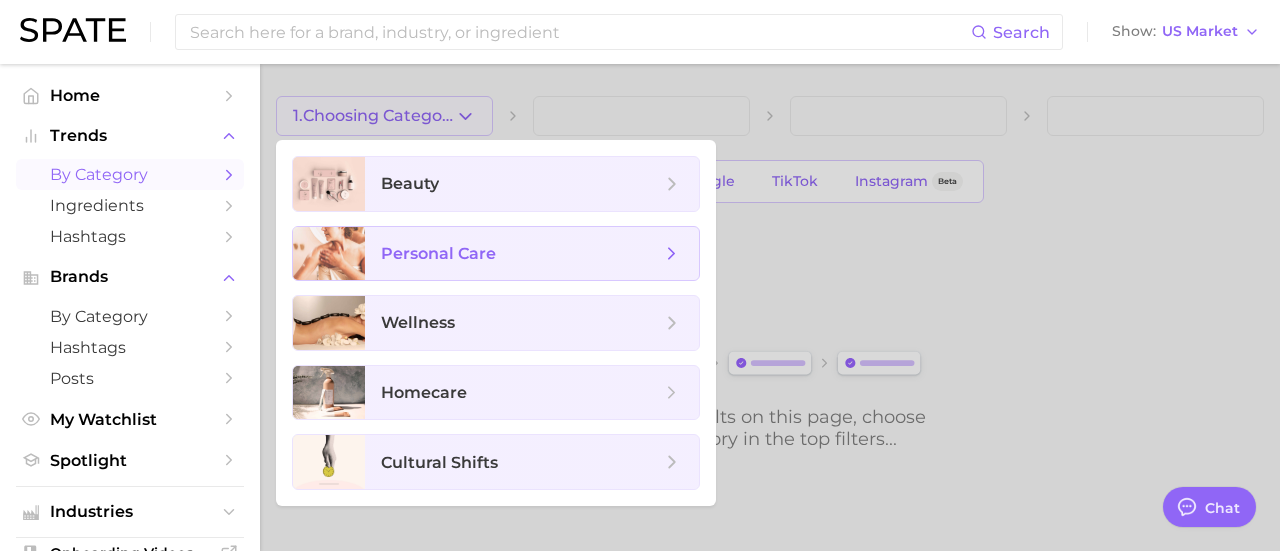 click on "personal care" at bounding box center (438, 253) 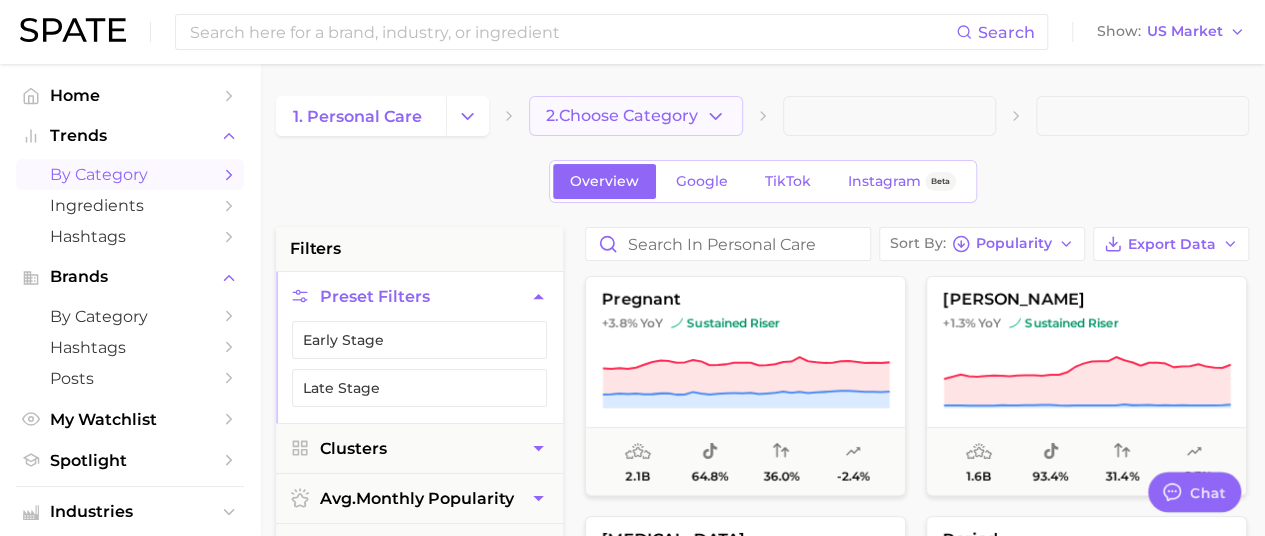 click on "2.  Choose Category" at bounding box center (622, 116) 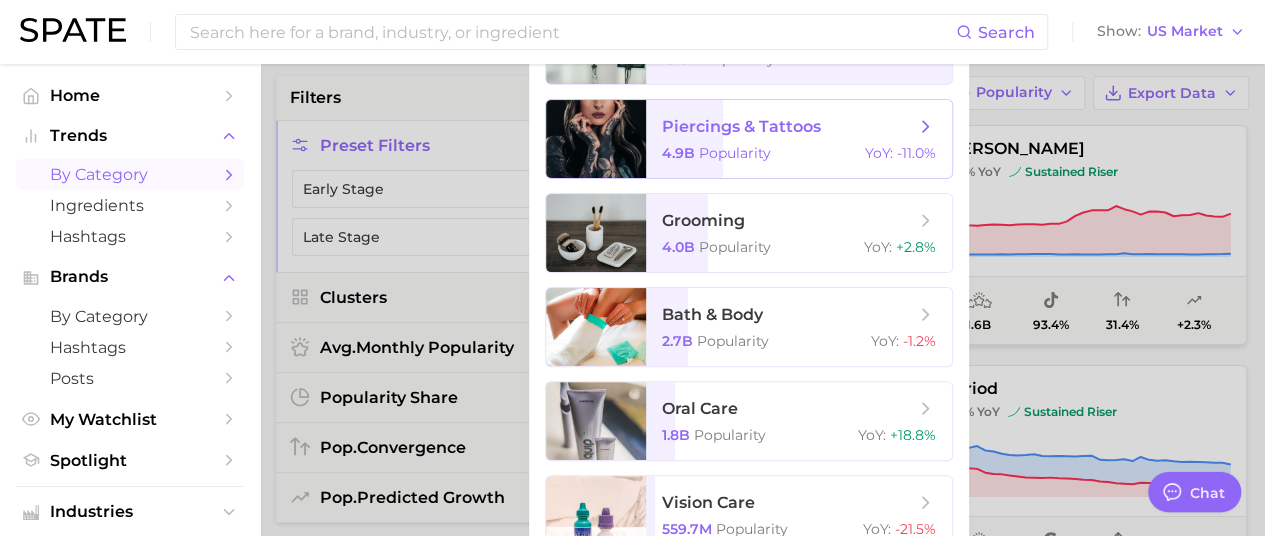 scroll, scrollTop: 154, scrollLeft: 0, axis: vertical 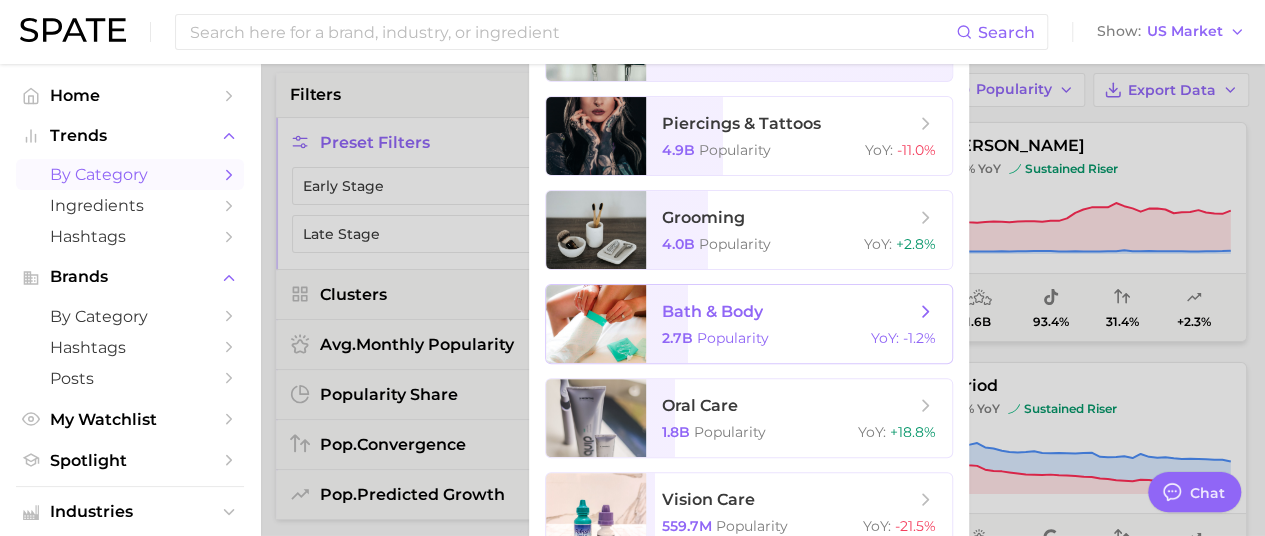 click on "bath & body" at bounding box center [712, 311] 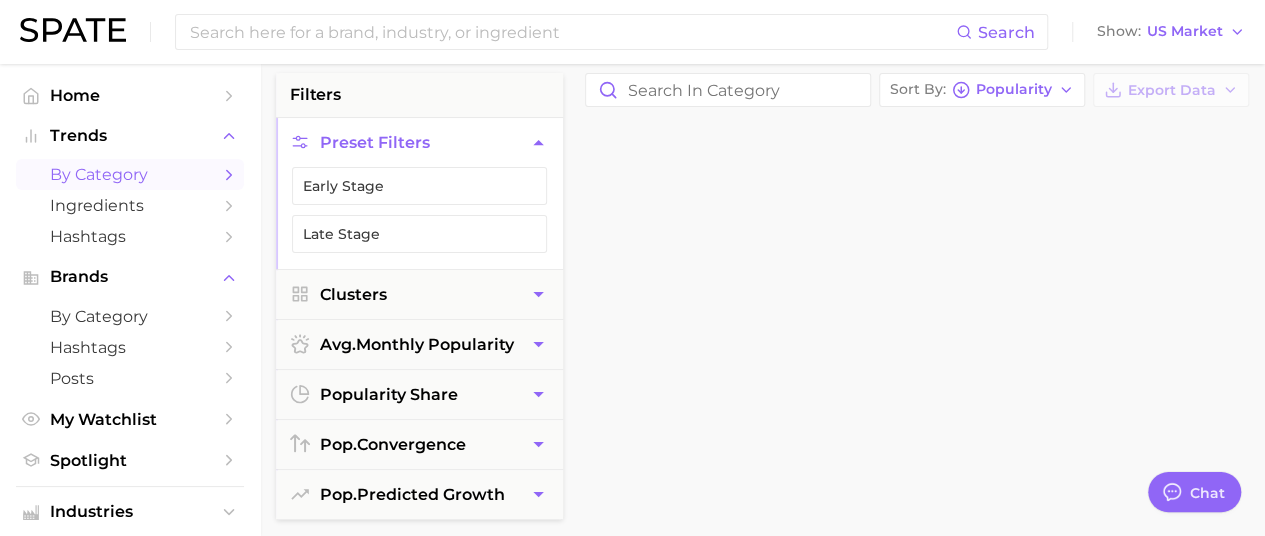 scroll, scrollTop: 0, scrollLeft: 0, axis: both 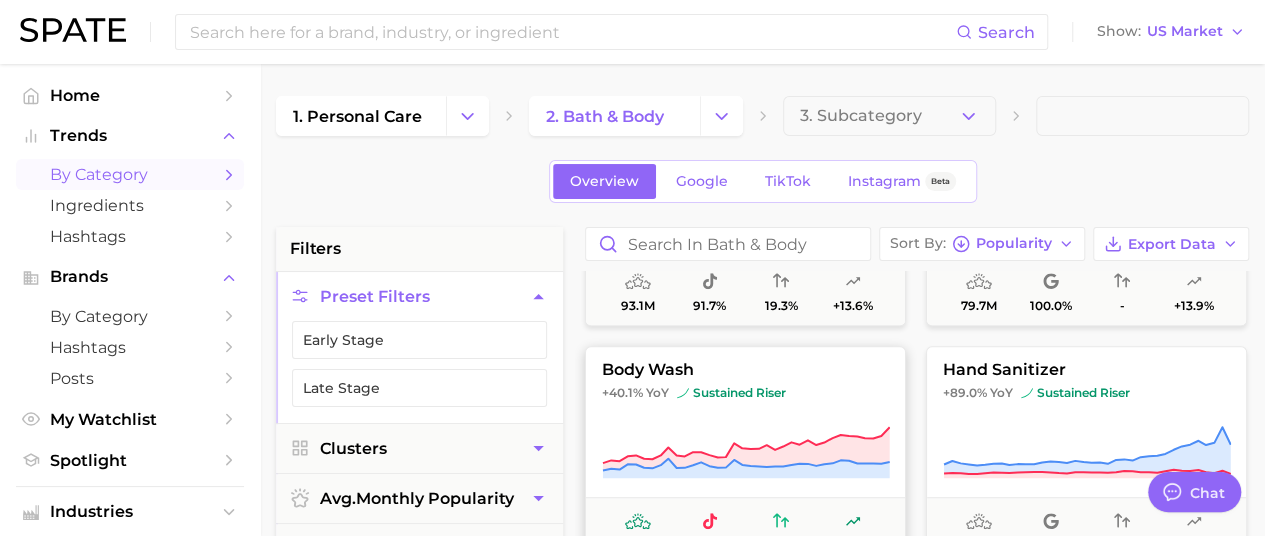 click on "body wash +40.1%   YoY sustained riser 66.3m 62.5% 64.0% +23.5%" at bounding box center (745, 456) 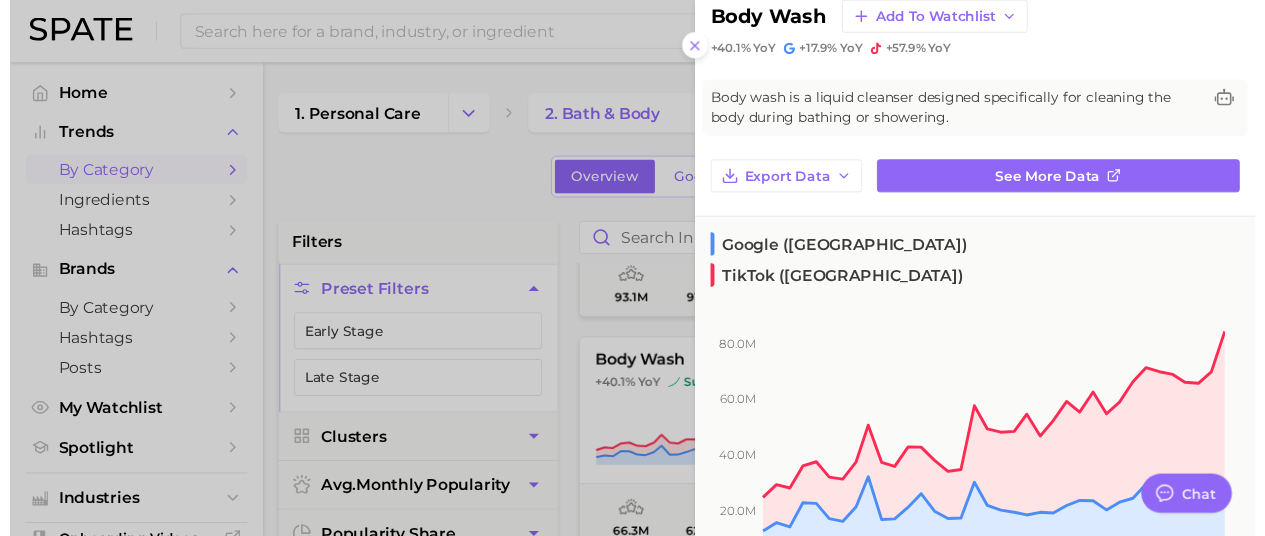 scroll, scrollTop: 0, scrollLeft: 0, axis: both 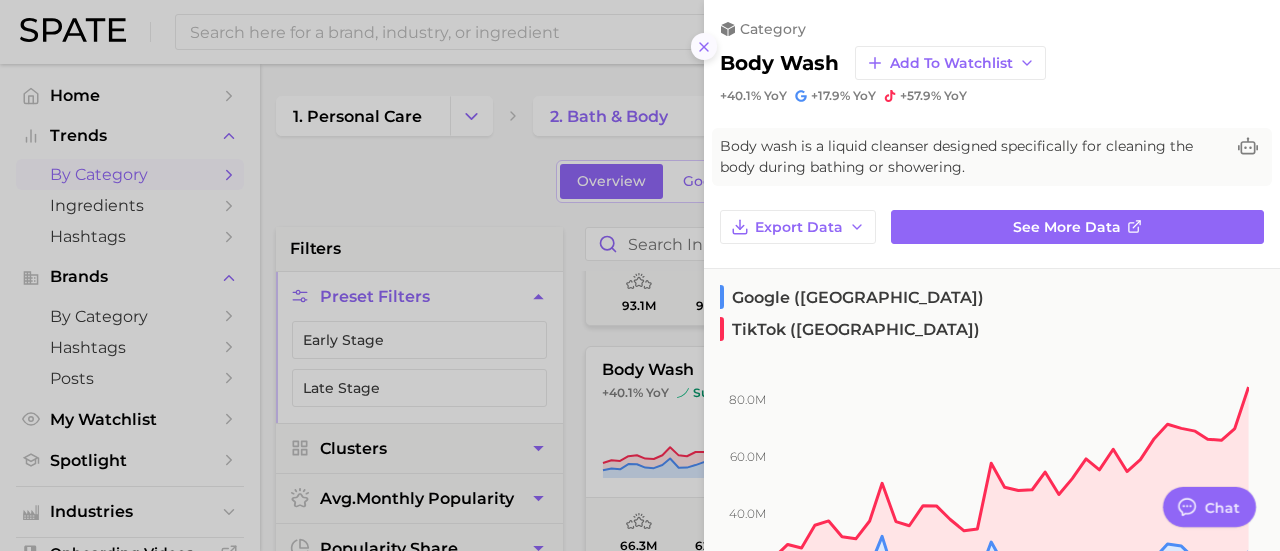 click 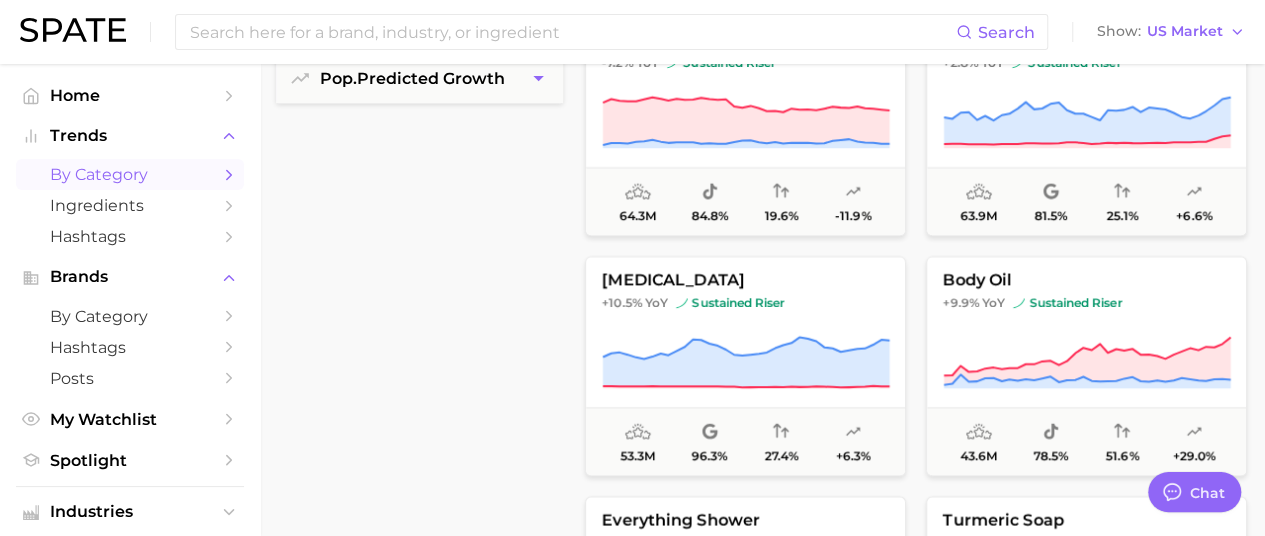 scroll, scrollTop: 559, scrollLeft: 0, axis: vertical 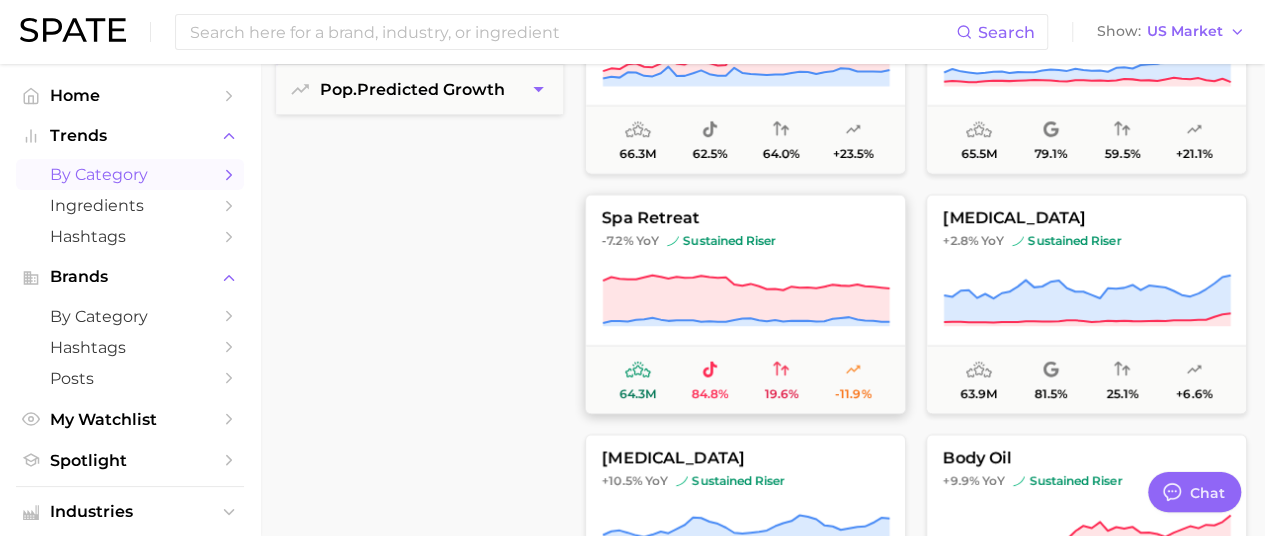 click on "spa retreat" at bounding box center [745, 218] 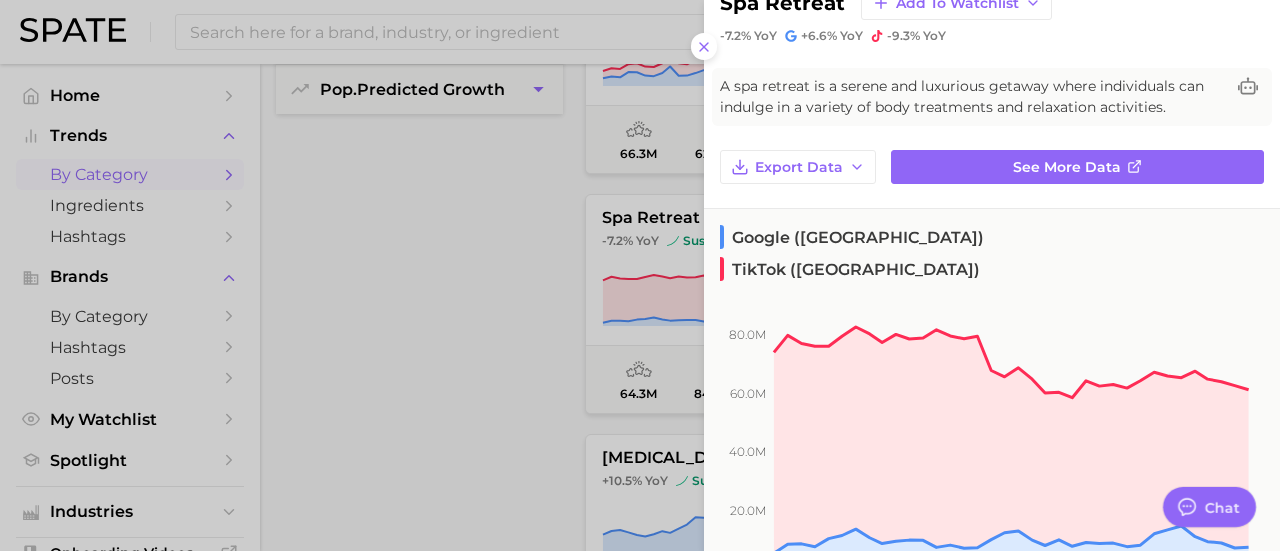 scroll, scrollTop: 0, scrollLeft: 0, axis: both 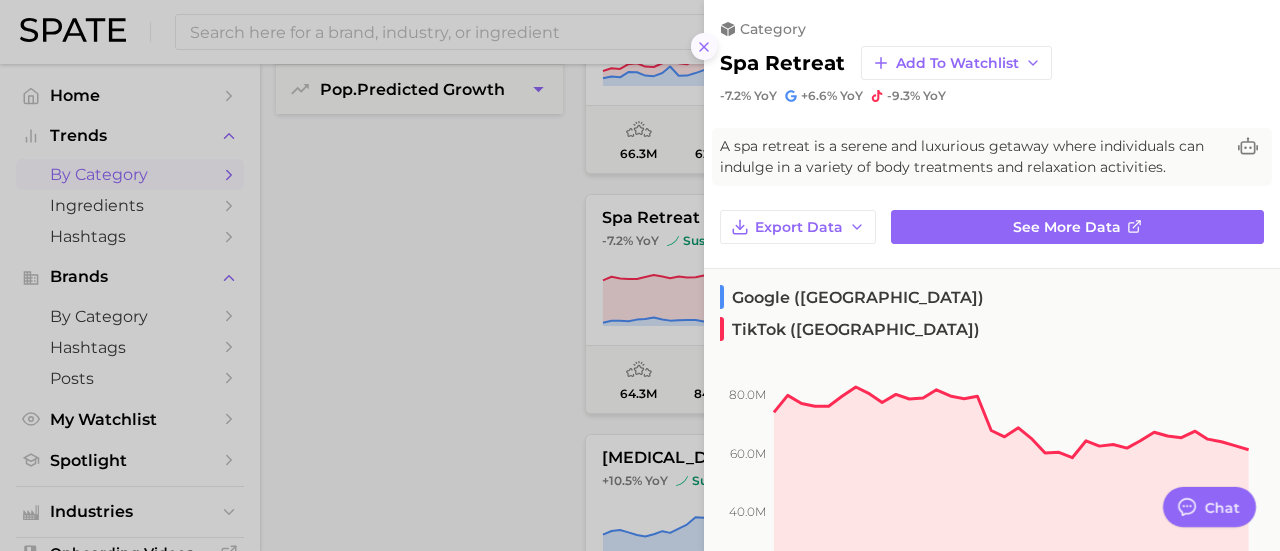 click 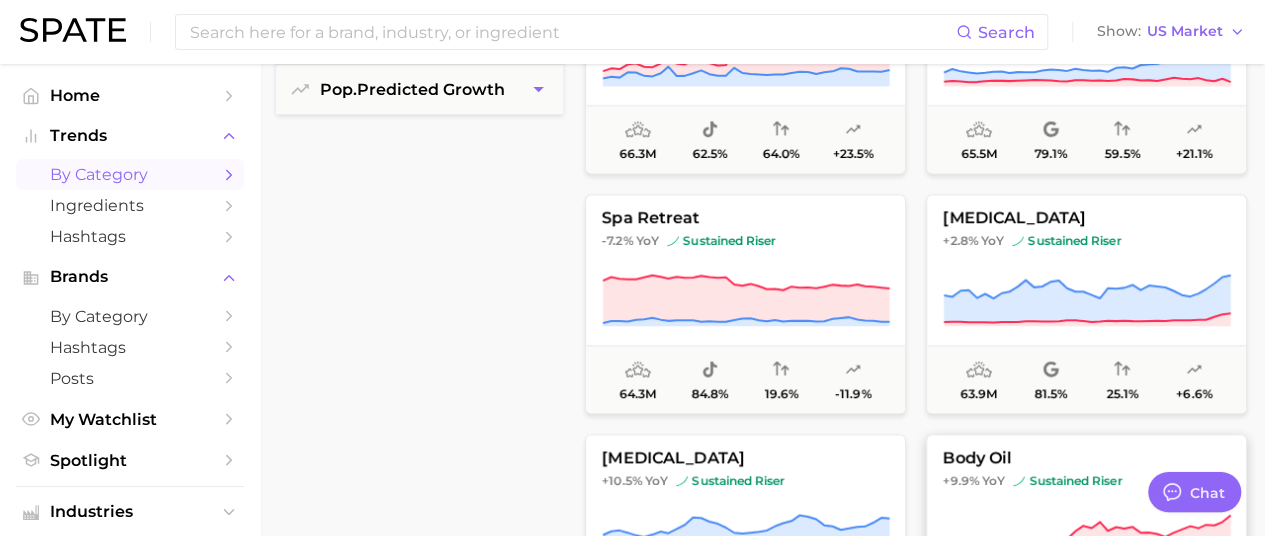 click on "body oil" at bounding box center [1086, 458] 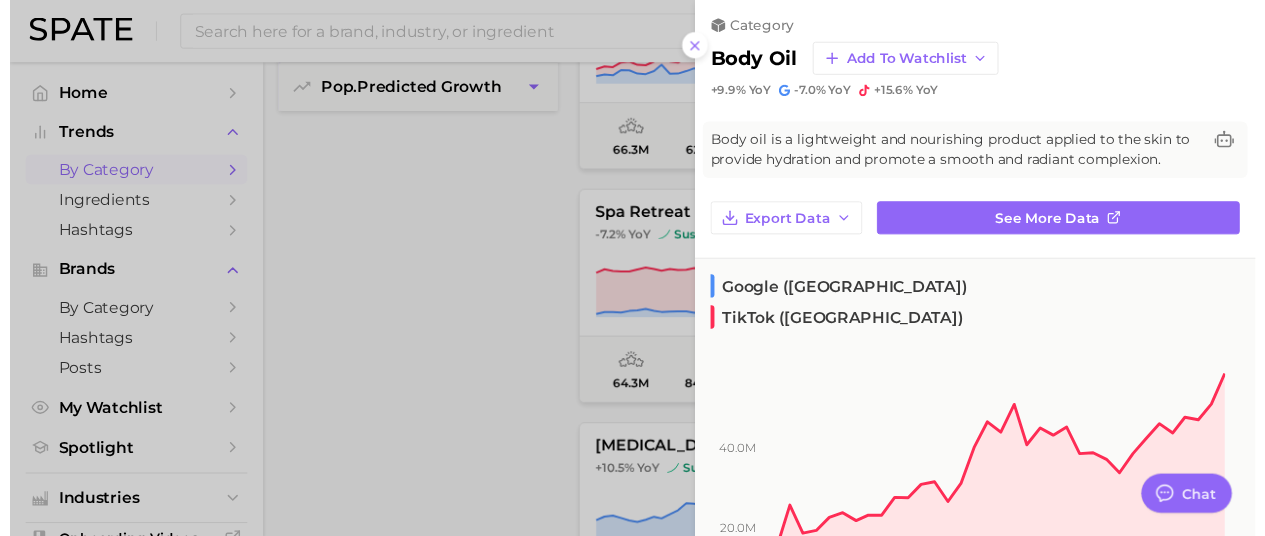 scroll, scrollTop: 0, scrollLeft: 0, axis: both 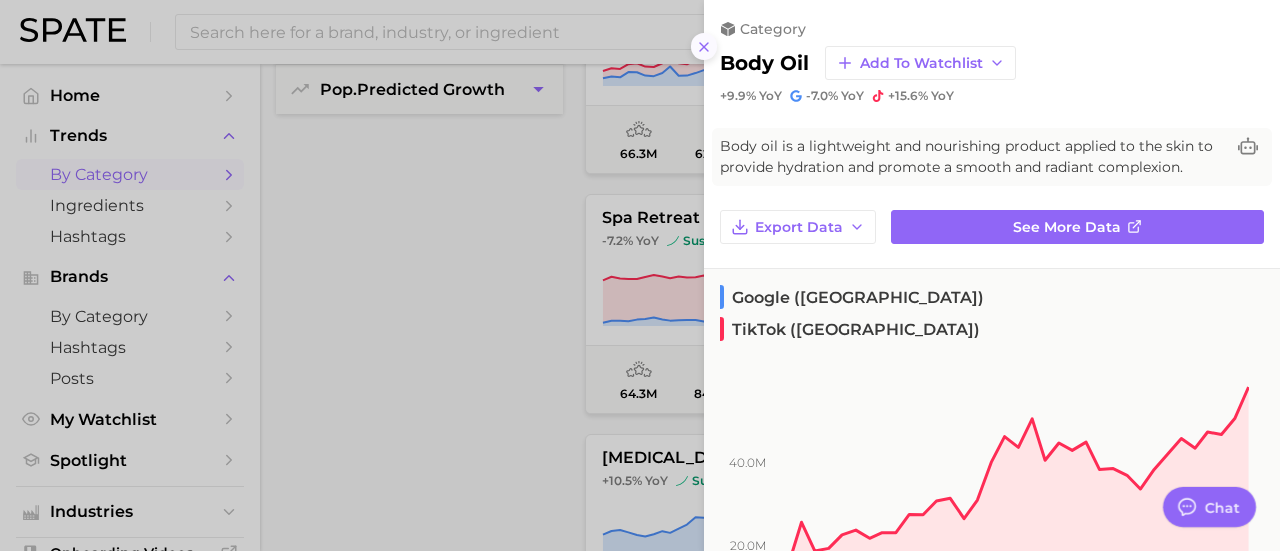 click 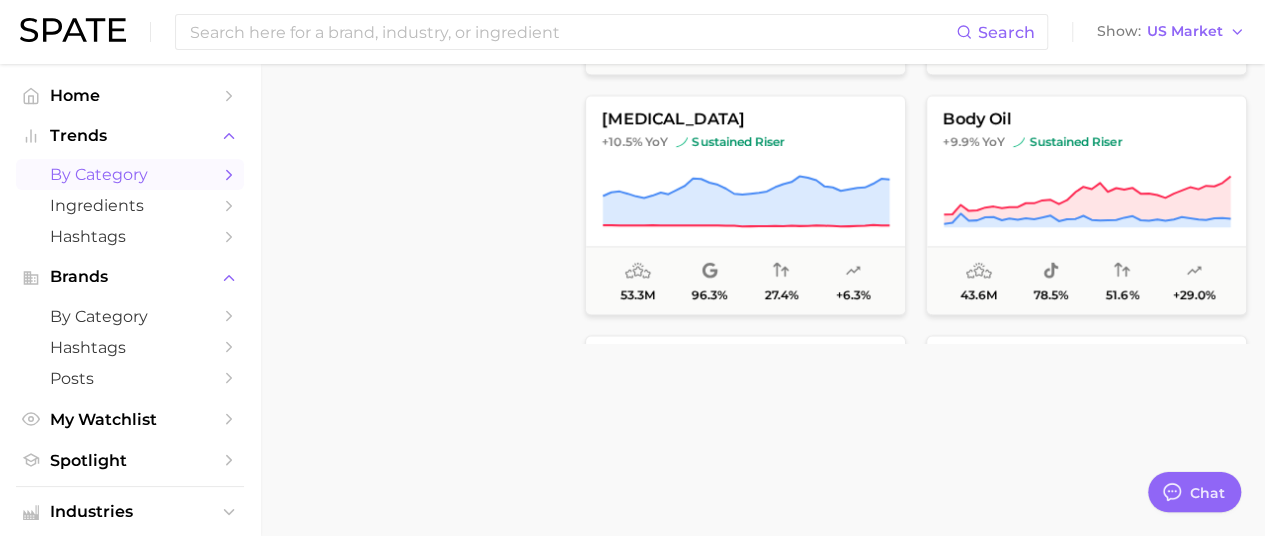 scroll, scrollTop: 1044, scrollLeft: 0, axis: vertical 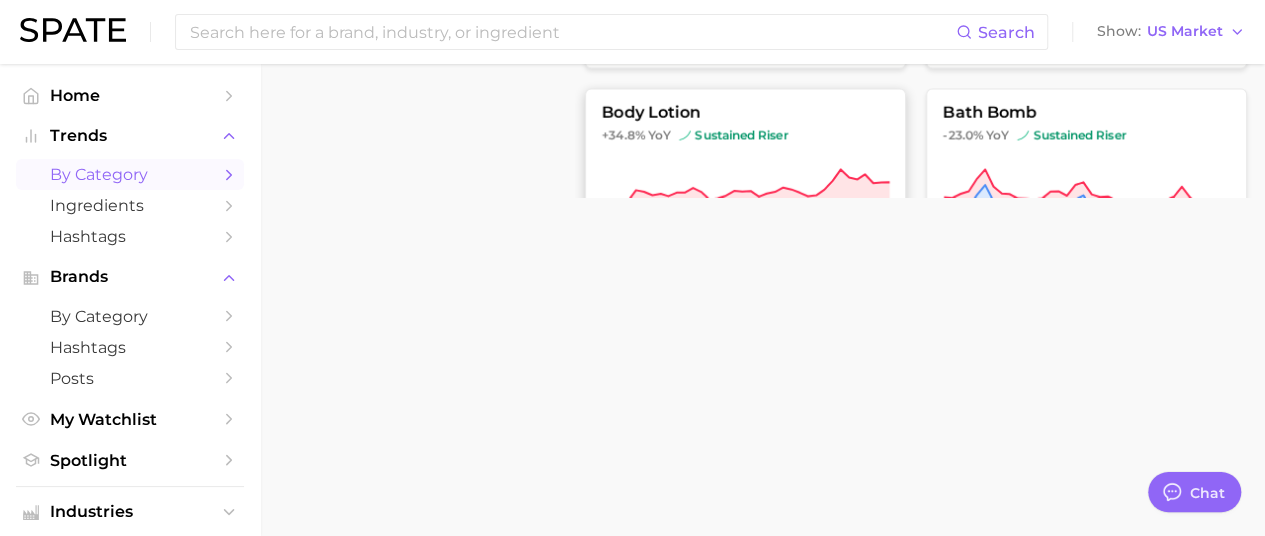 click on "body lotion" at bounding box center (745, 112) 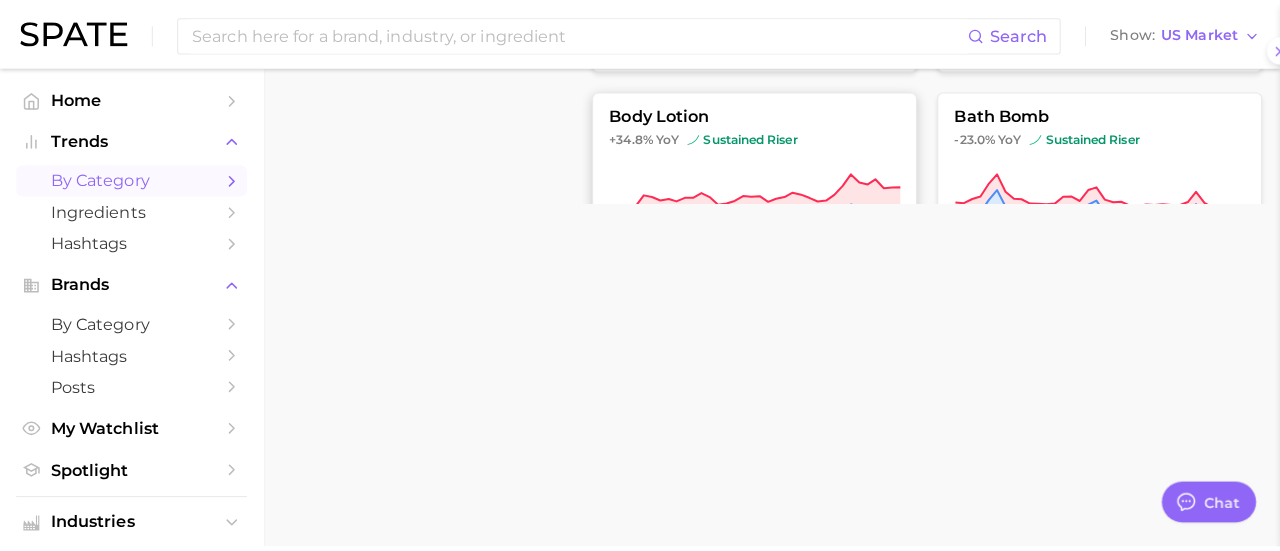 scroll, scrollTop: 1028, scrollLeft: 0, axis: vertical 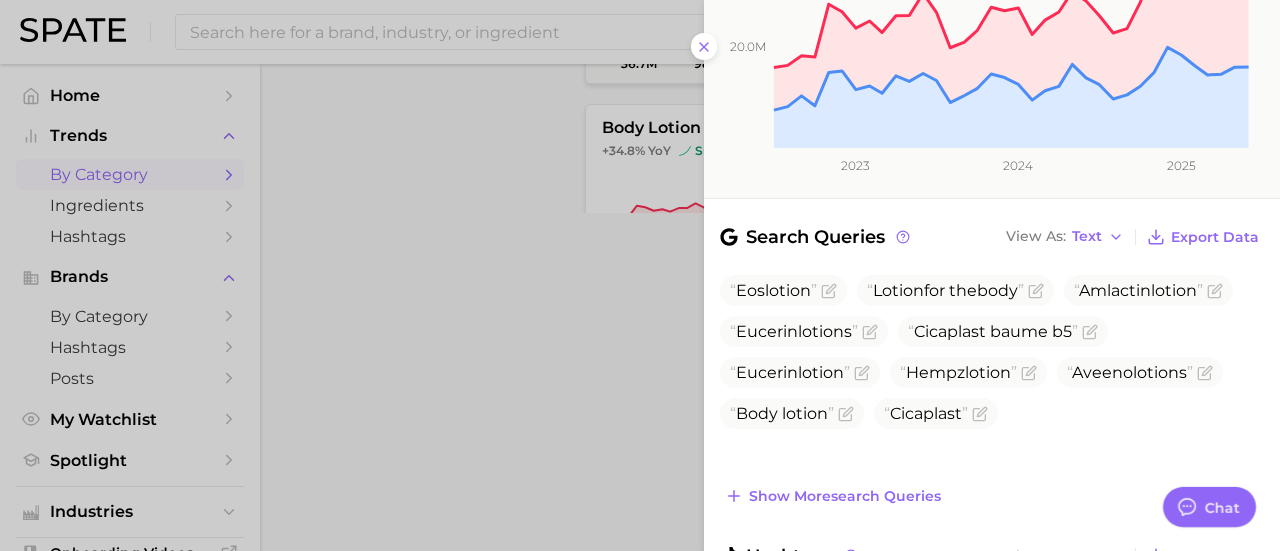 click at bounding box center (640, 275) 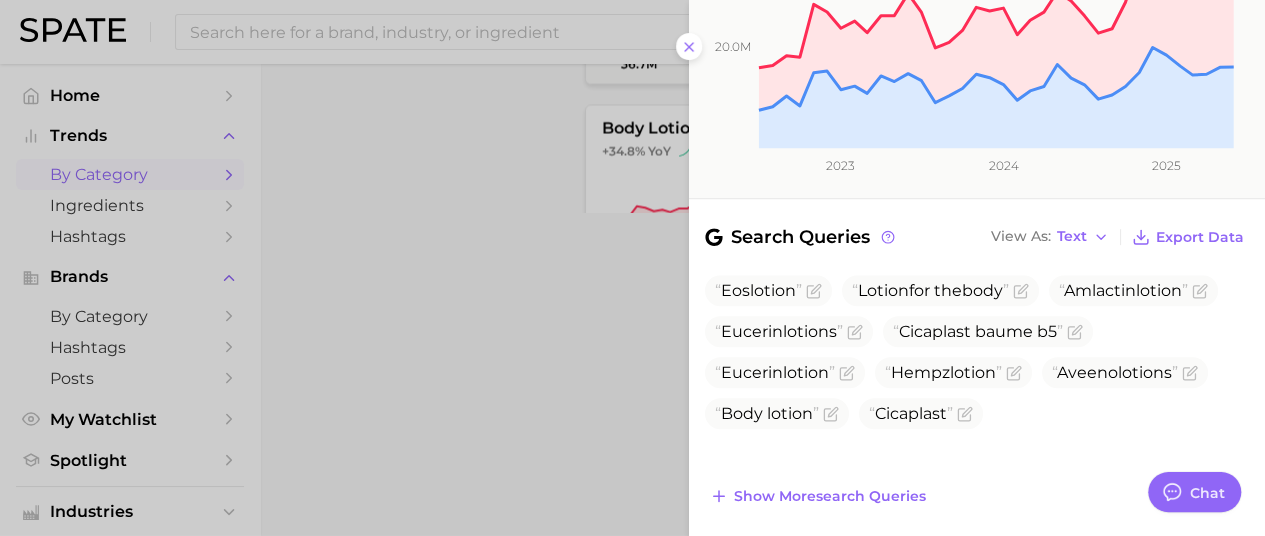 scroll, scrollTop: 0, scrollLeft: 0, axis: both 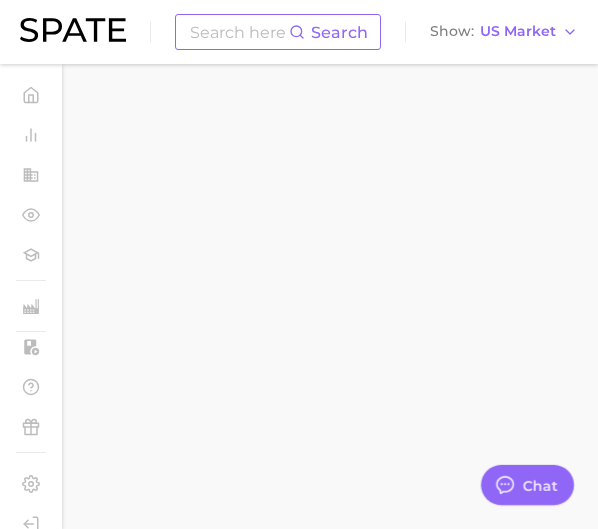 type on "x" 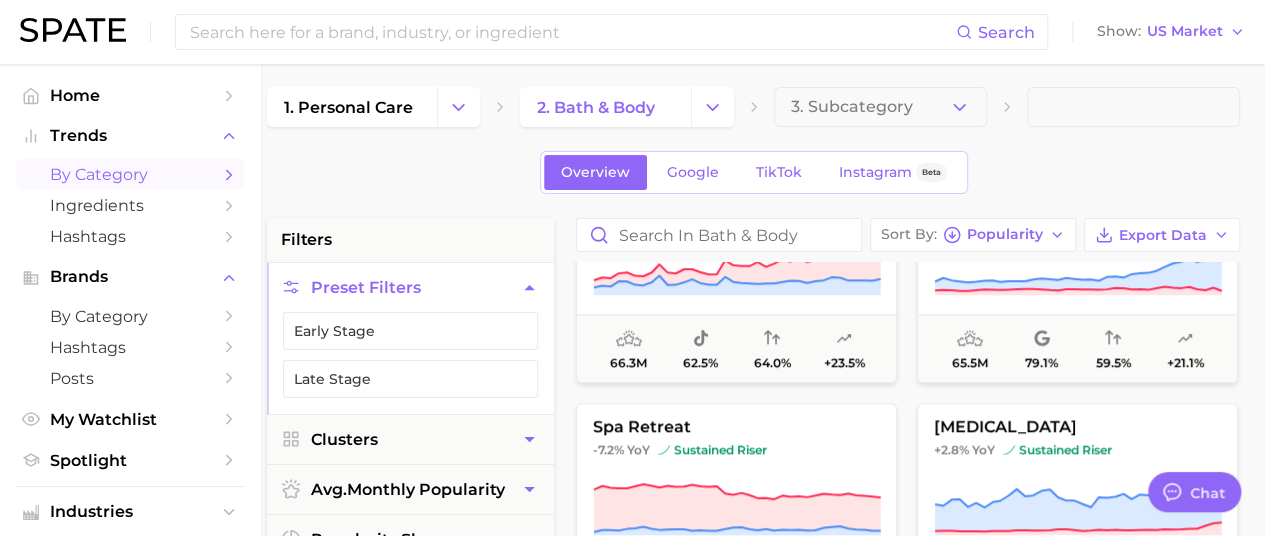 scroll, scrollTop: 0, scrollLeft: 9, axis: horizontal 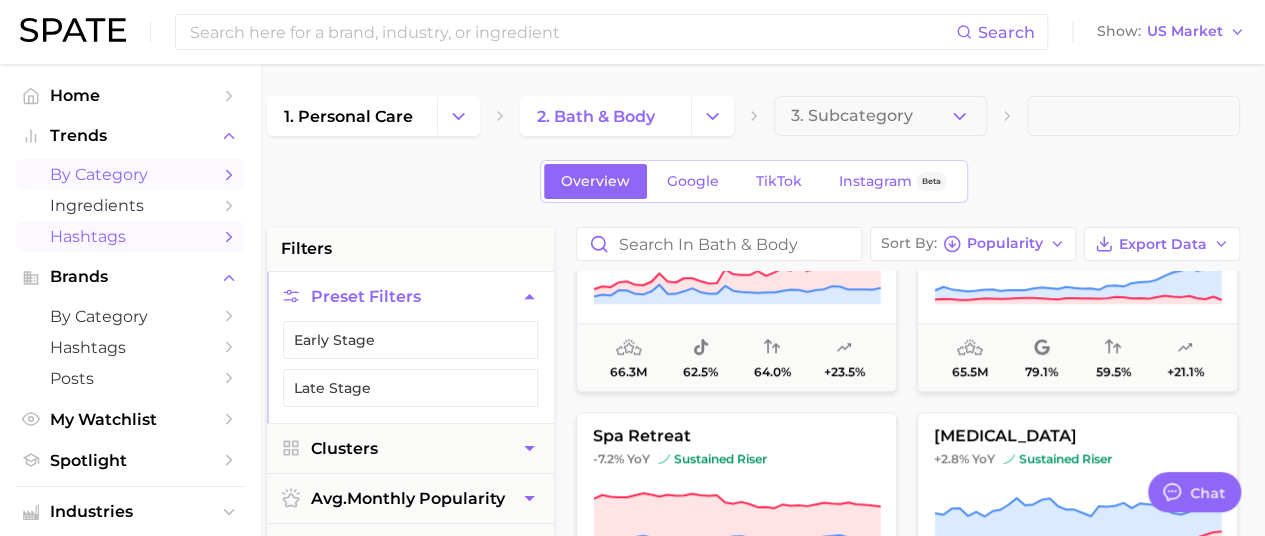 click on "Hashtags" at bounding box center [130, 236] 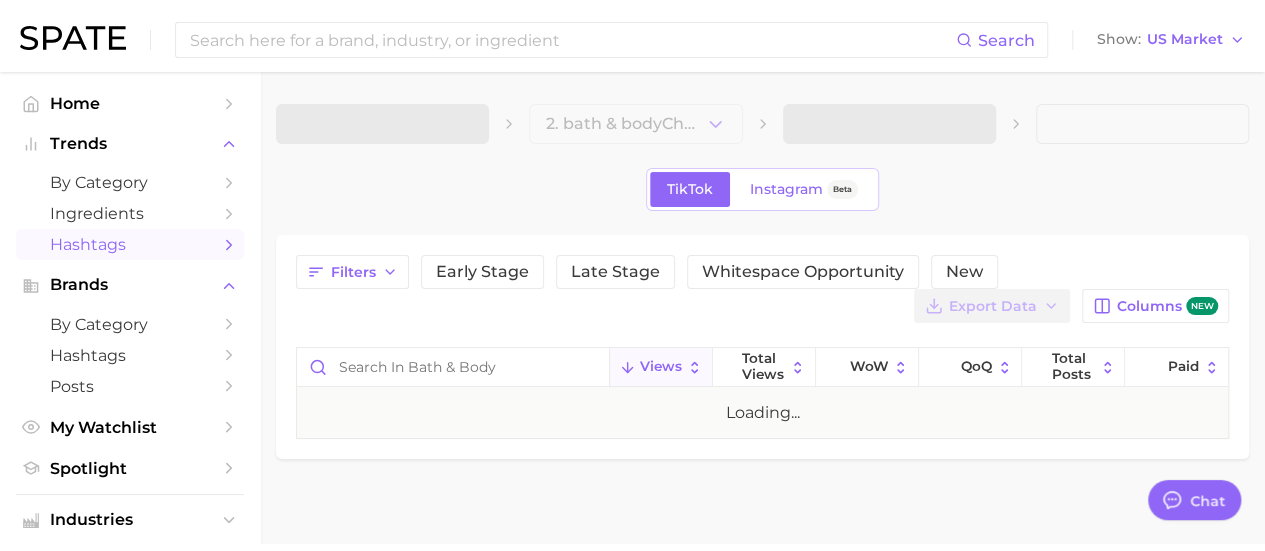 scroll, scrollTop: 0, scrollLeft: 0, axis: both 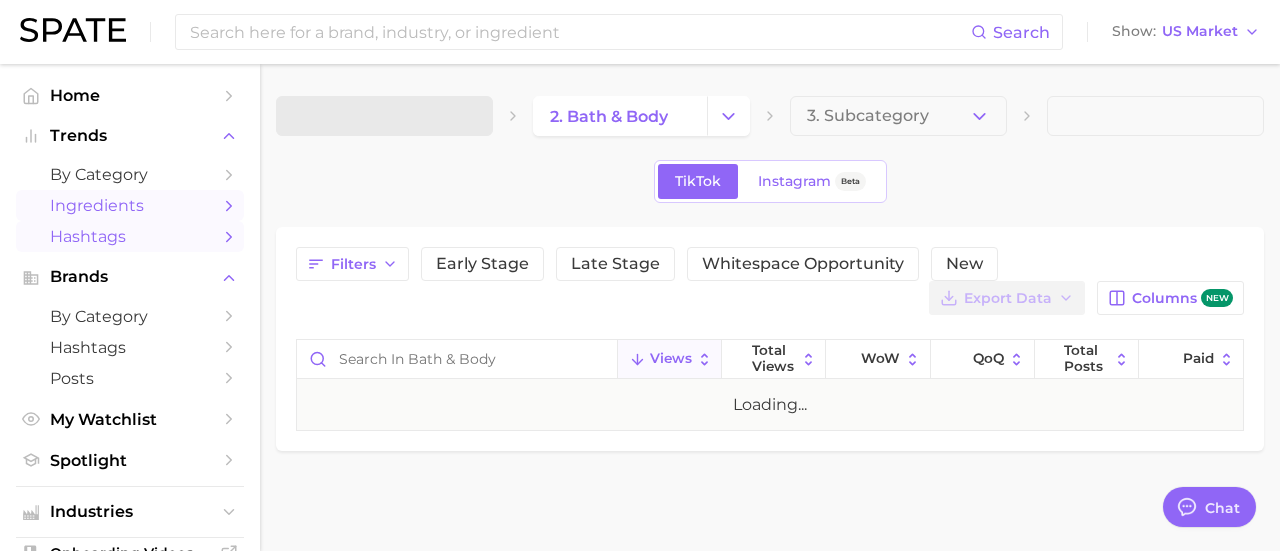 click on "Ingredients" at bounding box center (130, 205) 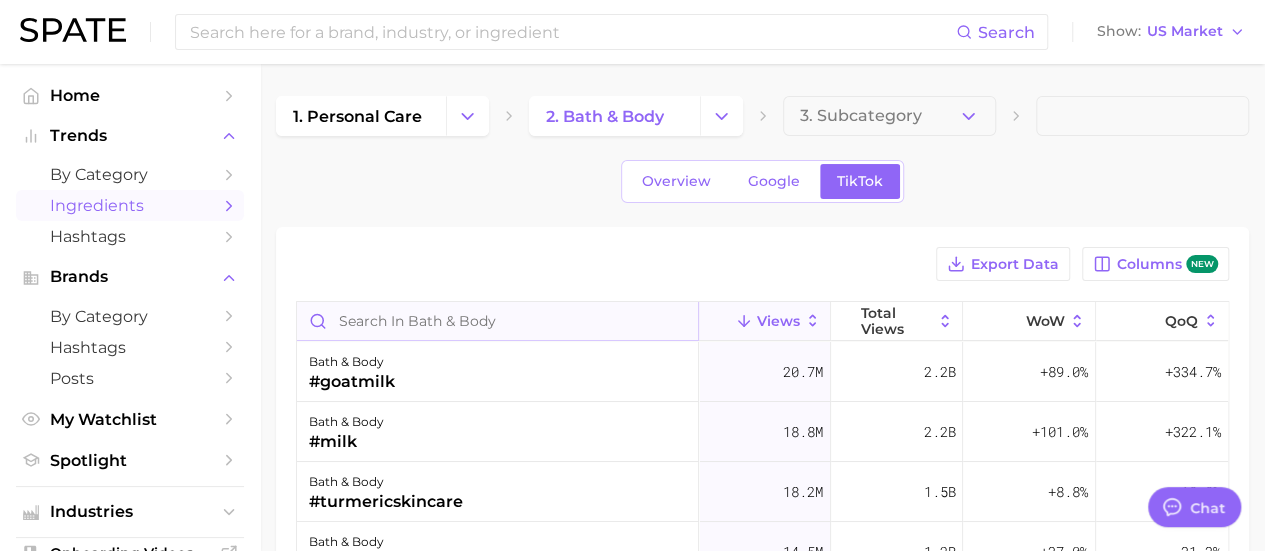 click at bounding box center (497, 321) 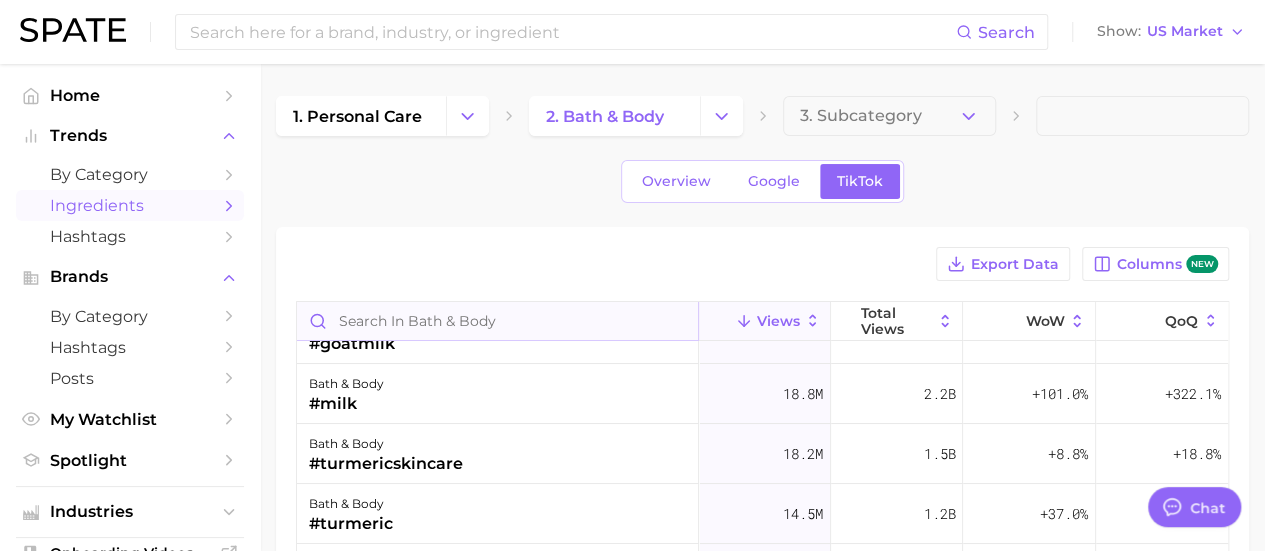 scroll, scrollTop: 0, scrollLeft: 0, axis: both 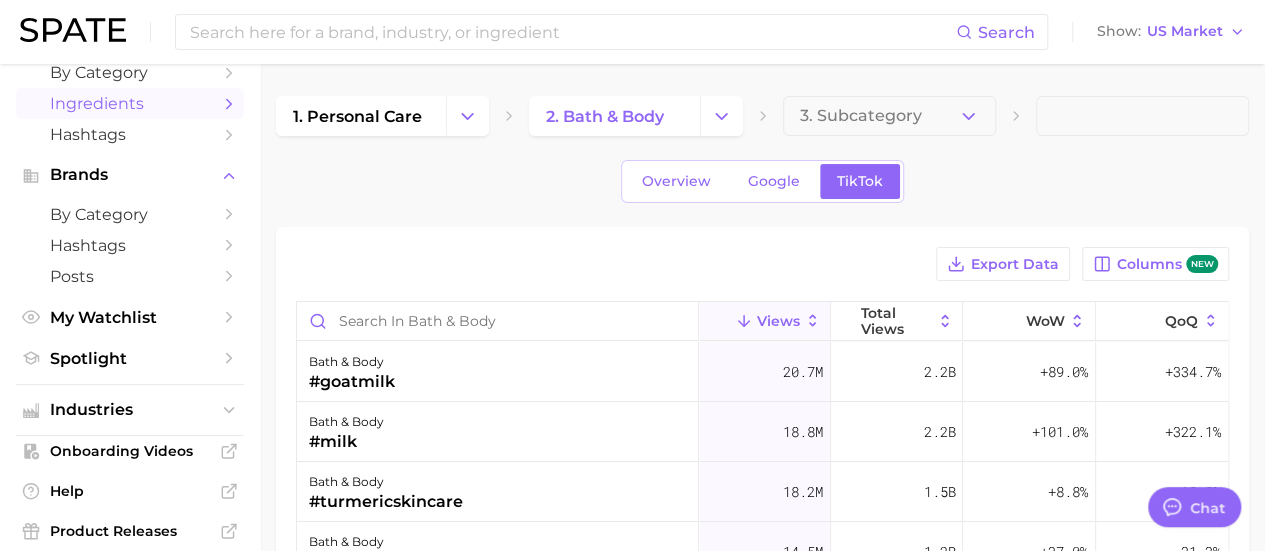 click on "Views" at bounding box center [778, 321] 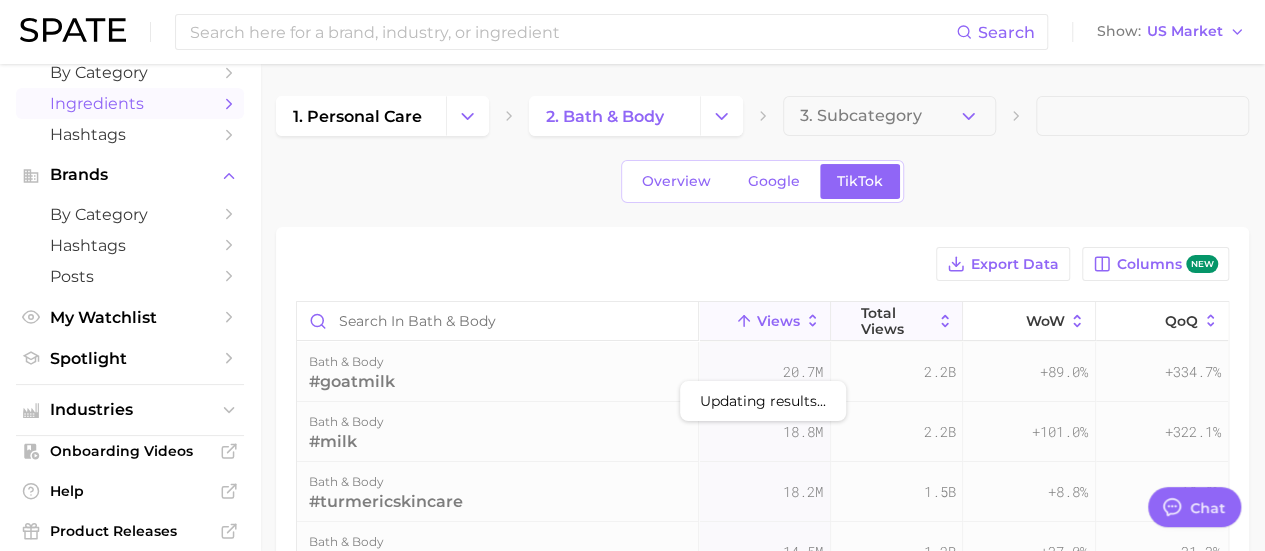 click on "Total Views" at bounding box center [896, 321] 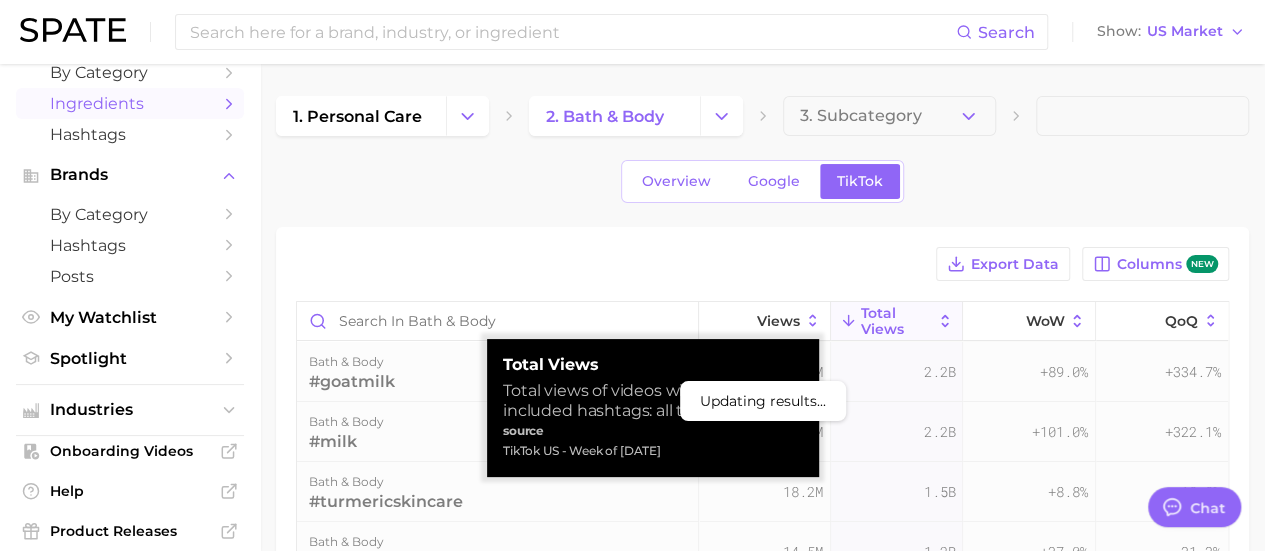 click on "Total Views" at bounding box center (896, 321) 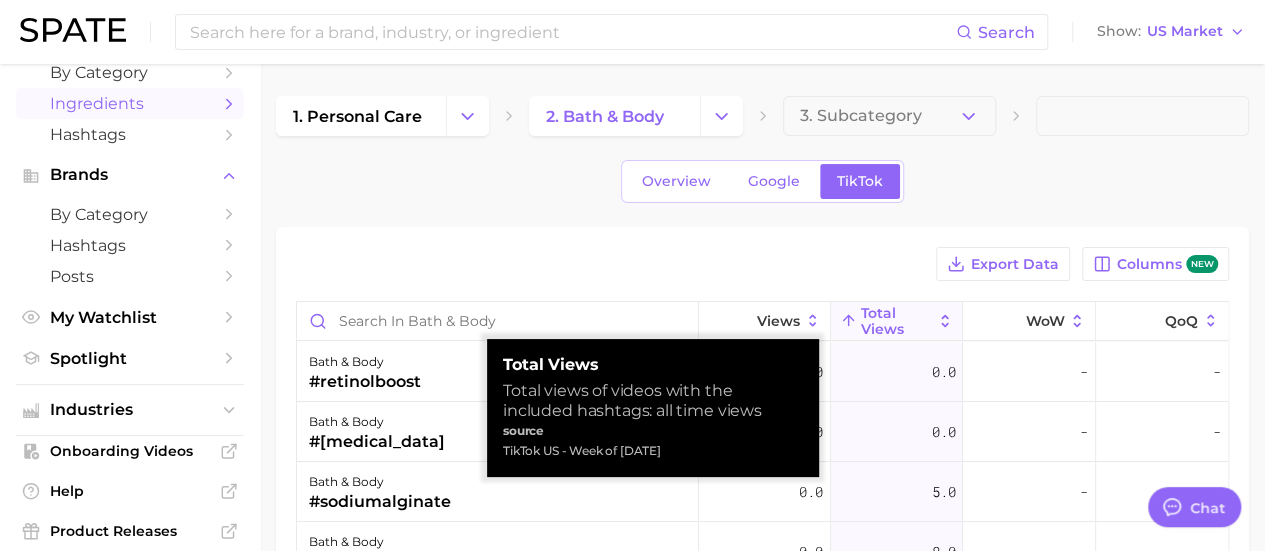 click on "Total Views" at bounding box center [896, 321] 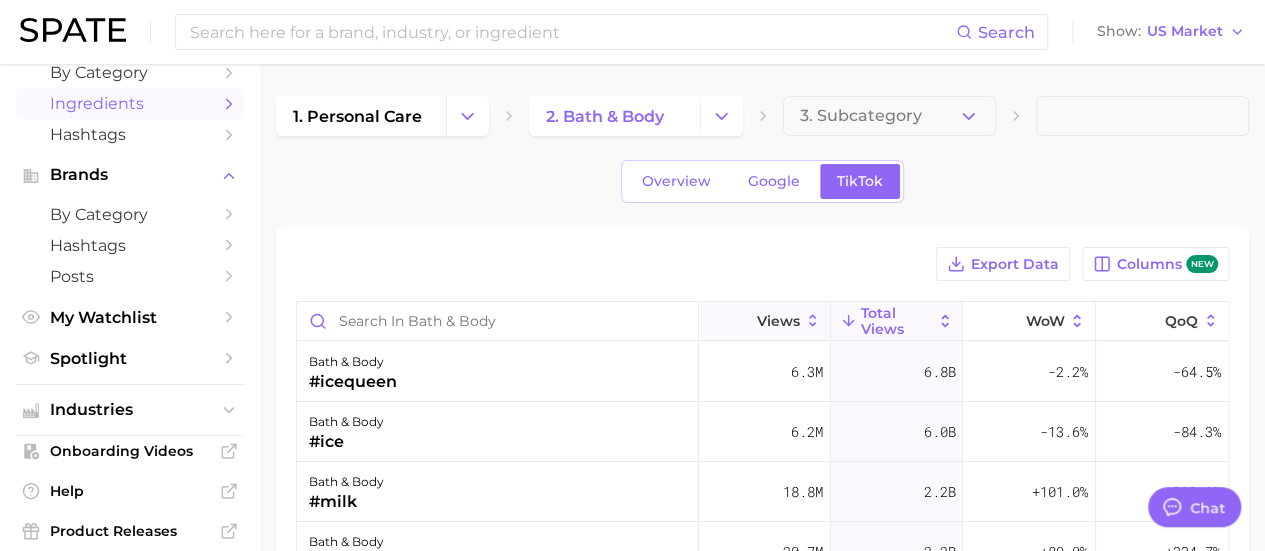 click on "Views" at bounding box center (778, 321) 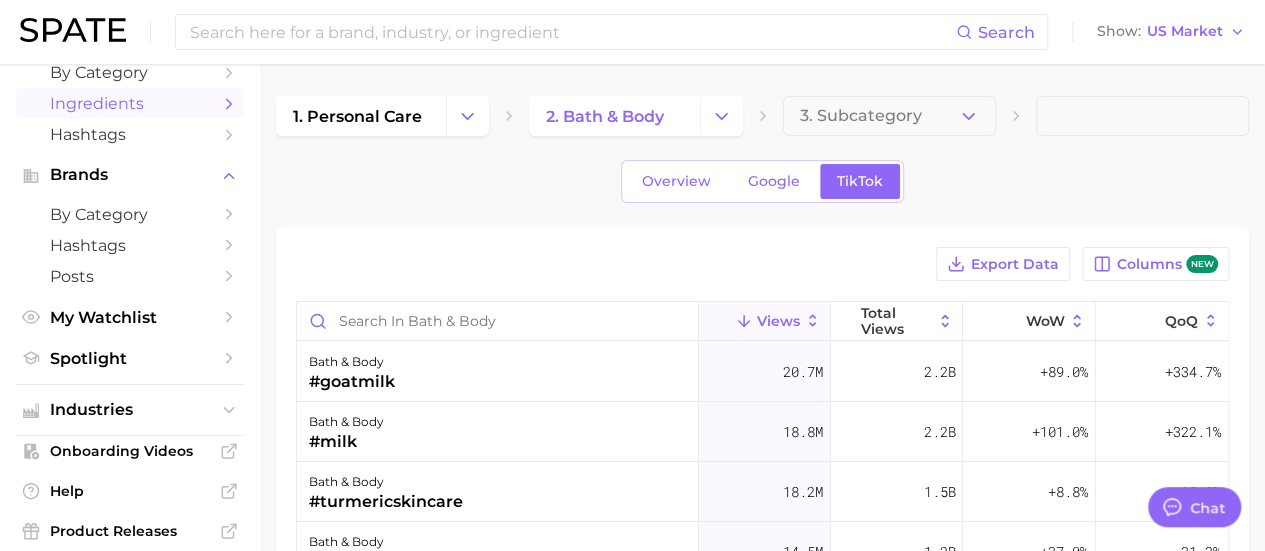 click on "Views" at bounding box center [778, 321] 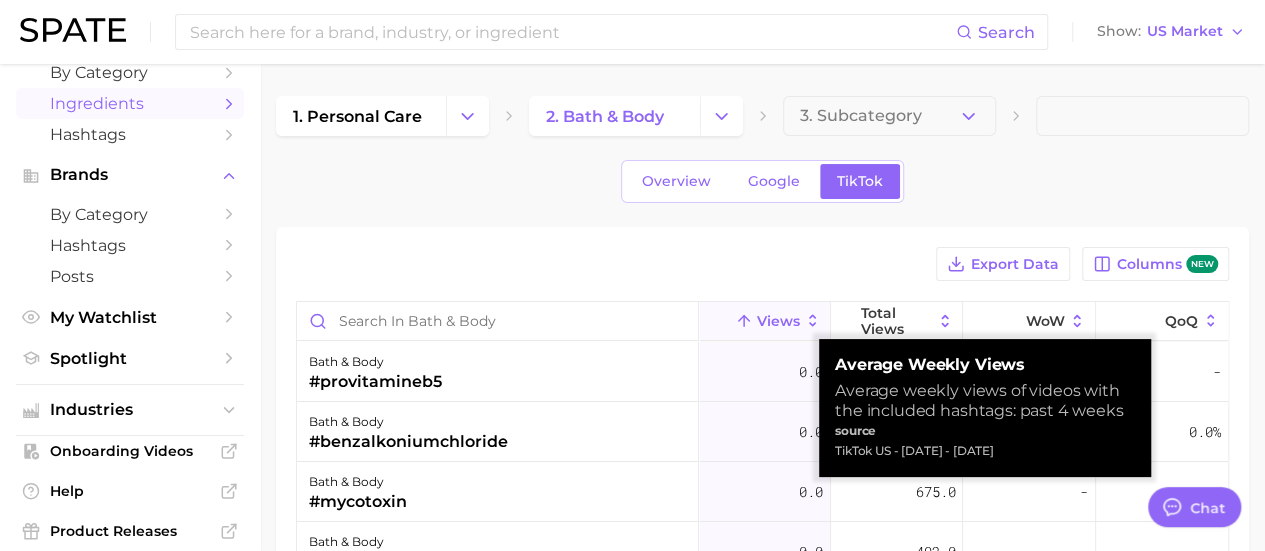 click on "1. personal care 2. bath & body 3. Subcategory Overview Google TikTok Export Data Columns new Views Total Views WoW QoQ bath & body #provitamineb5 0.0 584.0 - - bath & body #benzalkoniumchloride 0.0 1.0k - 0.0% bath & body #mycotoxin 0.0 675.0 - - bath & body #colorfuleggs 0.0 492.0 - - bath & body #flaxseeds 0.0 4.4k - -96.7% bath & body #phenylalanine 0.0 12.2k - -50.0% bath & body #naturalcoffee 0.0 4.7k - -84.6% bath & body #mrm 0.0 137.8k - -100.0% bath & body #morningcoffee☕️ 0.0 2.0k - - bath & body #coffeebliss 0.0 1.4k - - bath & body #coconutalkanes 0.0 1.5k - -96.7% bath & body #shatavari 0.0 2.3k - -100.0% bath & body #cornishhens 0.0 1.9k - -100.0% bath & body #phytoestrogen 0.0 1.2k - -96.2% bath & body #summerwater 0.0 318.0 - - bath & body #coffeeandchaos 0.0 60.0 - - bath & body #coffeehumor 0.0 4.4k - - bath & body #caferico 0.0 872.0 - - bath & body #galactomyces 0.0 964.0 - -75.0% bath & body #sapodilla 0.0 4.0k - - bath & body #carvacrol 0.0 464.0 - +250.0% bath & body #activatedsilk" at bounding box center (762, 484) 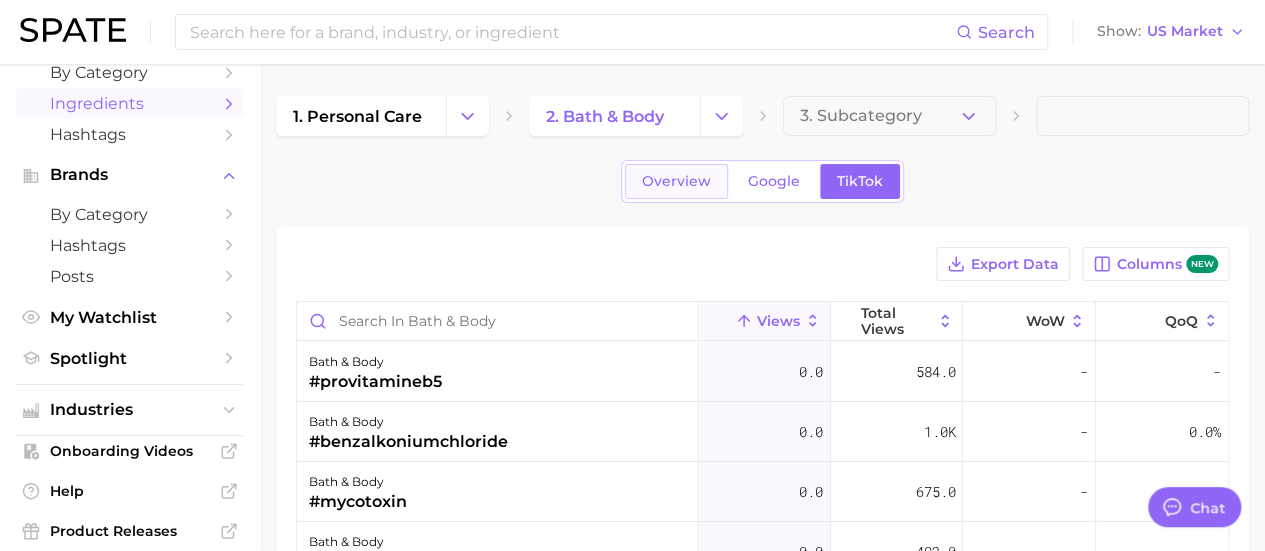 click on "Overview" at bounding box center [676, 181] 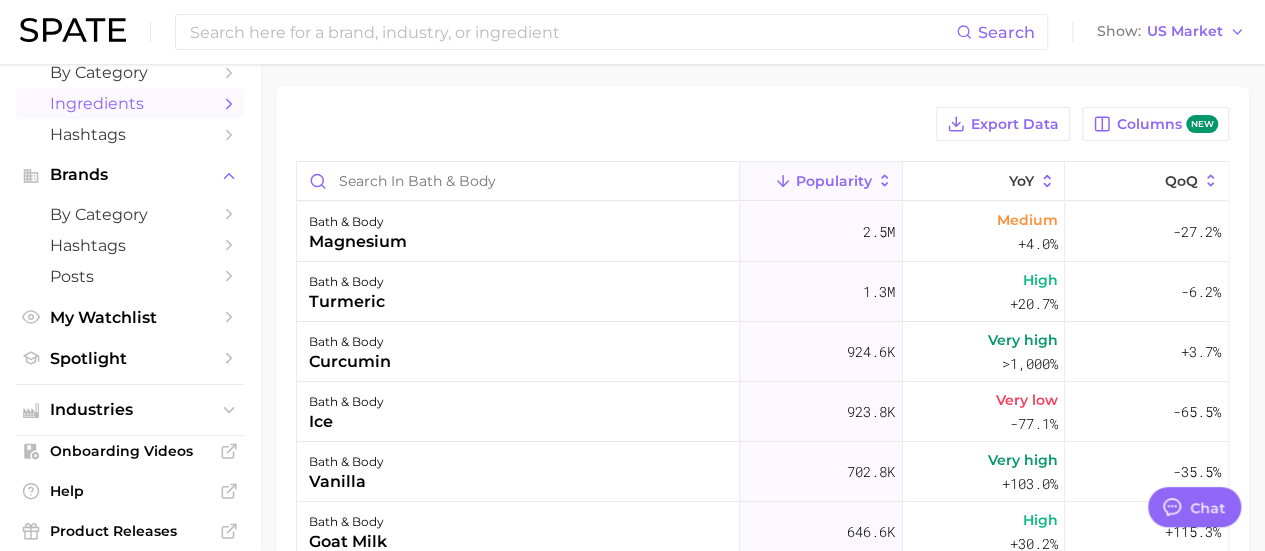 scroll, scrollTop: 142, scrollLeft: 0, axis: vertical 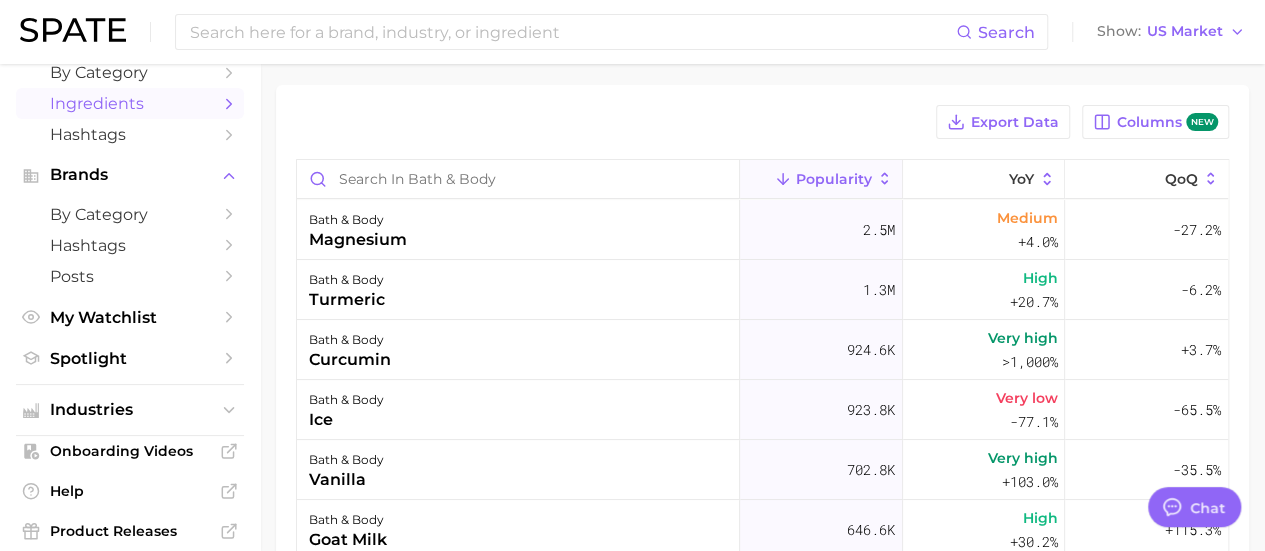 click on "Popularity" at bounding box center [821, 179] 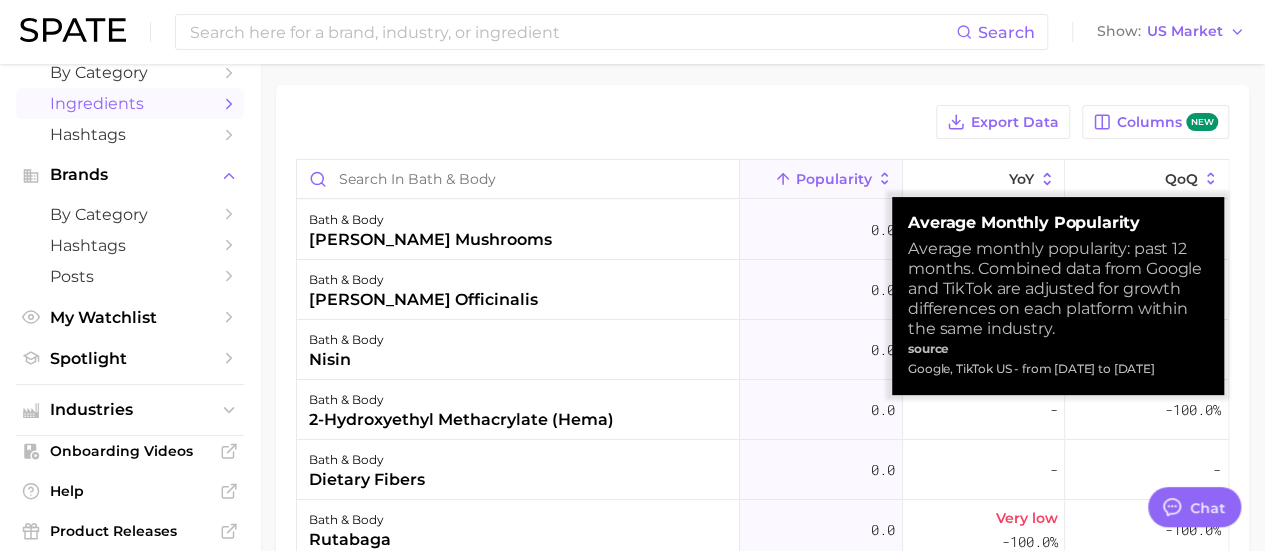 click on "Popularity" at bounding box center (834, 179) 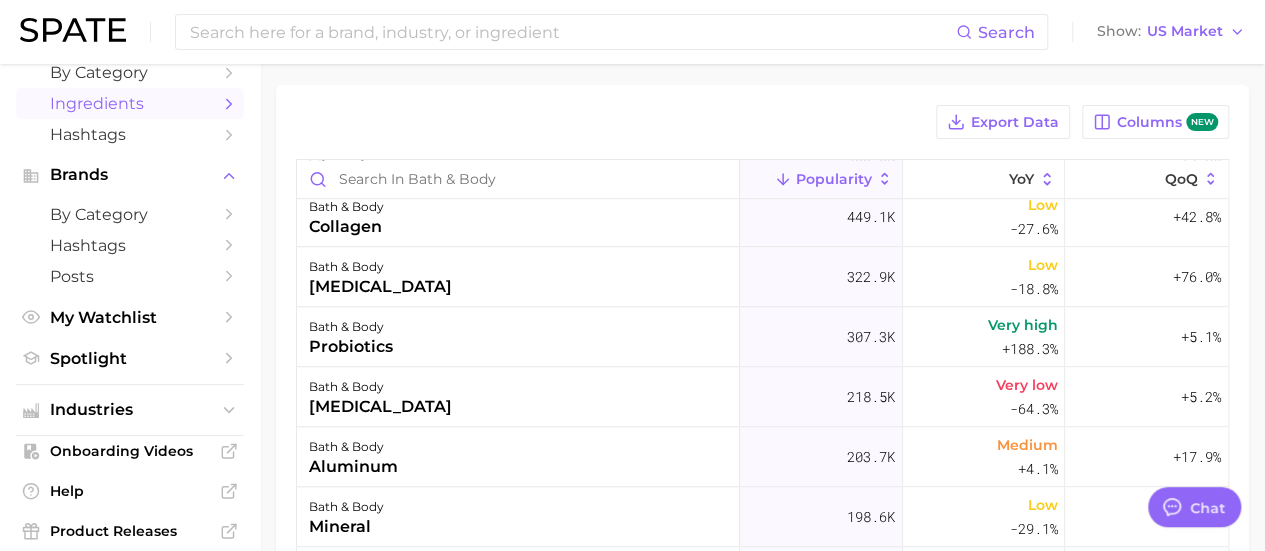 scroll, scrollTop: 0, scrollLeft: 0, axis: both 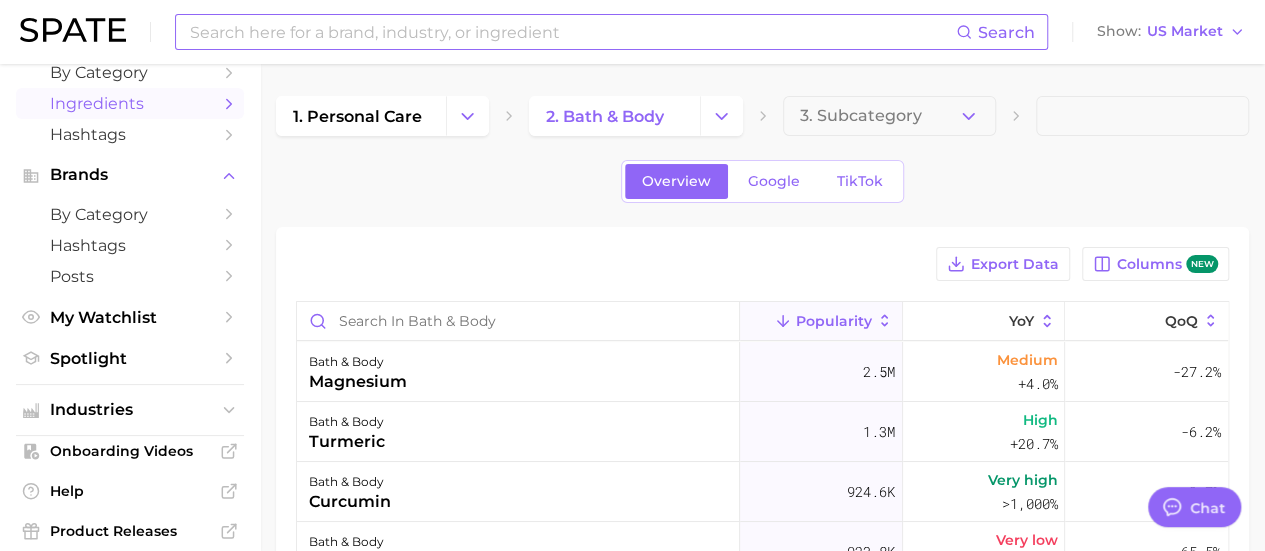click at bounding box center (572, 32) 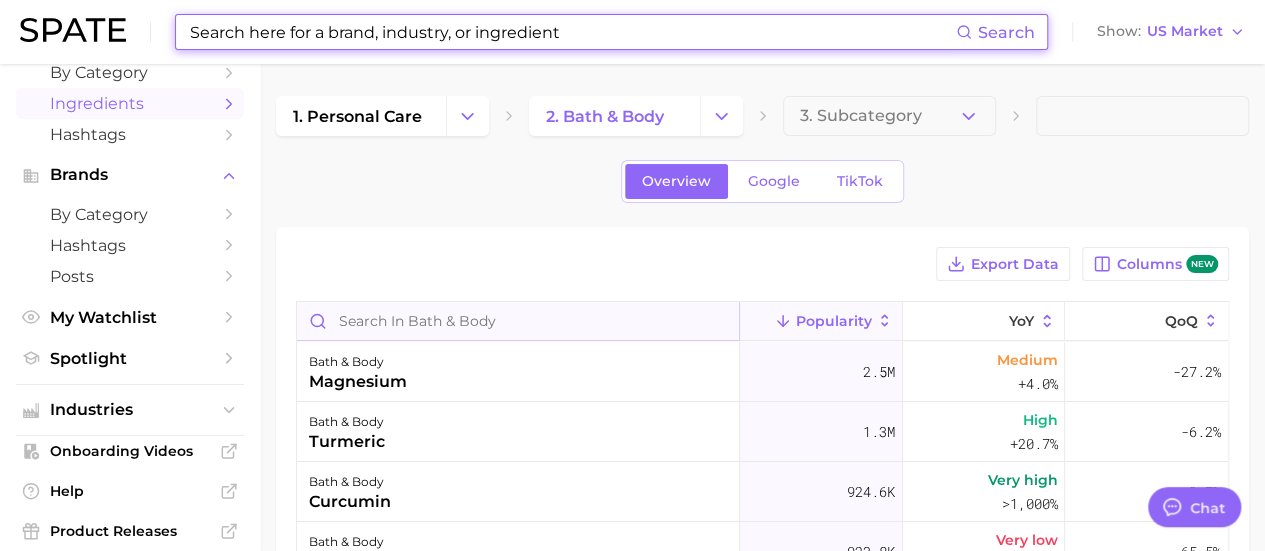 click at bounding box center (518, 321) 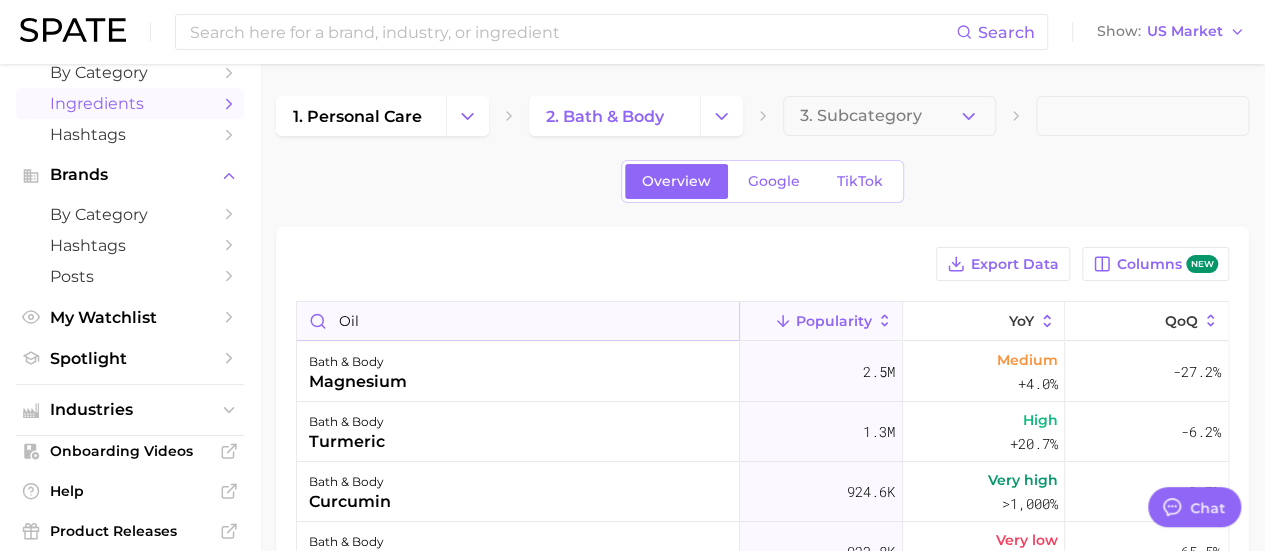 type on "oil" 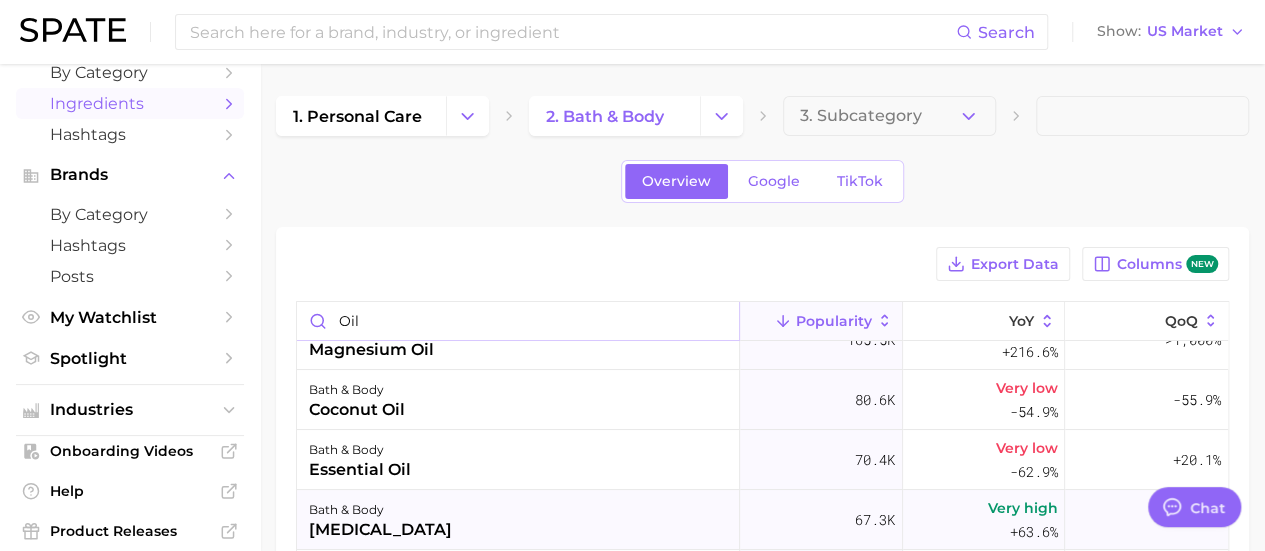 scroll, scrollTop: 0, scrollLeft: 0, axis: both 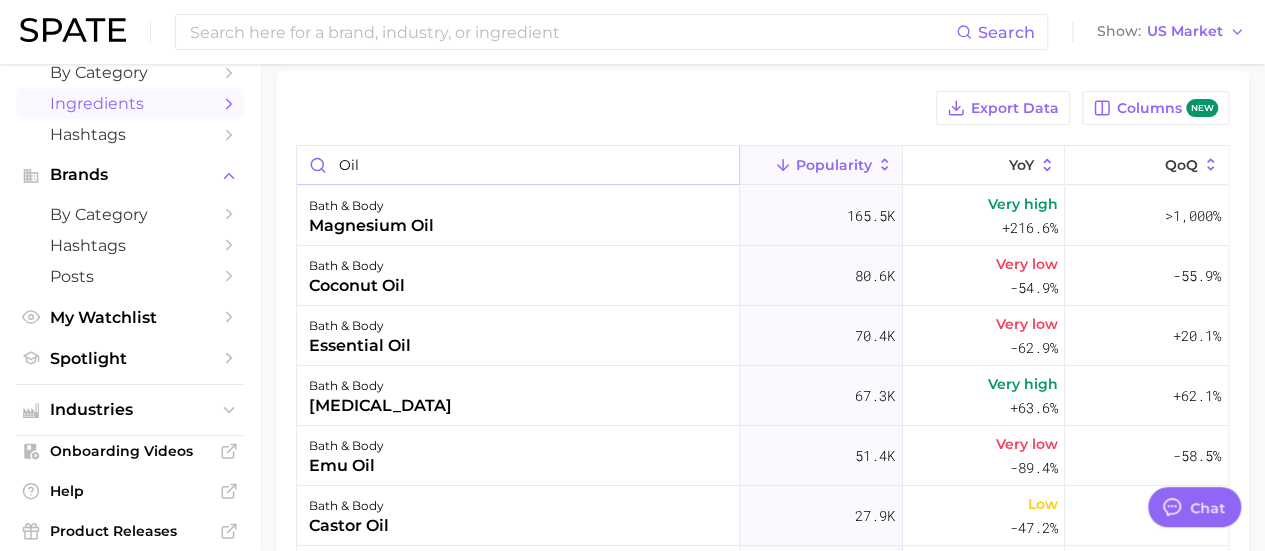 type on "x" 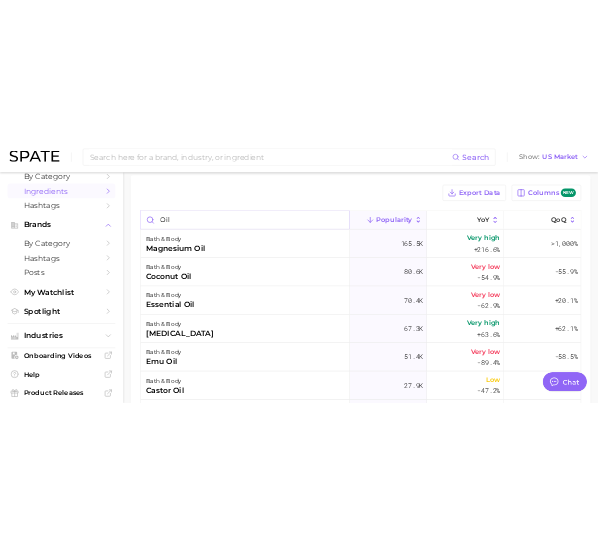 scroll, scrollTop: 10, scrollLeft: 0, axis: vertical 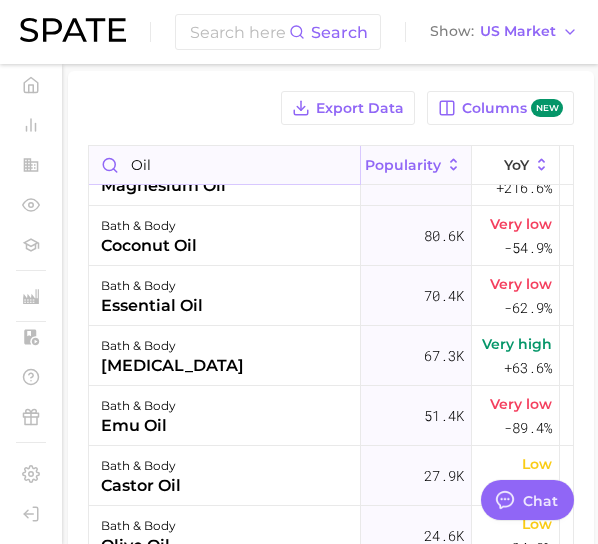 click on "oil" at bounding box center (224, 165) 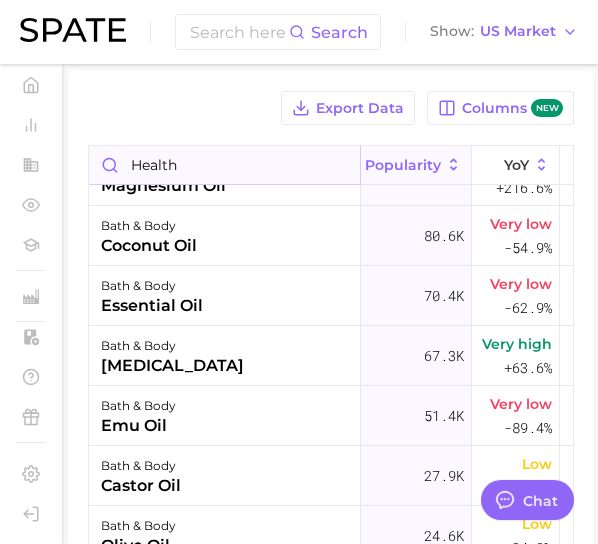 type on "health" 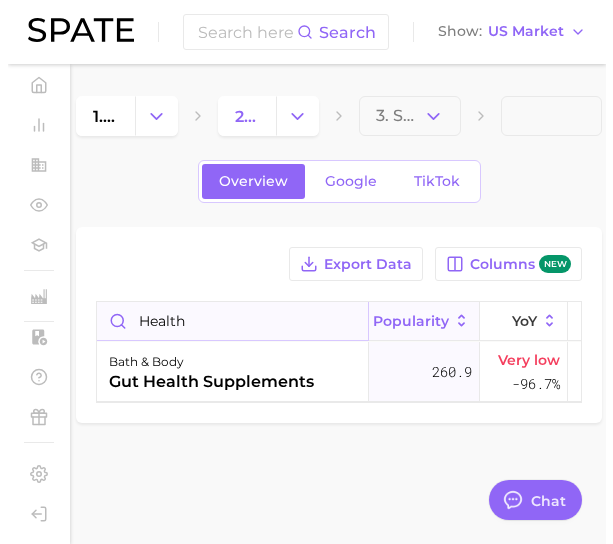 scroll, scrollTop: 0, scrollLeft: 0, axis: both 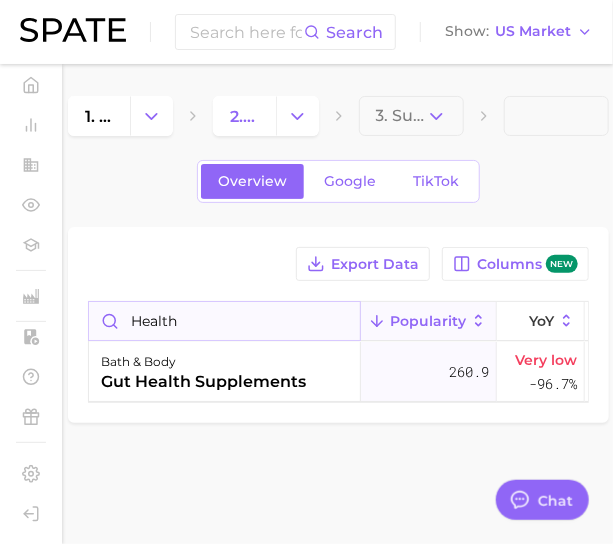 click on "health" at bounding box center (224, 321) 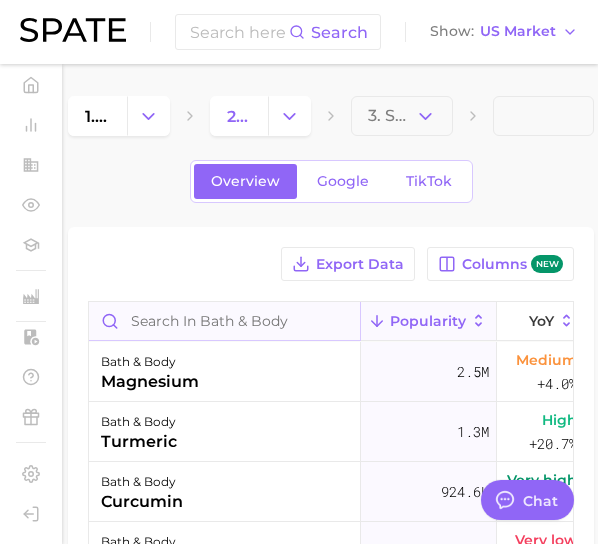 click at bounding box center [224, 321] 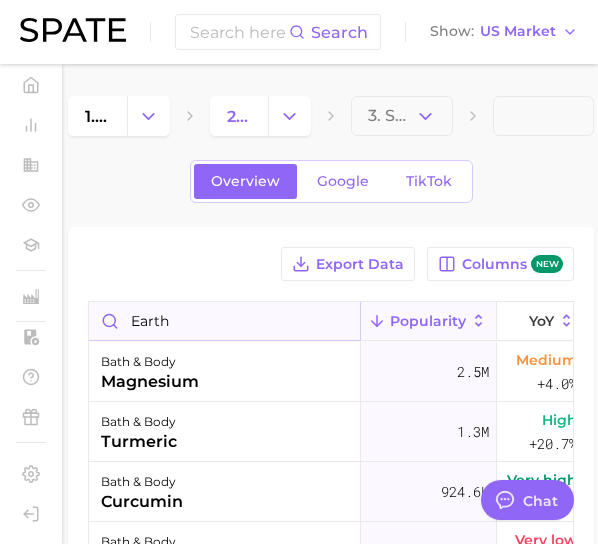 type on "earth" 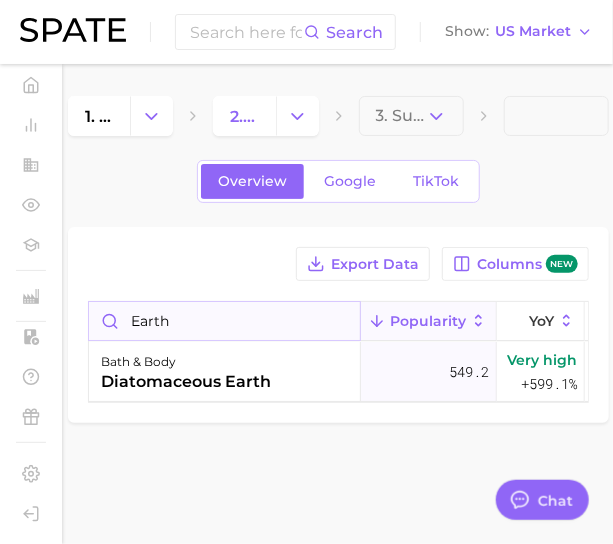 click on "earth" at bounding box center (224, 321) 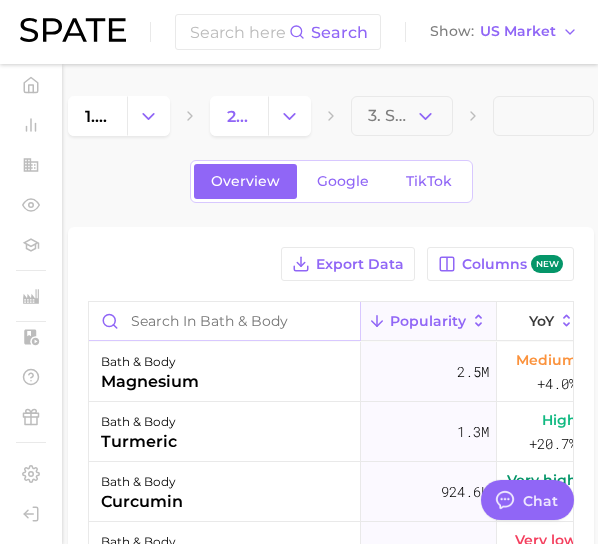 type 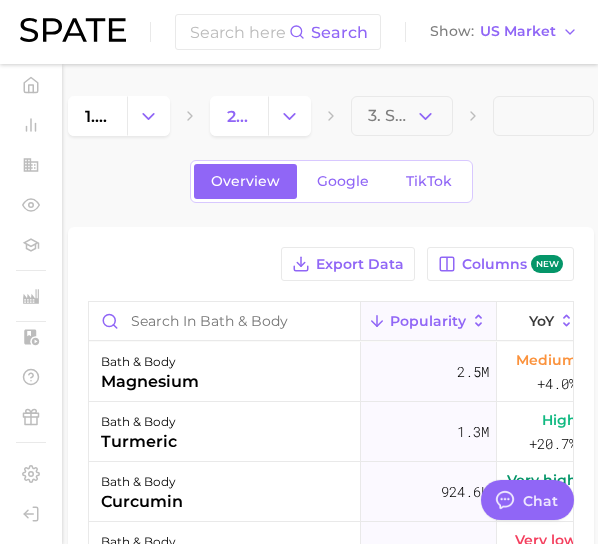 click on "Export Data Columns new Popularity YoY QoQ bath & body magnesium 2.5m Medium +4.0% -27.2% bath & body turmeric 1.3m High +20.7% -6.2% bath & body curcumin 924.6k Very high >1,000% +3.7% bath & body ice 923.8k Very low -77.1% -65.5% bath & body vanilla 702.8k Very high +103.0% -35.5% bath & body goat milk 646.6k High +30.2% +115.3% bath & body [MEDICAL_DATA] 631.2k High +16.1% -13.8% bath & body milk 584.1k High +40.5% +147.0% bath & body [MEDICAL_DATA] 569.2k Medium -11.4% +15.0% bath & body salt 526.1k Medium -15.0% +8.8% bath & body vitamins 466.0k Low -30.8% +4.8% bath & body collagen 449.1k Low -27.6% +42.8% bath & body [MEDICAL_DATA] 322.9k Low -18.8% +76.0% bath & body probiotics 307.3k Very high +188.3% +5.1% bath & body [MEDICAL_DATA] 218.5k Very low -64.3% +5.2% bath & body aluminum 203.7k Medium +4.1% +17.9% bath & body mineral 198.6k Low -29.1% -49.0% bath & body water 196.4k Low -48.9% -5.1% bath & body chlorophyll 172.1k Very high +786.6% -1.8% bath & body magnesium oil 165.5k Very high +216.6% >1,000%" at bounding box center [331, 546] 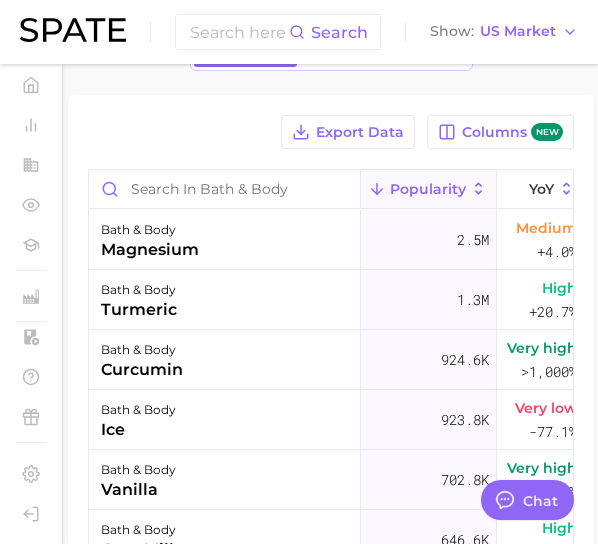scroll, scrollTop: 148, scrollLeft: 0, axis: vertical 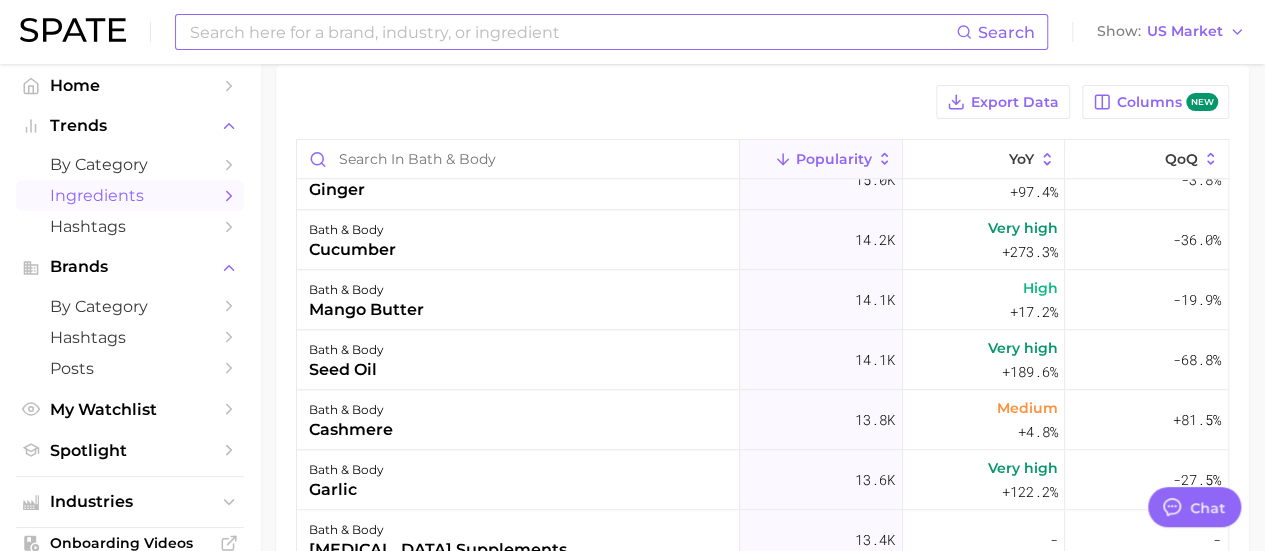 type on "x" 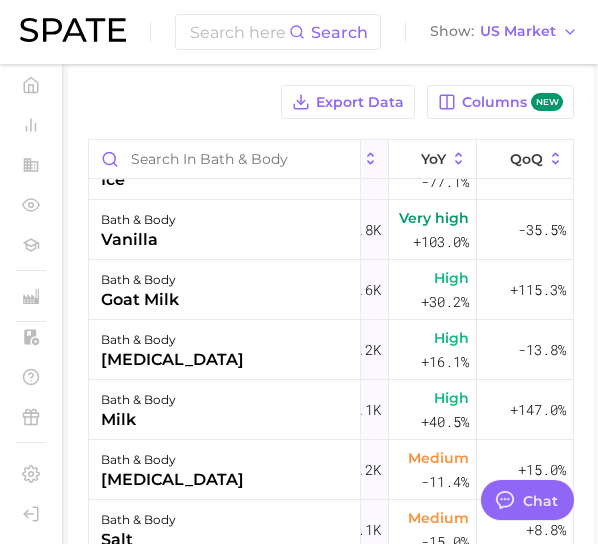 scroll, scrollTop: 0, scrollLeft: 122, axis: horizontal 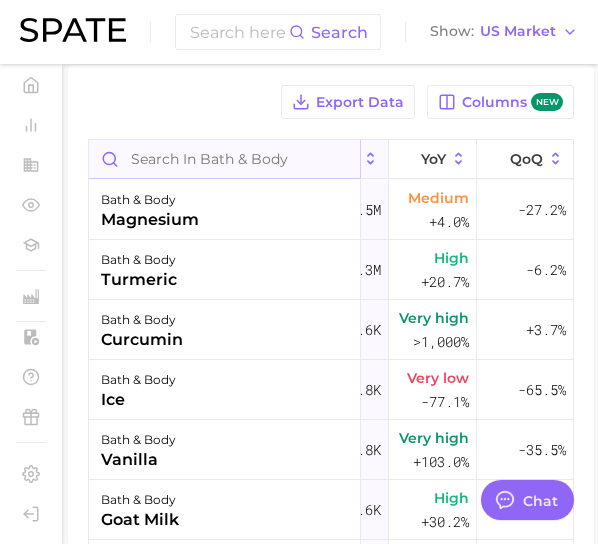 click at bounding box center (224, 159) 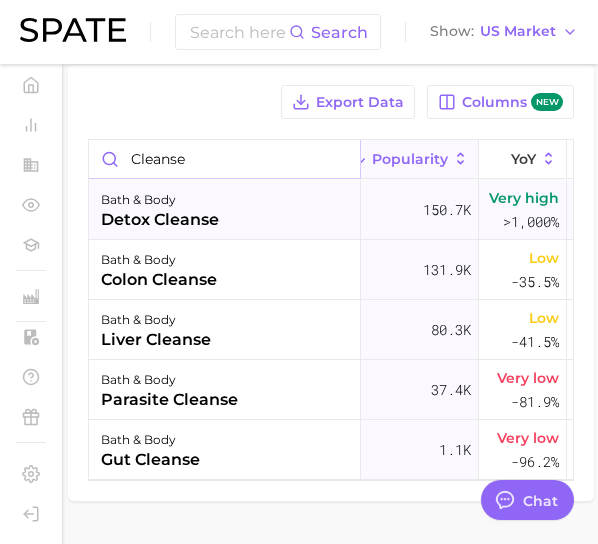 scroll, scrollTop: 0, scrollLeft: 17, axis: horizontal 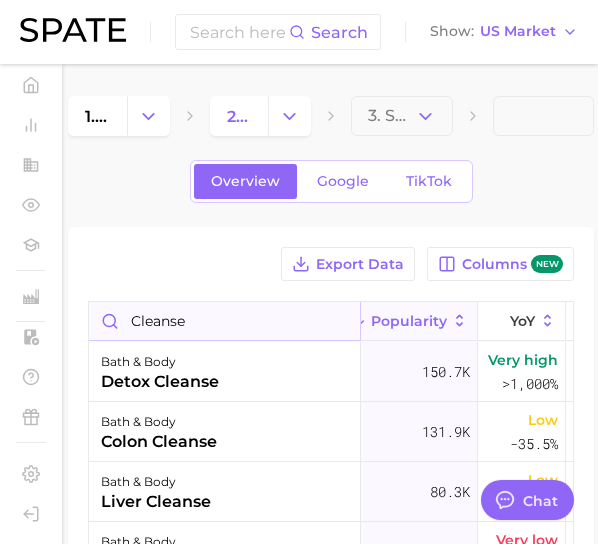 click on "cleanse" at bounding box center (224, 321) 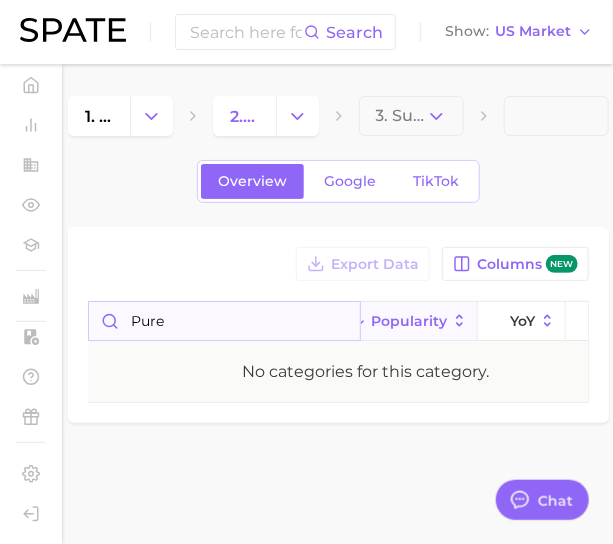 click on "pure" at bounding box center [224, 321] 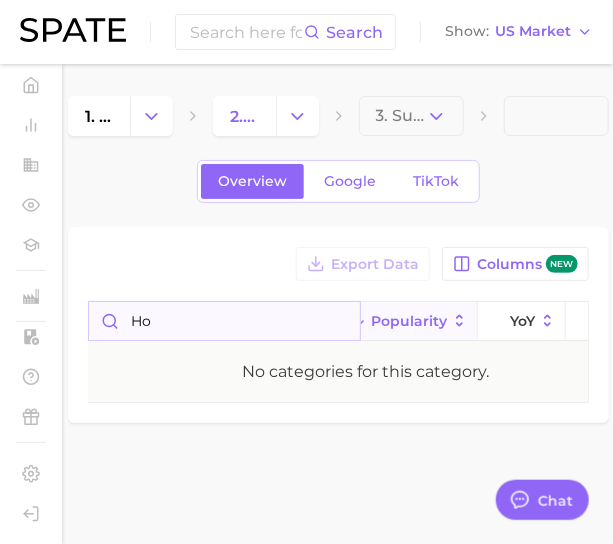 type on "h" 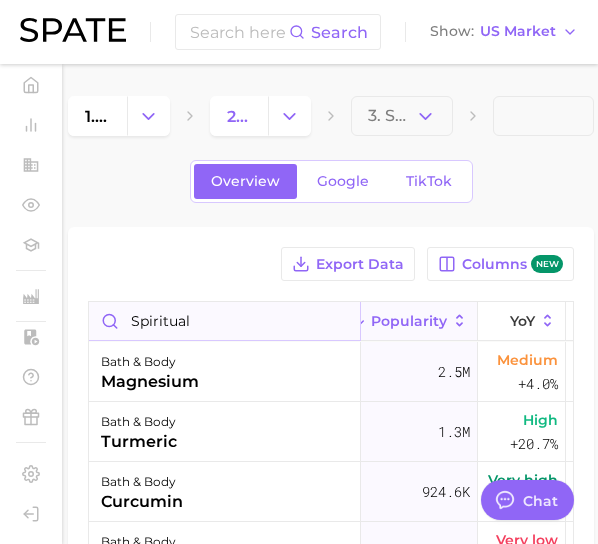 type on "spiritual" 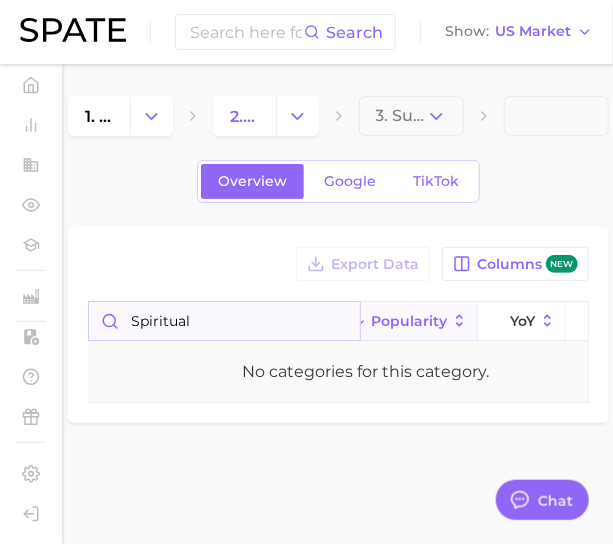 click on "spiritual" at bounding box center [224, 321] 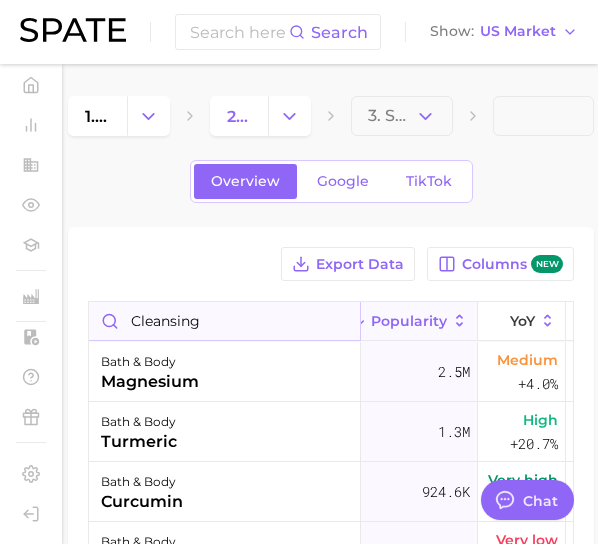 type on "cleansing" 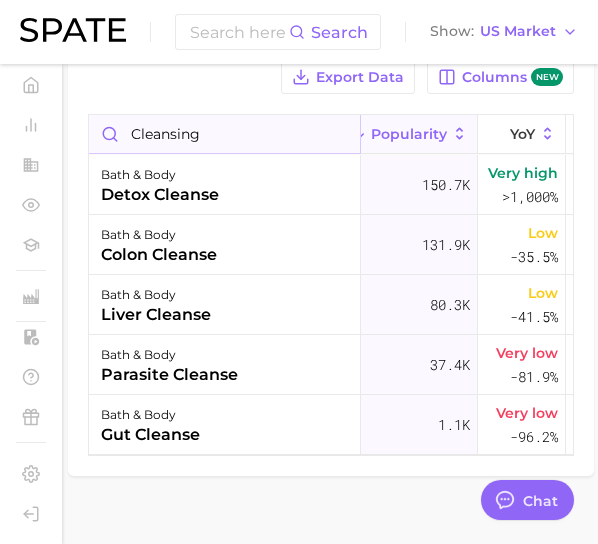 scroll, scrollTop: 0, scrollLeft: 0, axis: both 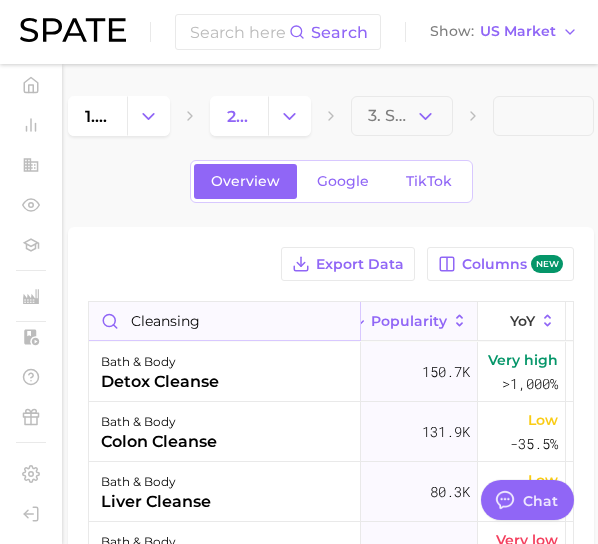 click on "cleansing" at bounding box center [224, 321] 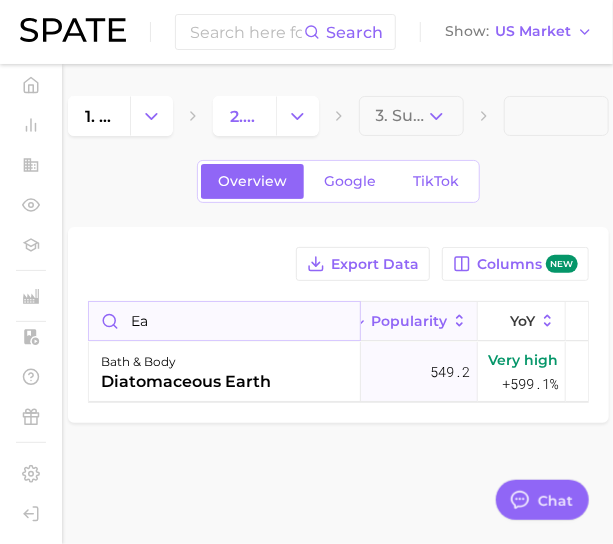 type on "e" 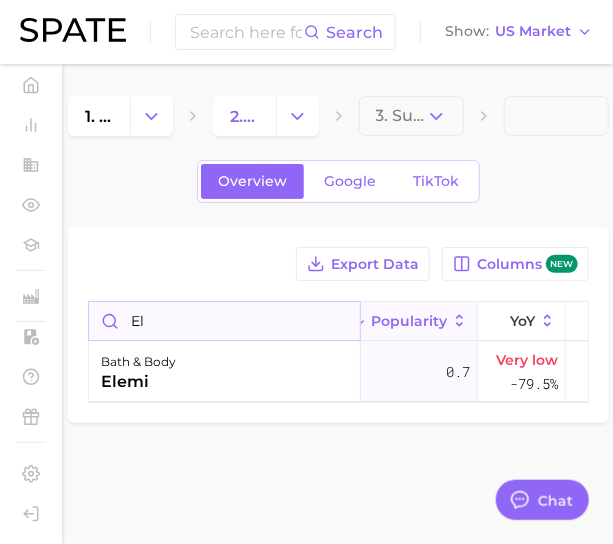 type on "e" 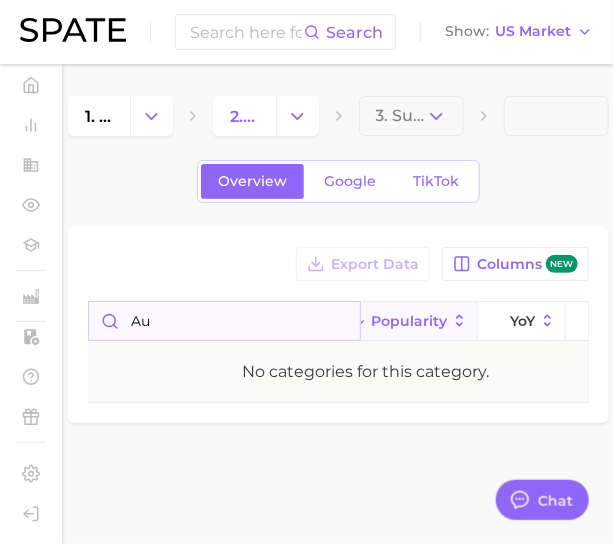 type on "a" 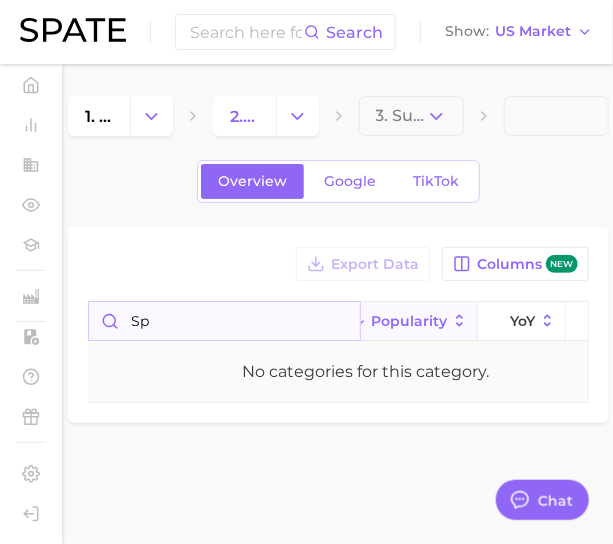 type on "s" 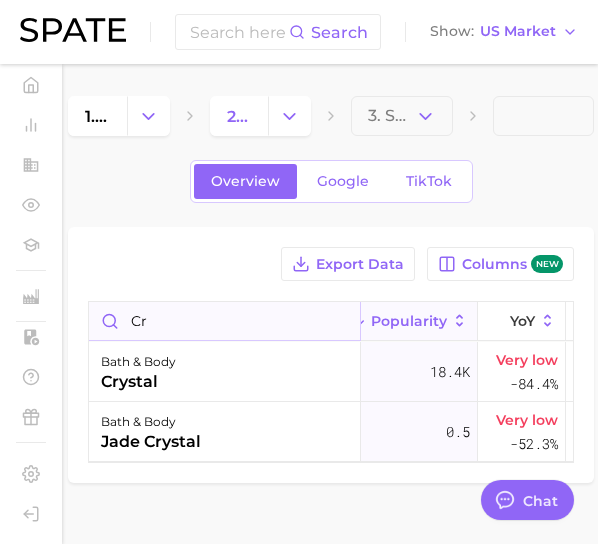 type on "c" 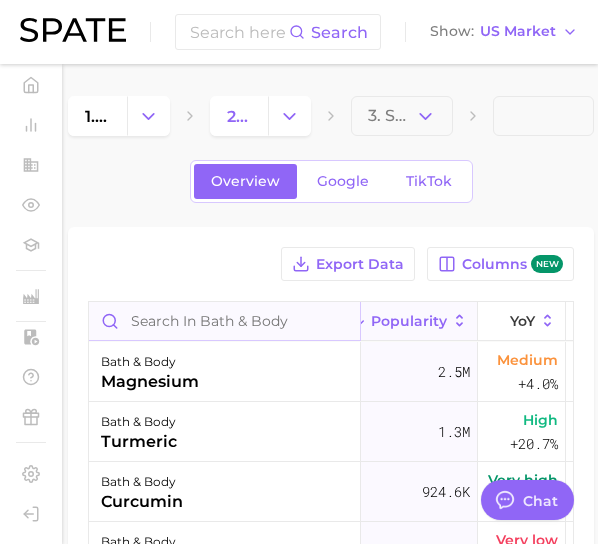 click at bounding box center (224, 321) 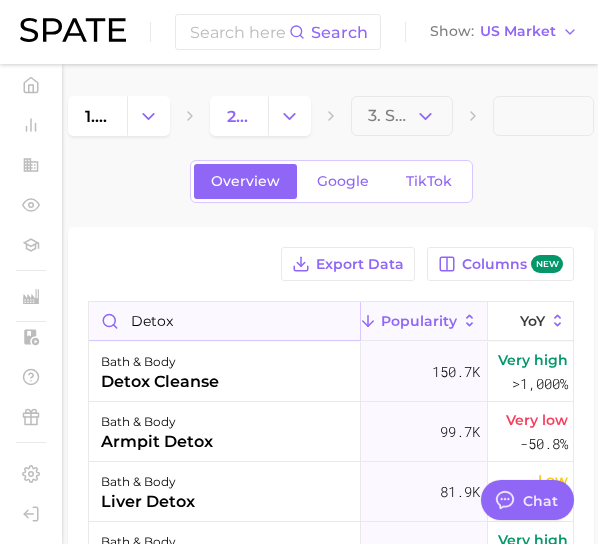 scroll, scrollTop: 0, scrollLeft: 5, axis: horizontal 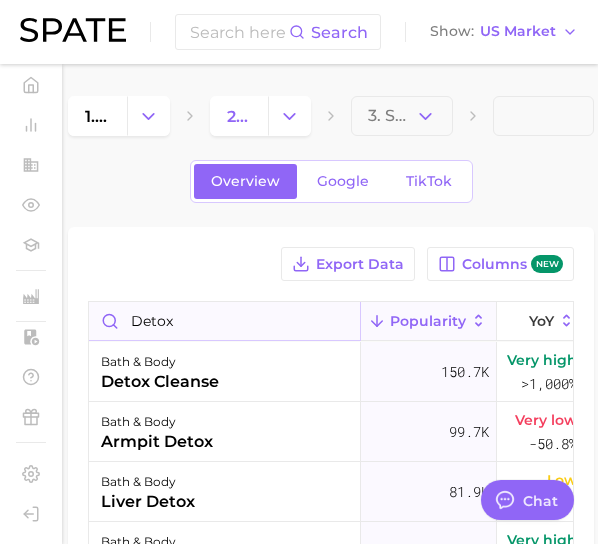 click on "detox" at bounding box center (224, 321) 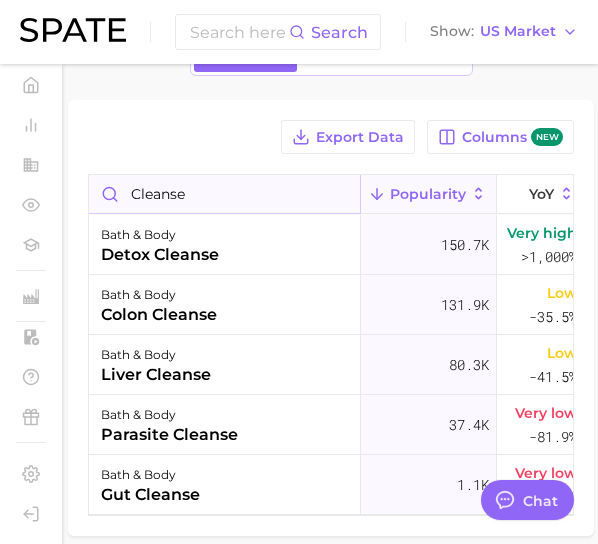 scroll, scrollTop: 0, scrollLeft: 0, axis: both 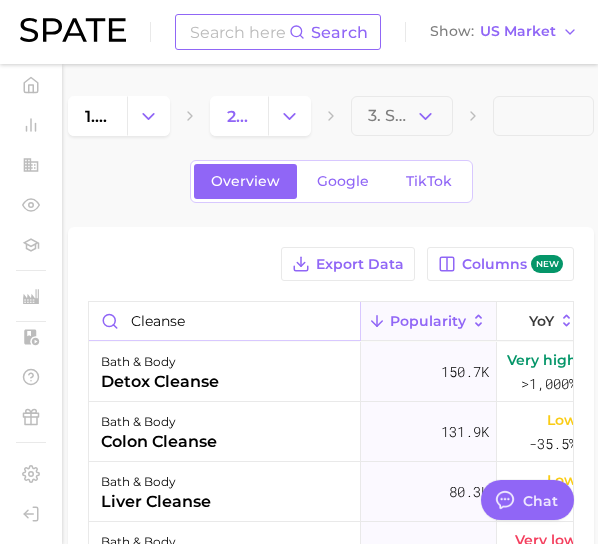 type on "cleanse" 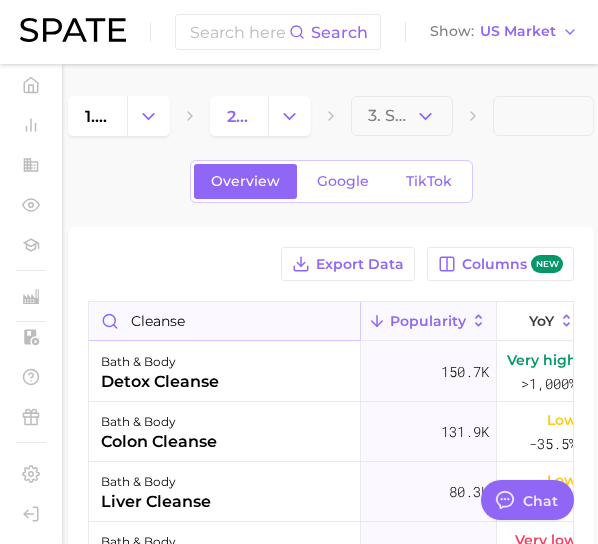 click on "cleanse" at bounding box center [224, 321] 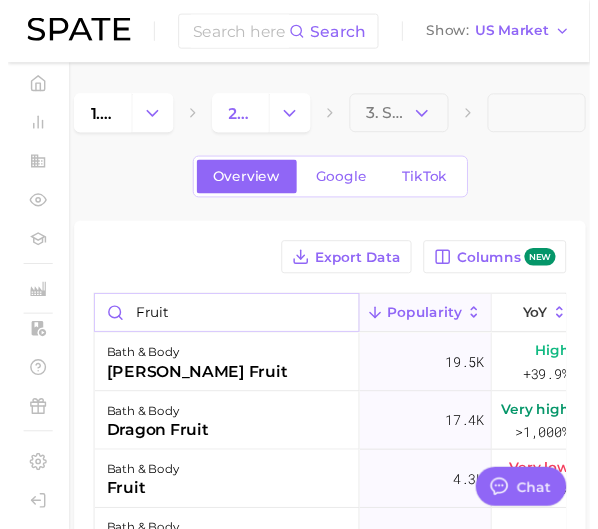 scroll, scrollTop: 2, scrollLeft: 0, axis: vertical 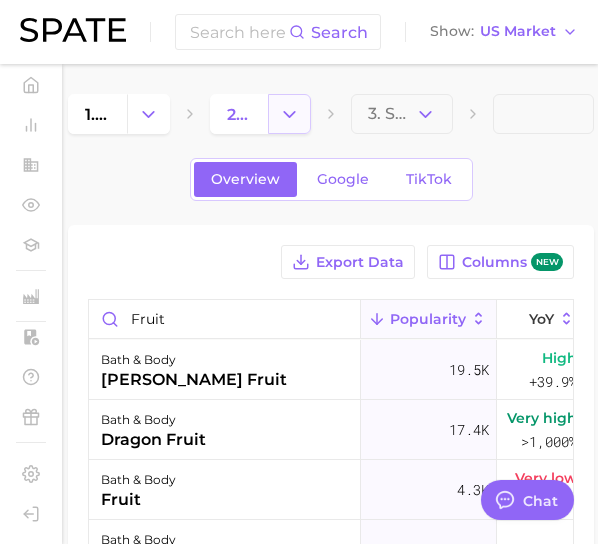 click at bounding box center [289, 114] 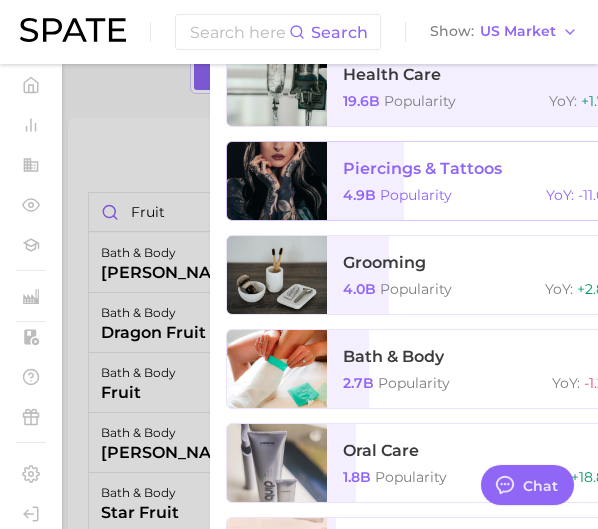 scroll, scrollTop: 137, scrollLeft: 0, axis: vertical 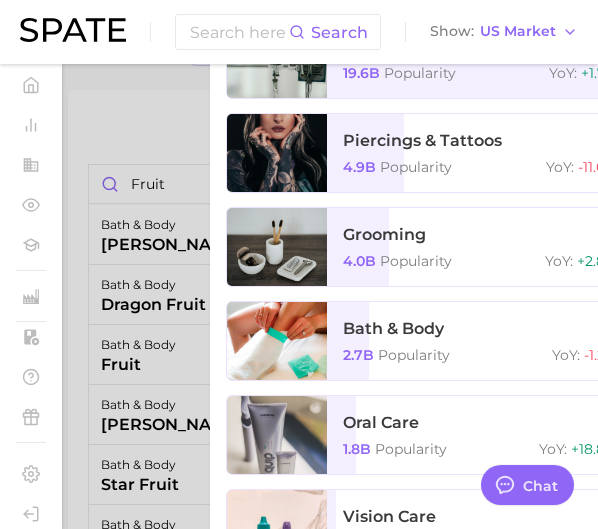 click at bounding box center (299, 264) 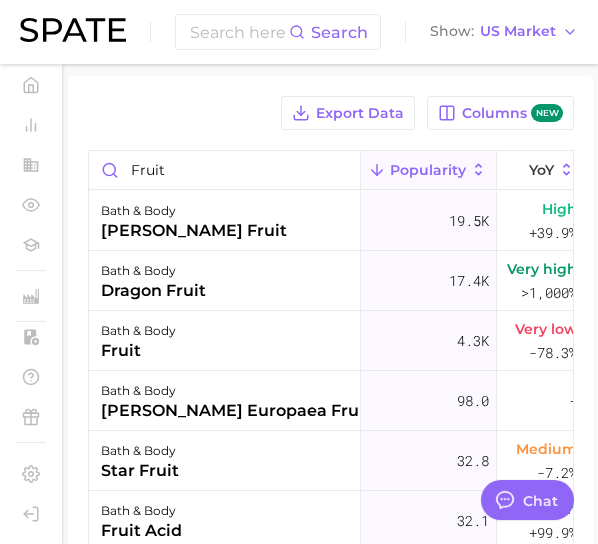 scroll, scrollTop: 153, scrollLeft: 0, axis: vertical 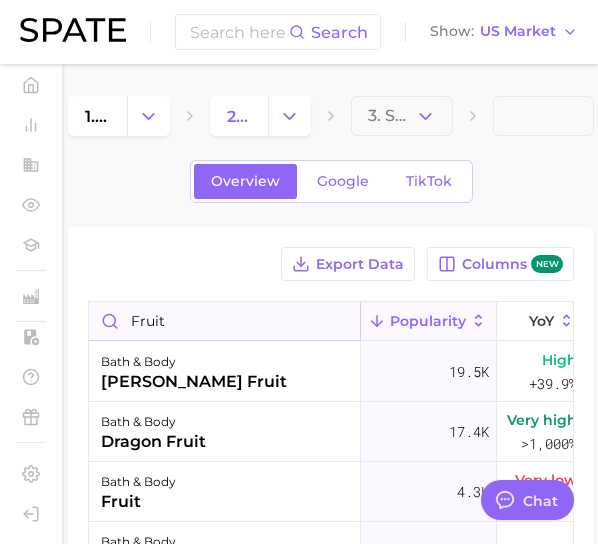 click on "fruit" at bounding box center [224, 321] 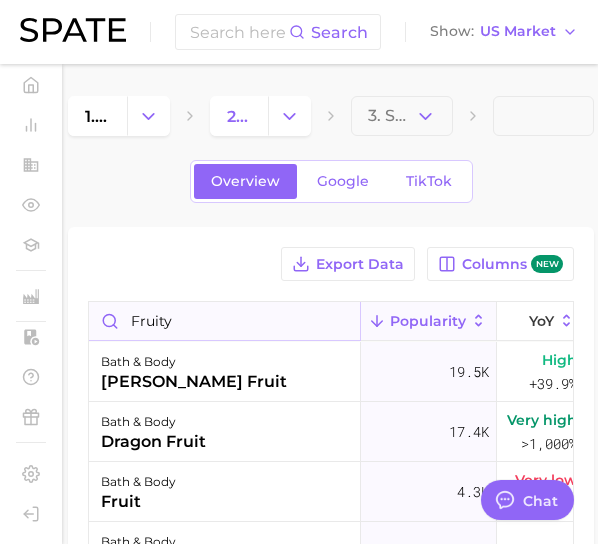 type on "fruity" 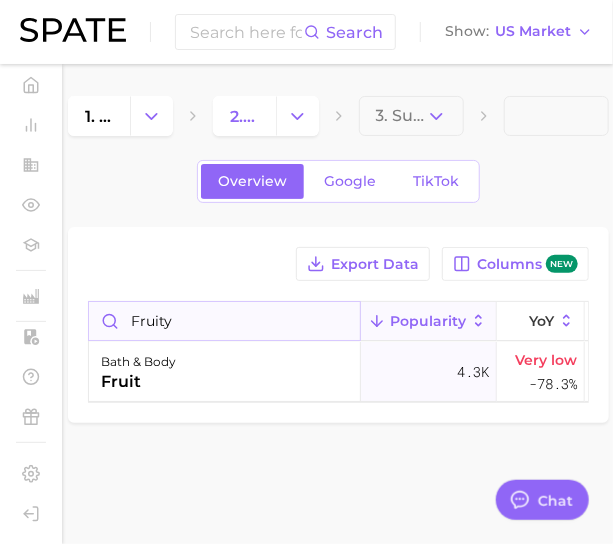 click on "fruity" at bounding box center (224, 321) 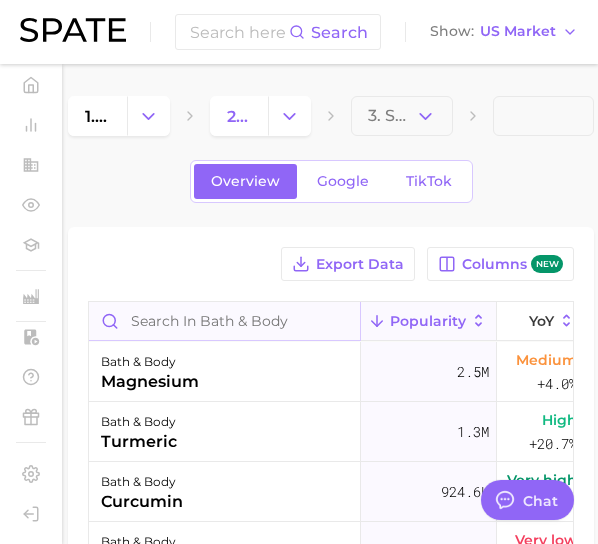 click at bounding box center [224, 321] 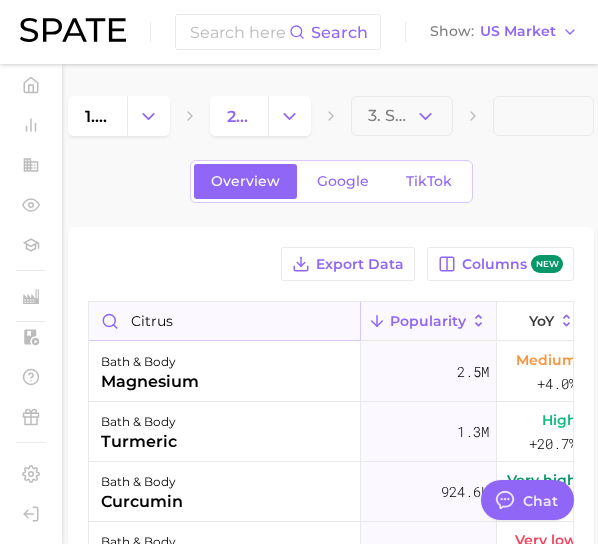 type on "citrus" 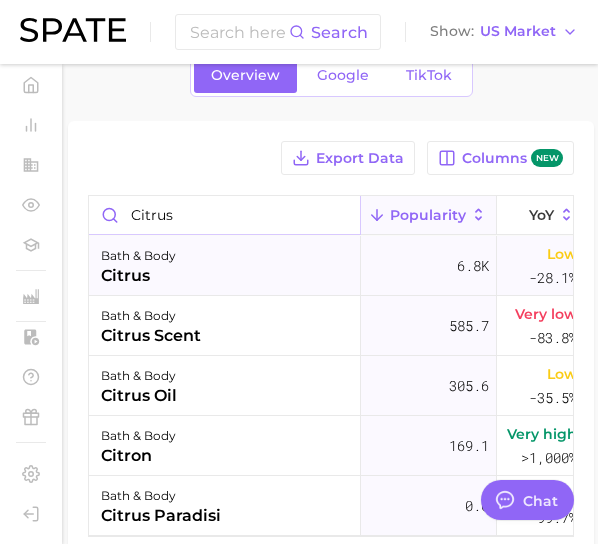 scroll, scrollTop: 78, scrollLeft: 0, axis: vertical 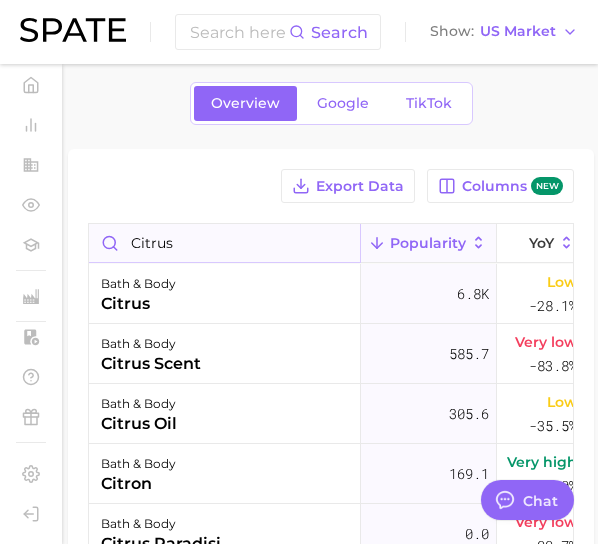 click on "citrus" at bounding box center [224, 243] 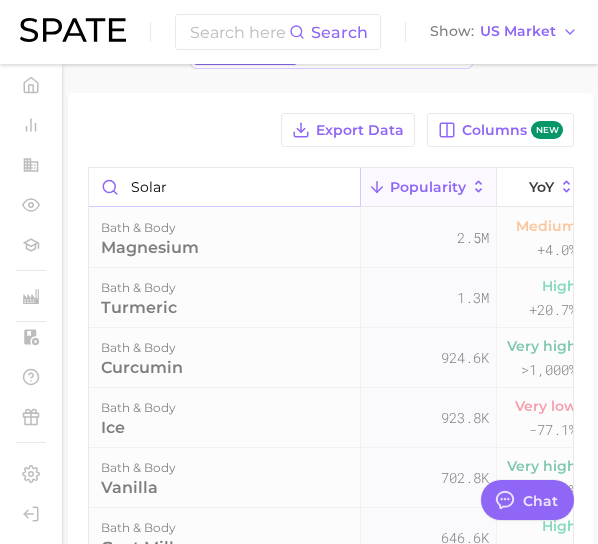 scroll, scrollTop: 0, scrollLeft: 0, axis: both 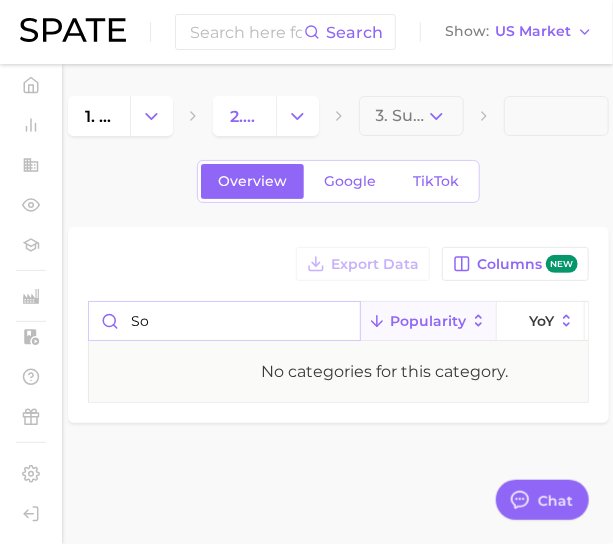 type on "s" 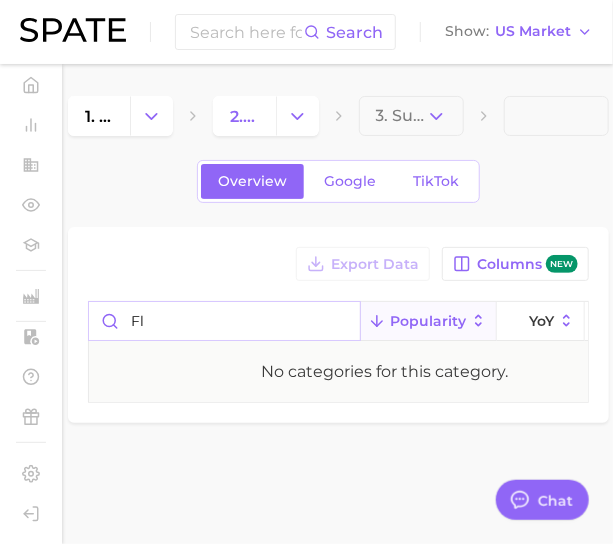 type on "f" 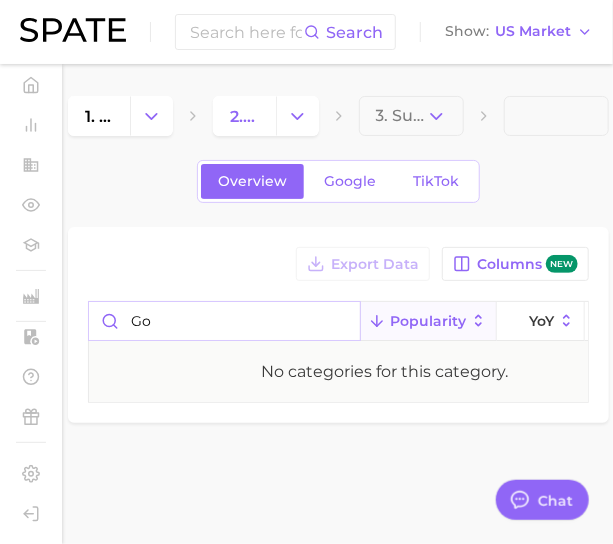 type on "g" 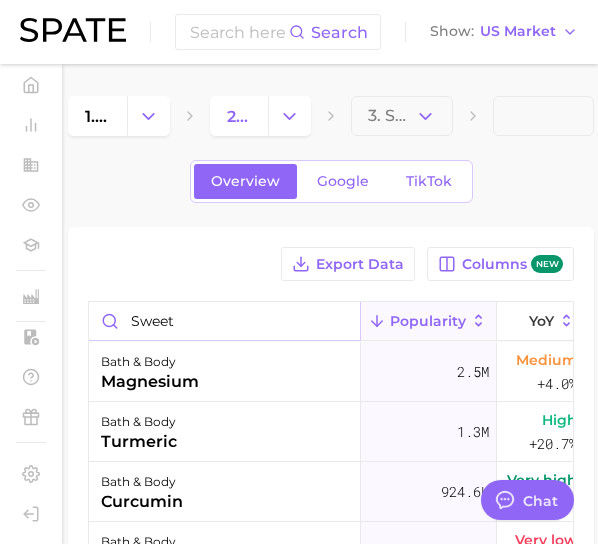 type on "sweet" 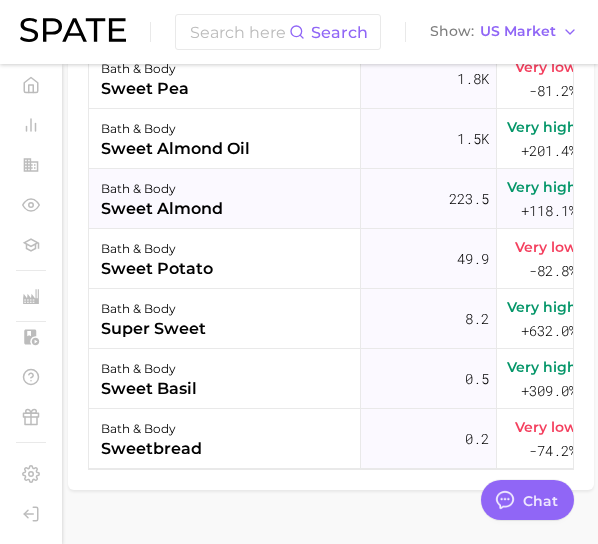 scroll, scrollTop: 0, scrollLeft: 0, axis: both 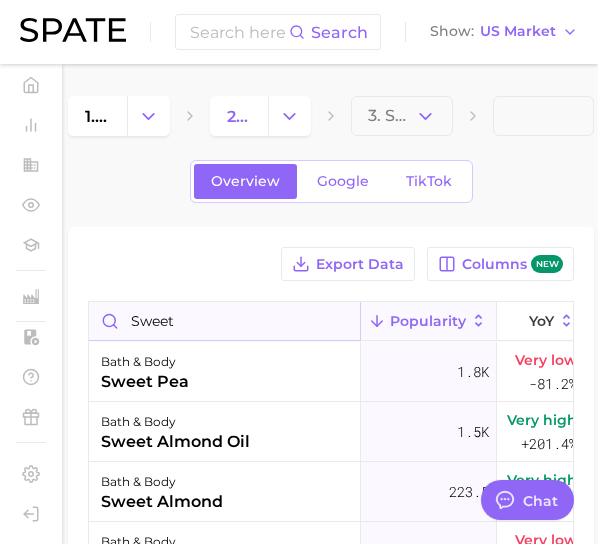 click on "sweet" at bounding box center [224, 321] 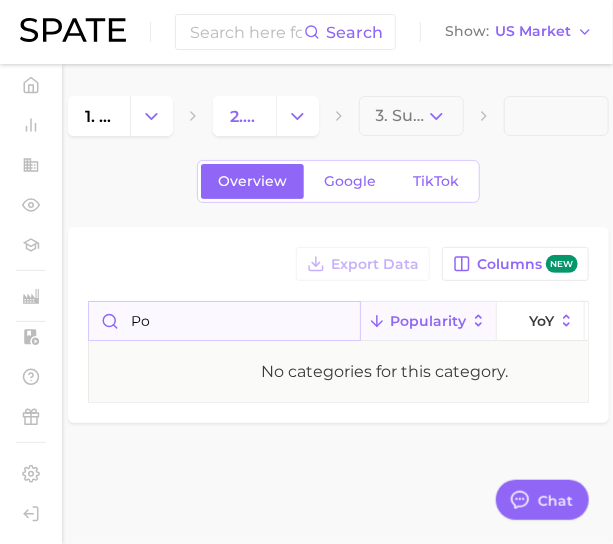 type on "p" 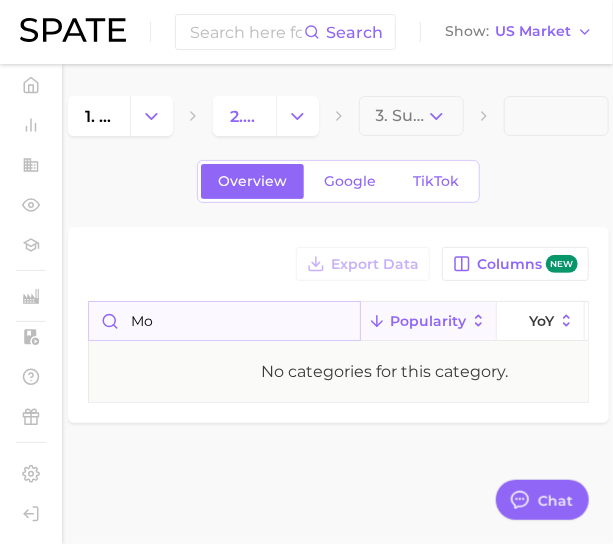 type on "m" 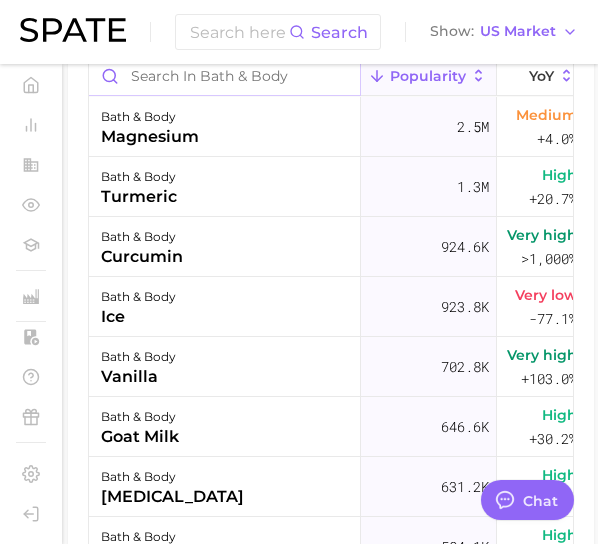 scroll, scrollTop: 248, scrollLeft: 0, axis: vertical 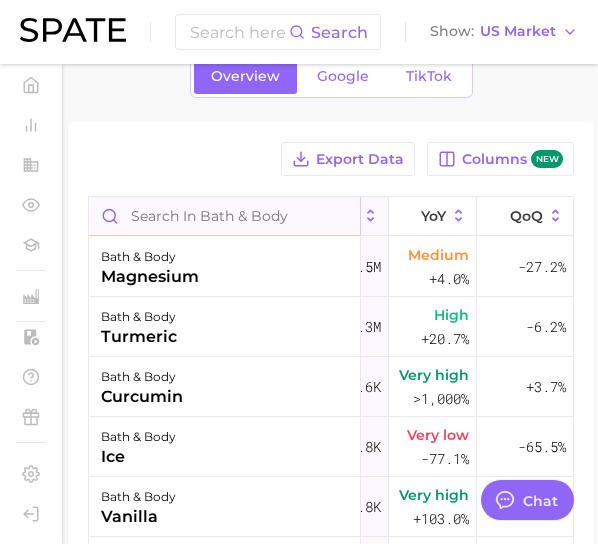 click at bounding box center (224, 216) 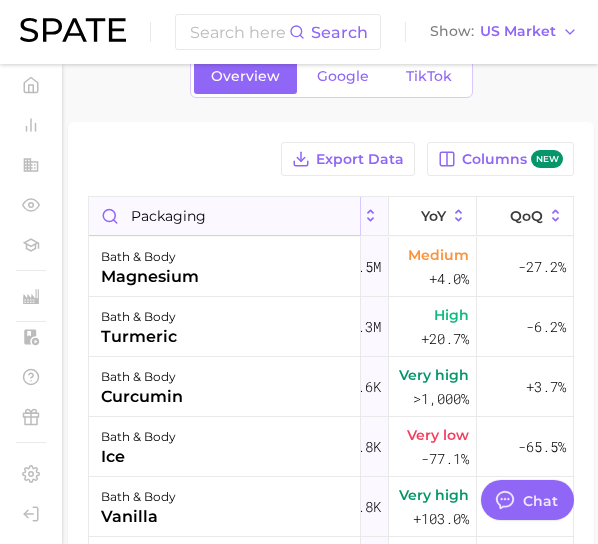 type on "packaging" 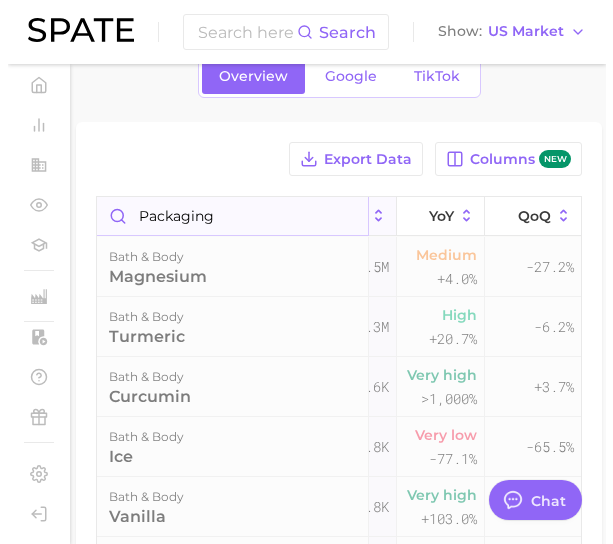 scroll, scrollTop: 0, scrollLeft: 0, axis: both 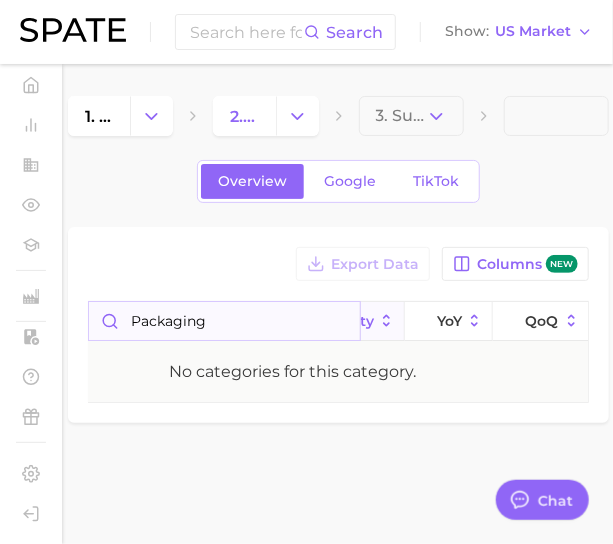 click on "packaging" at bounding box center [224, 321] 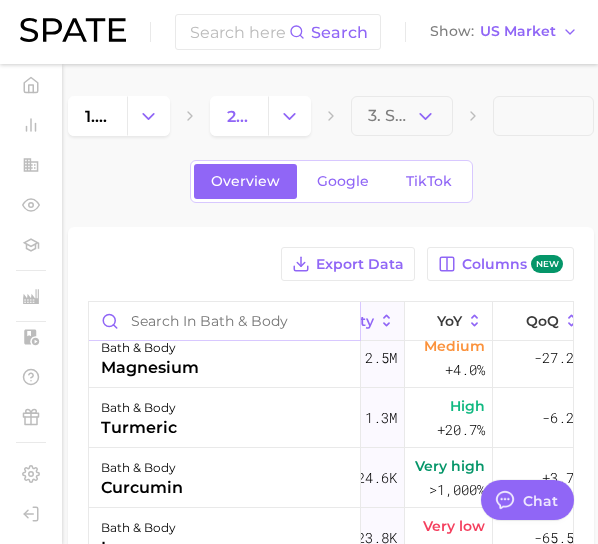 scroll, scrollTop: 0, scrollLeft: 92, axis: horizontal 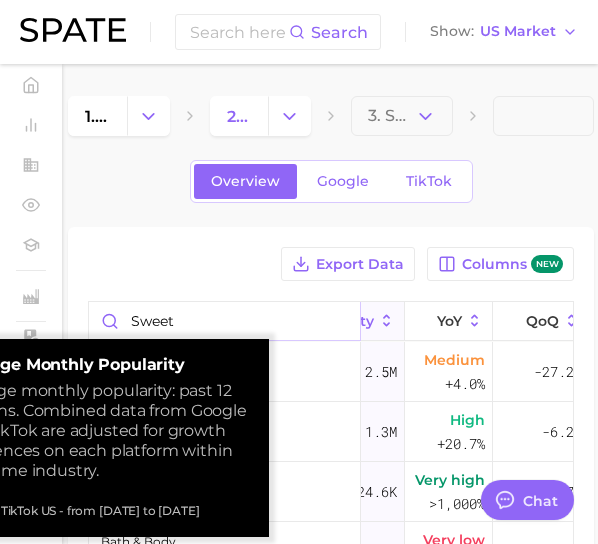 type on "sweet" 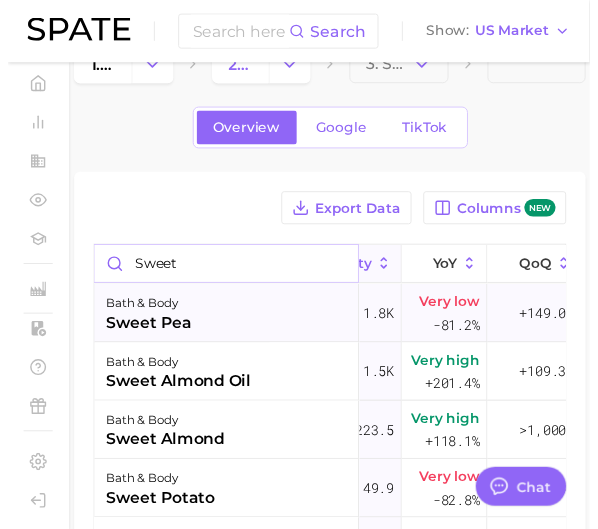 scroll, scrollTop: 0, scrollLeft: 0, axis: both 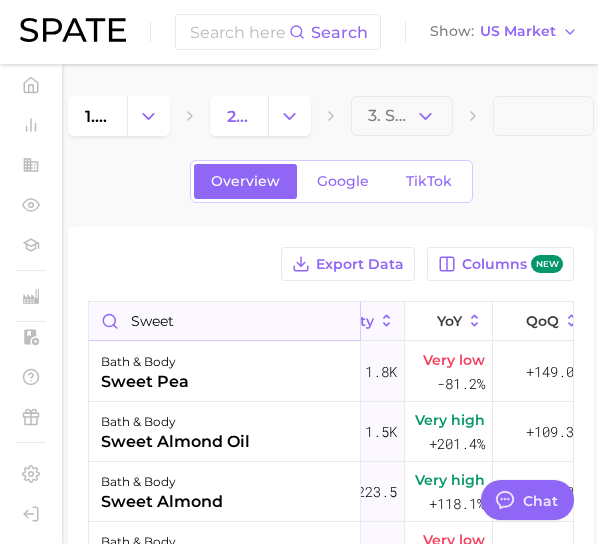 click on "sweet" at bounding box center [224, 321] 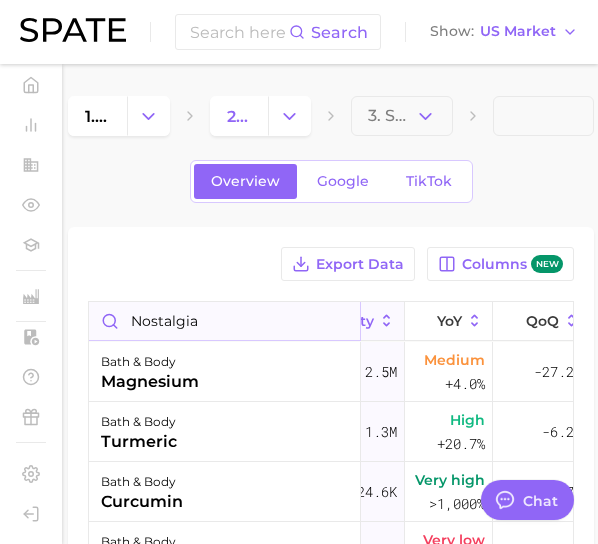 type on "nostalgia" 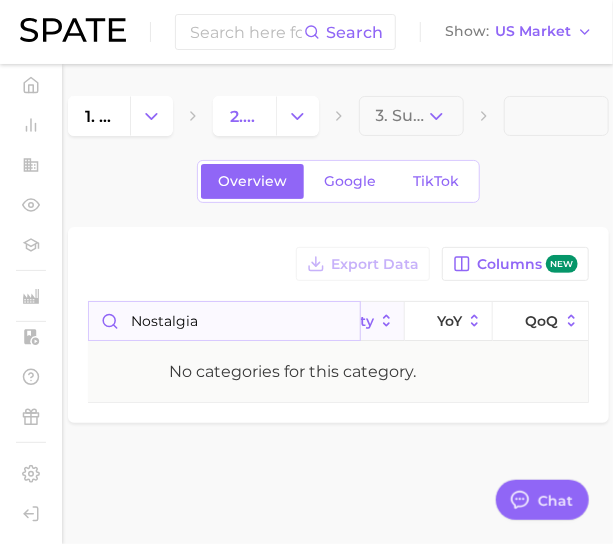 click on "nostalgia" at bounding box center (224, 321) 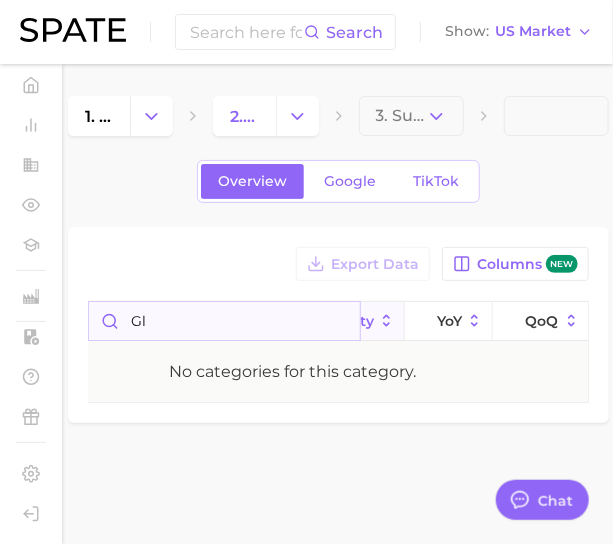 type on "g" 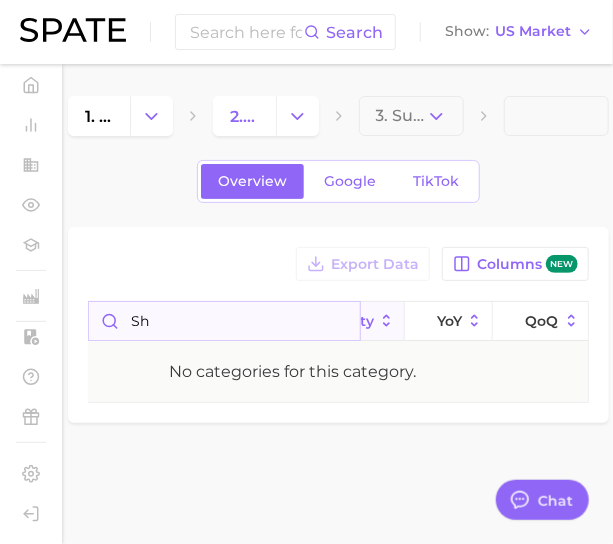 type on "s" 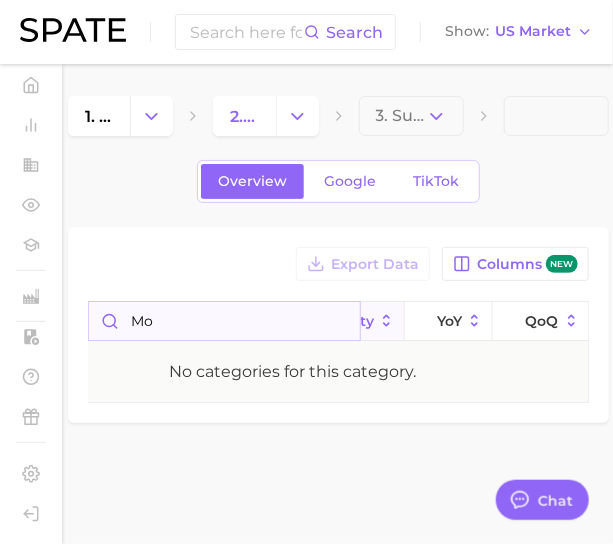 type on "m" 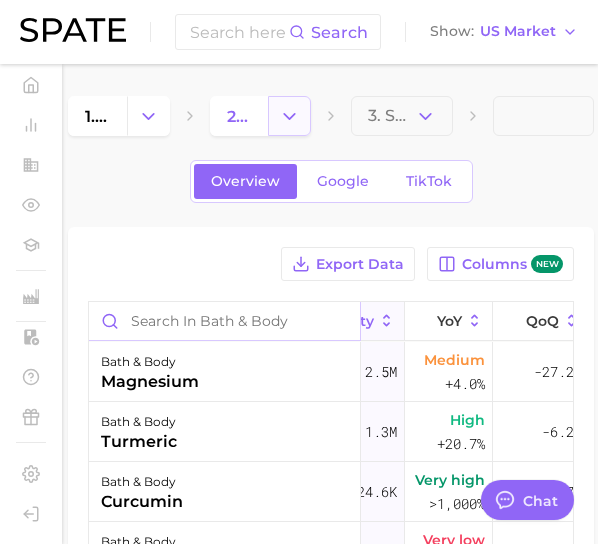 type 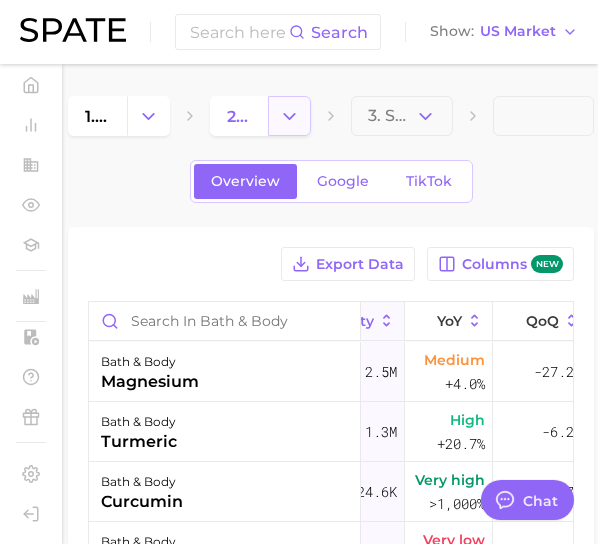 click 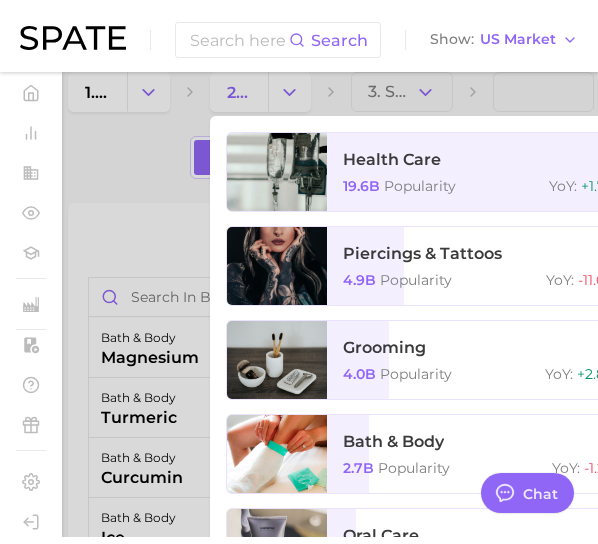 scroll, scrollTop: 0, scrollLeft: 0, axis: both 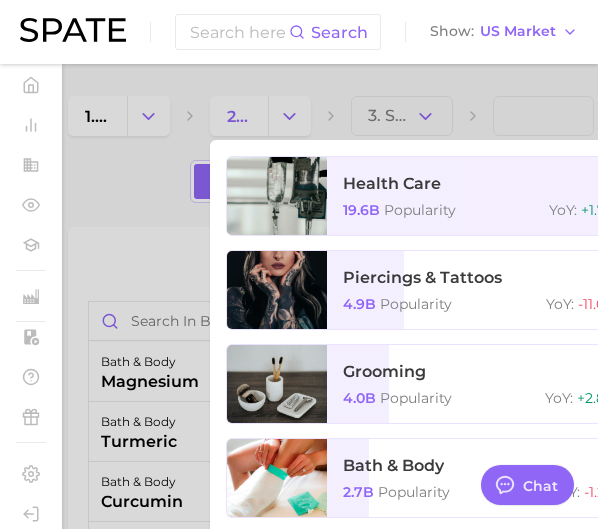 click at bounding box center [299, 264] 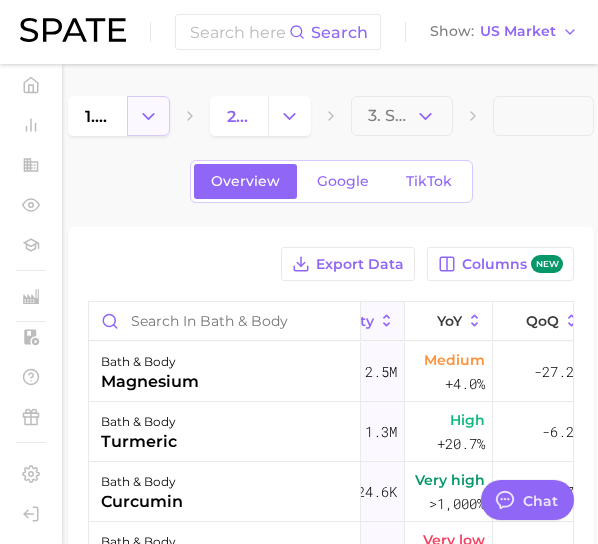 click 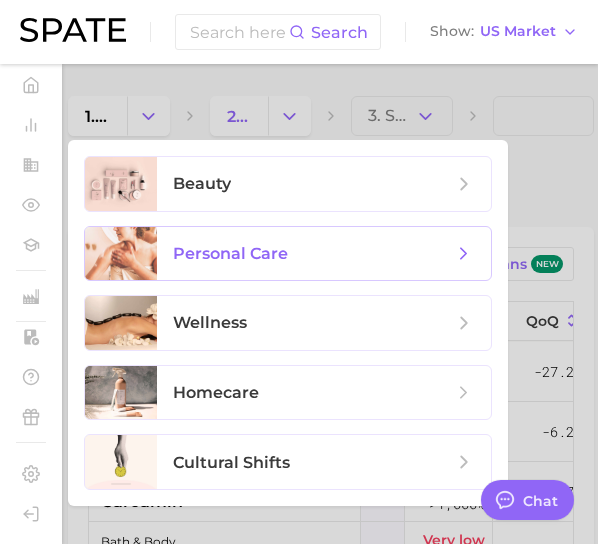 click on "personal care" at bounding box center (230, 253) 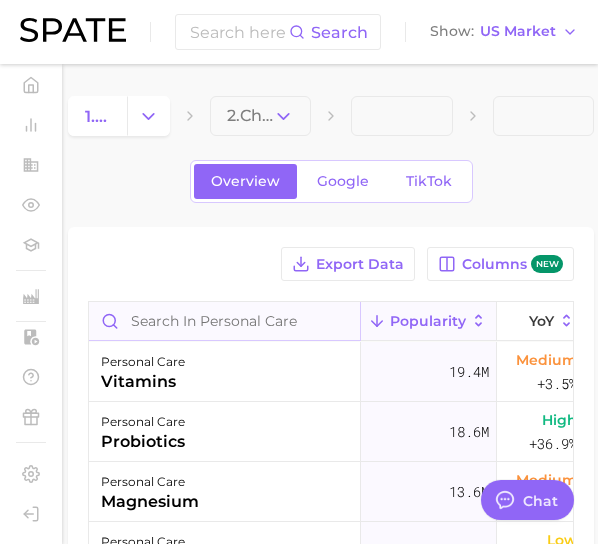 click at bounding box center [224, 321] 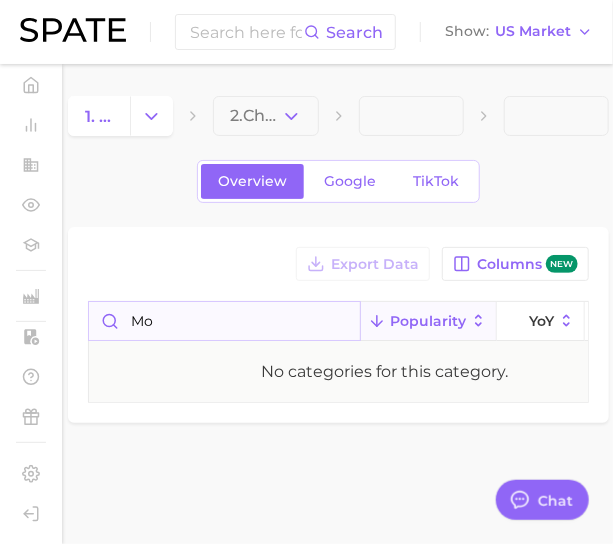 type on "m" 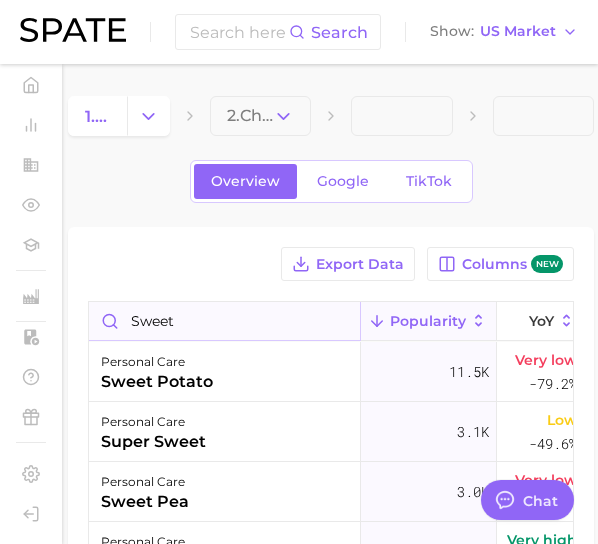 scroll, scrollTop: 52, scrollLeft: 0, axis: vertical 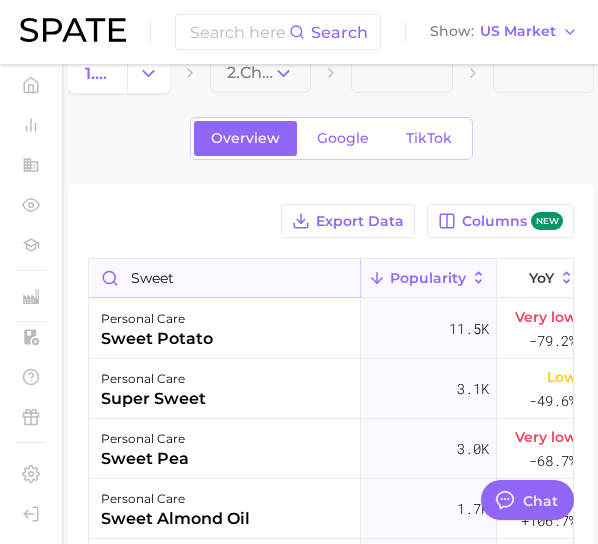 click on "sweet" at bounding box center (224, 278) 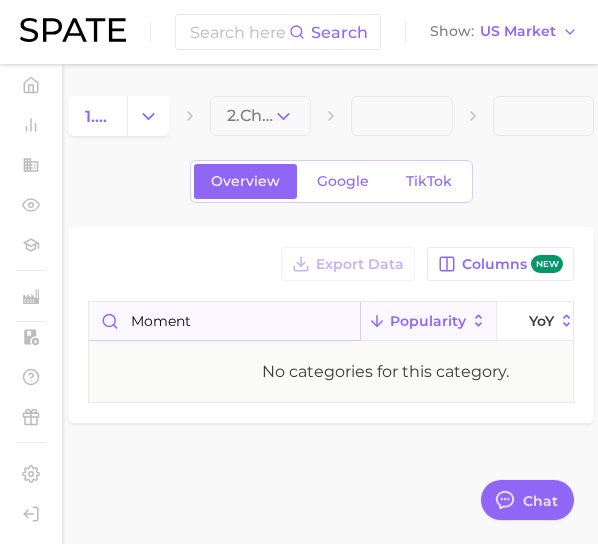 scroll, scrollTop: 0, scrollLeft: 0, axis: both 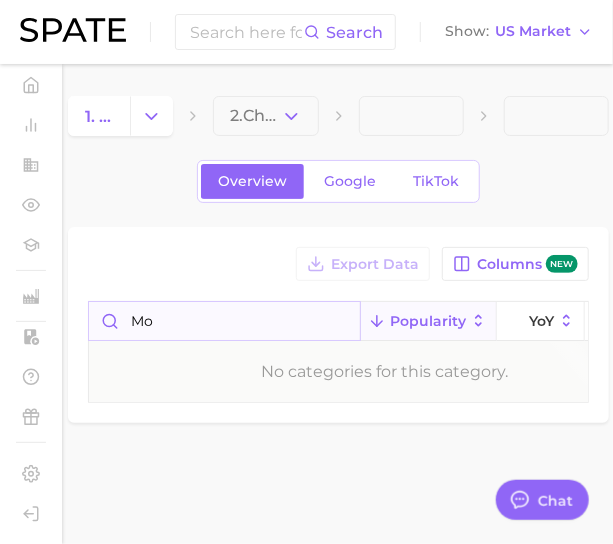 type on "m" 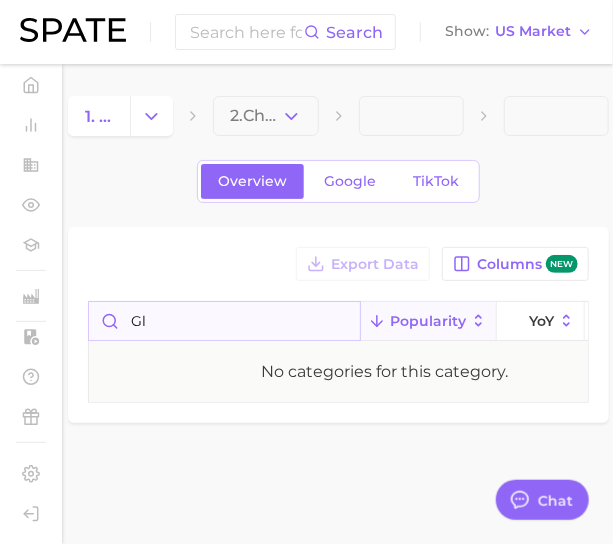 type on "g" 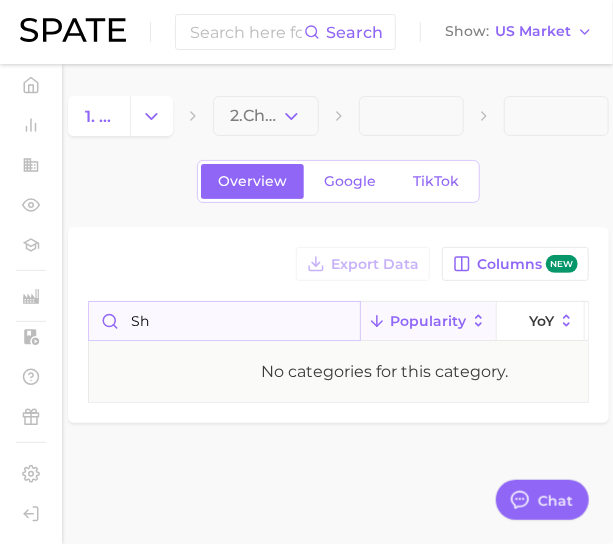 type on "s" 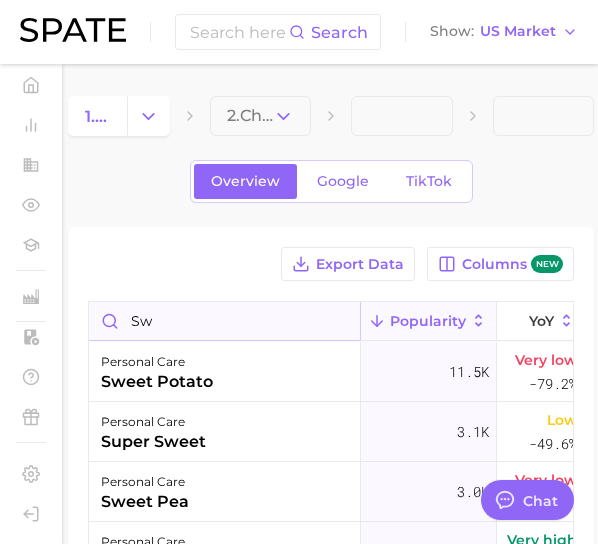 type on "s" 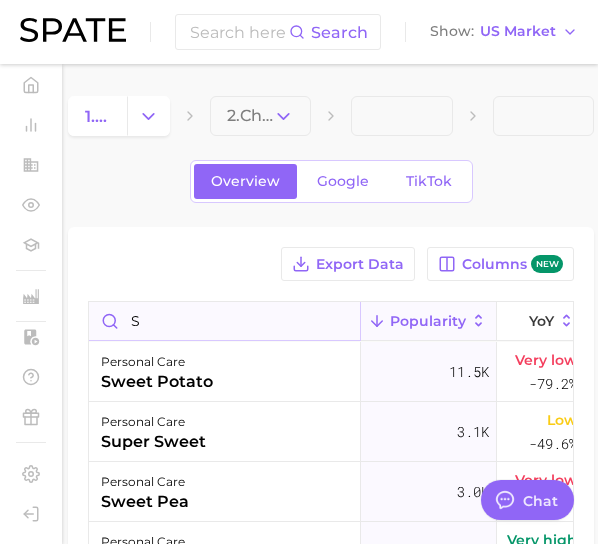 type 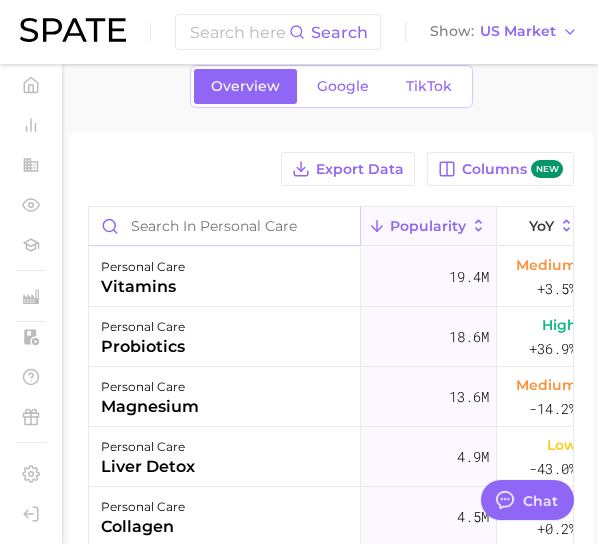 scroll, scrollTop: 112, scrollLeft: 0, axis: vertical 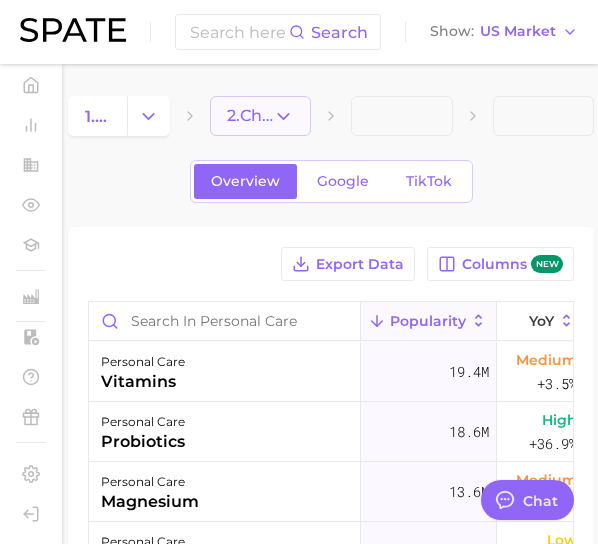 click on "2.  Choose Category" at bounding box center (250, 116) 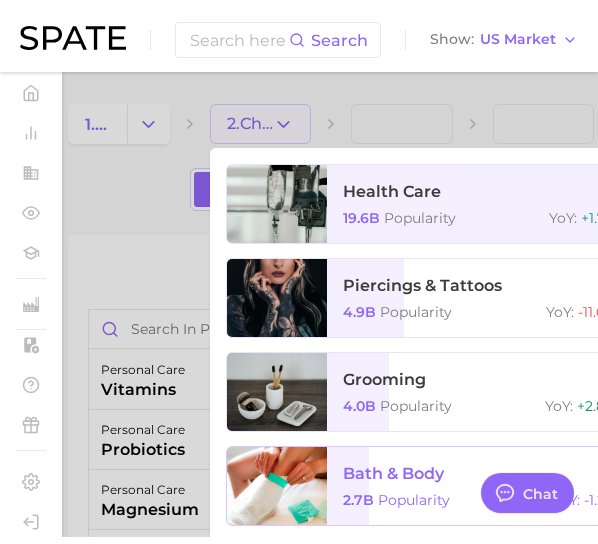 scroll, scrollTop: 0, scrollLeft: 0, axis: both 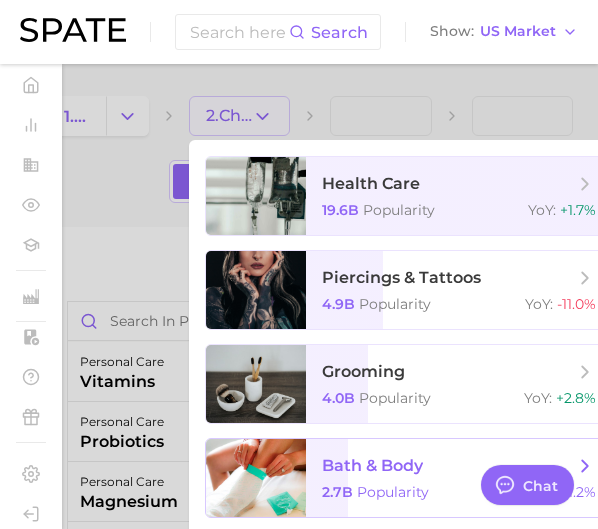 click on "bath & body 2.7b   Popularity YoY :   -1.2%" at bounding box center [409, 478] 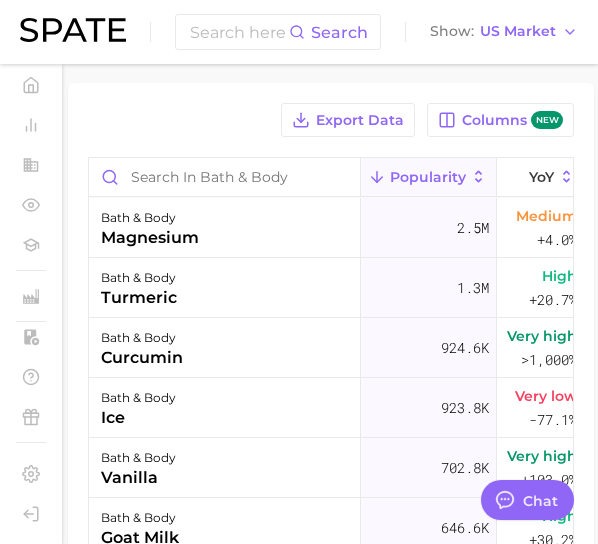 scroll, scrollTop: 145, scrollLeft: 0, axis: vertical 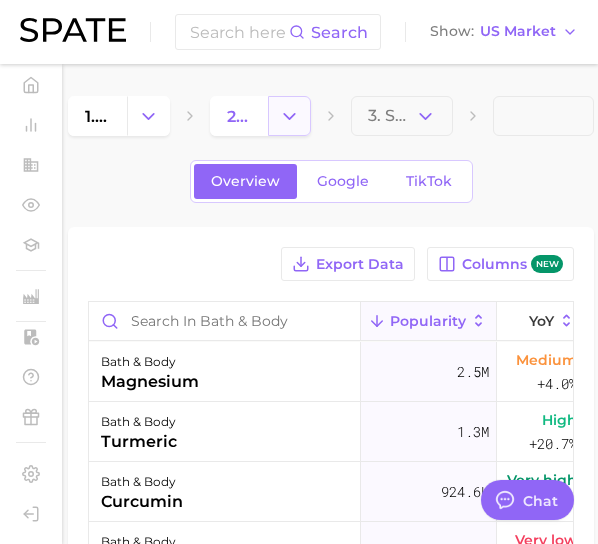 click 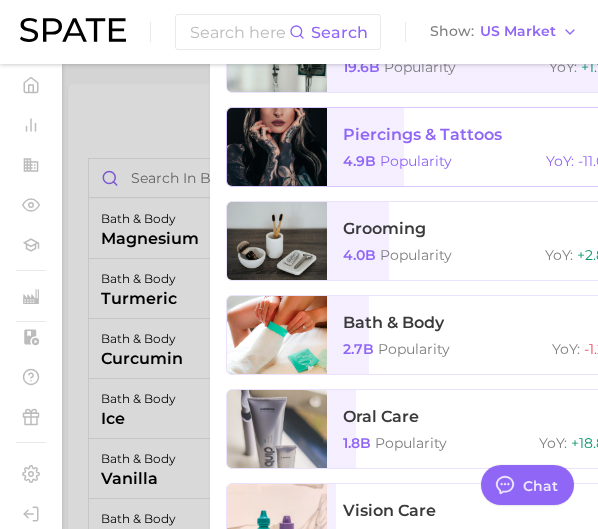 scroll, scrollTop: 163, scrollLeft: 0, axis: vertical 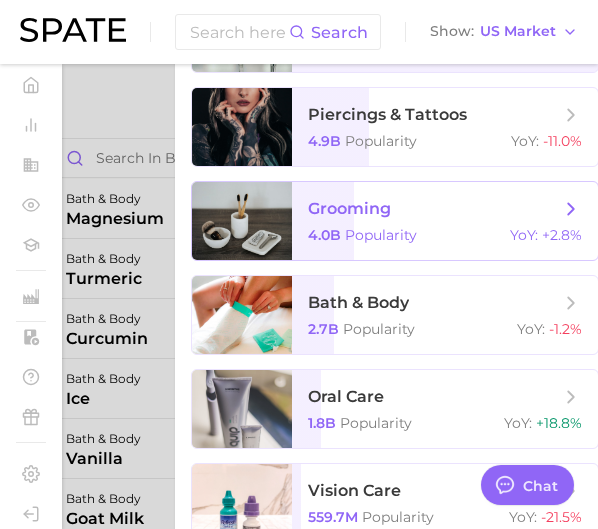 click on "grooming" at bounding box center (349, 208) 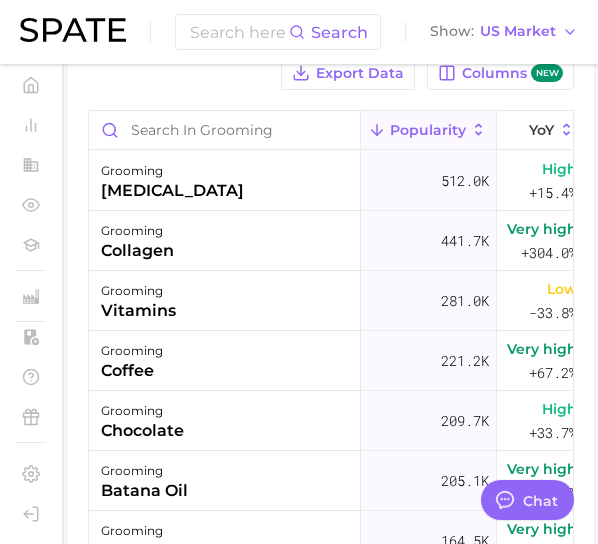 scroll, scrollTop: 195, scrollLeft: 0, axis: vertical 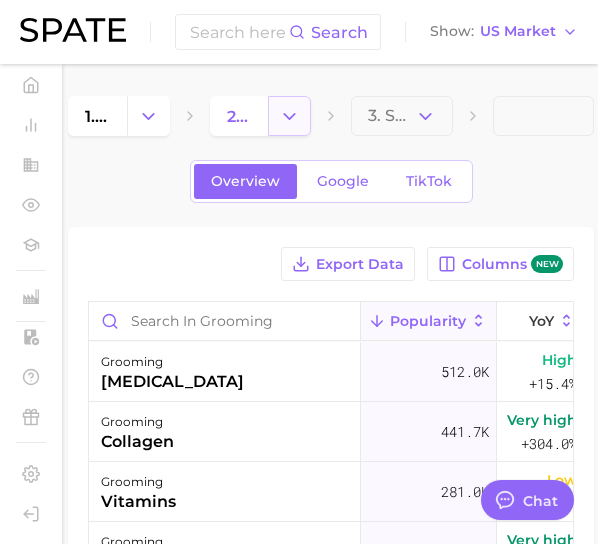 click 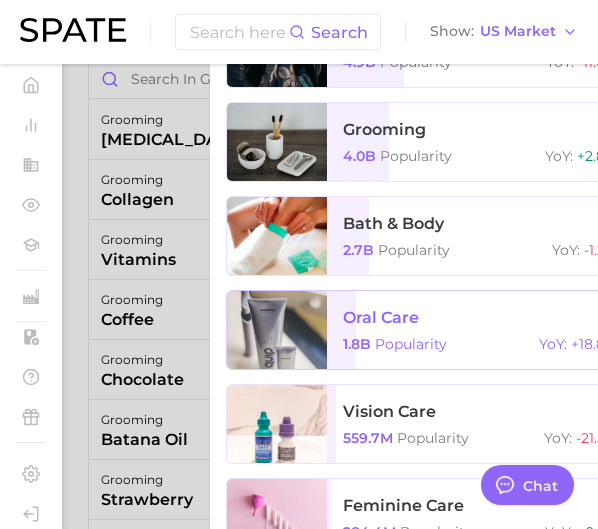scroll, scrollTop: 241, scrollLeft: 0, axis: vertical 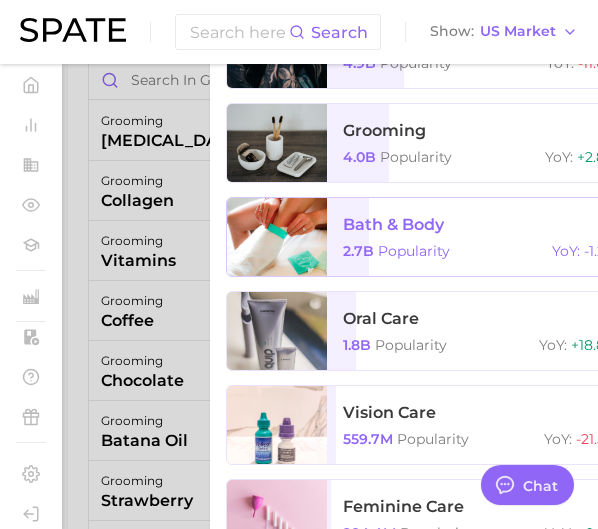 click on "bath & body" at bounding box center [393, 224] 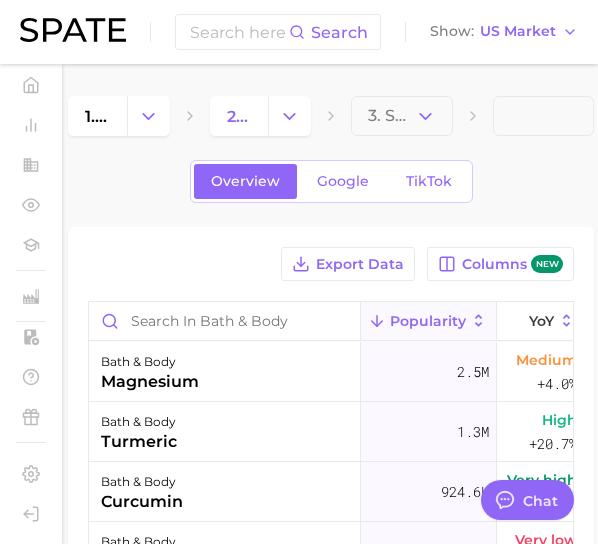 scroll, scrollTop: 74, scrollLeft: 0, axis: vertical 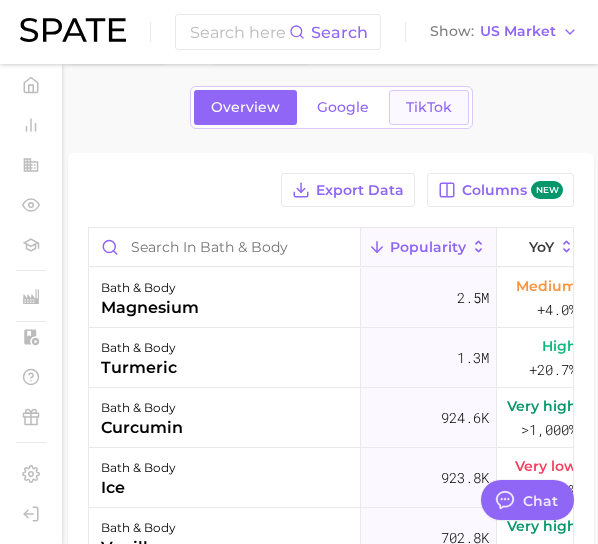 click on "TikTok" at bounding box center [429, 107] 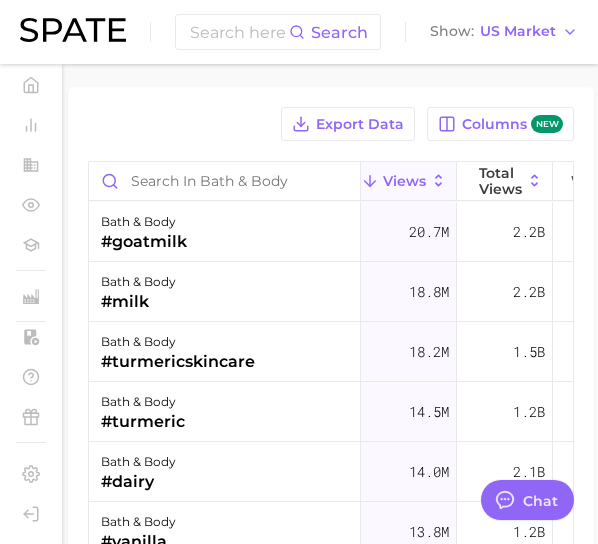 scroll, scrollTop: 157, scrollLeft: 0, axis: vertical 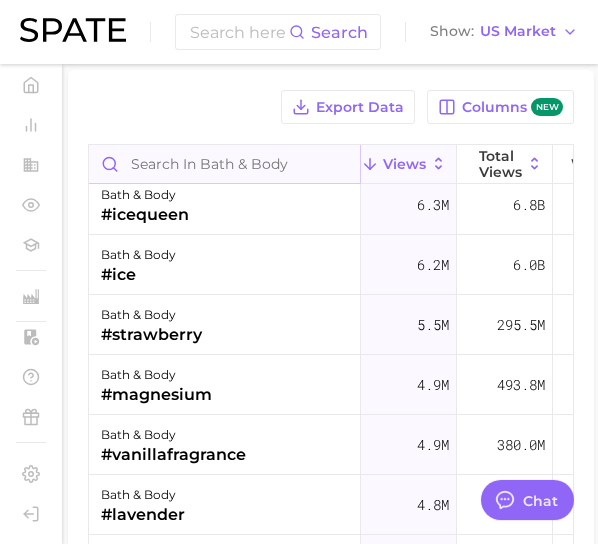 click at bounding box center [224, 164] 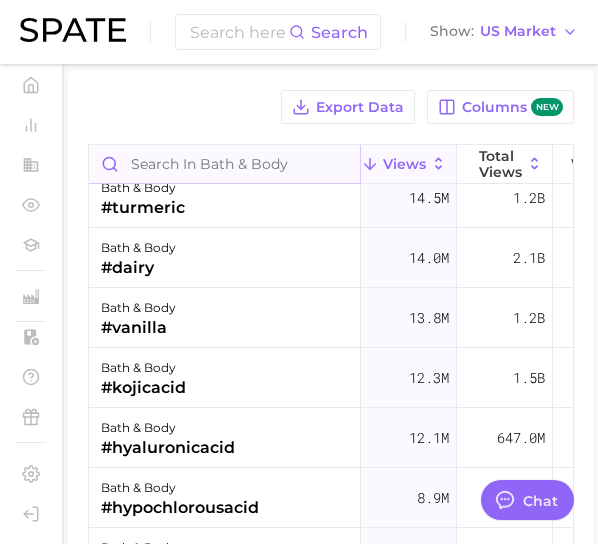 scroll, scrollTop: 0, scrollLeft: 0, axis: both 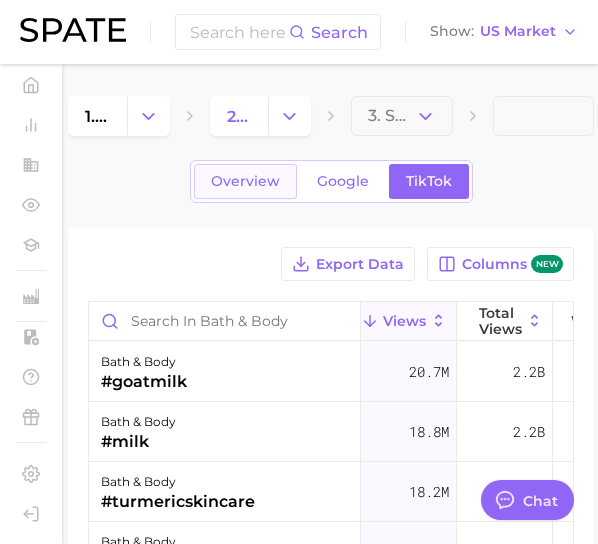 click on "Overview" at bounding box center [245, 181] 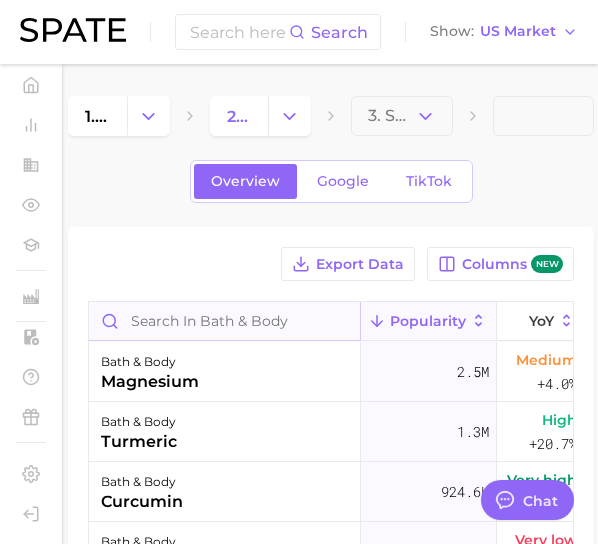 click at bounding box center (224, 321) 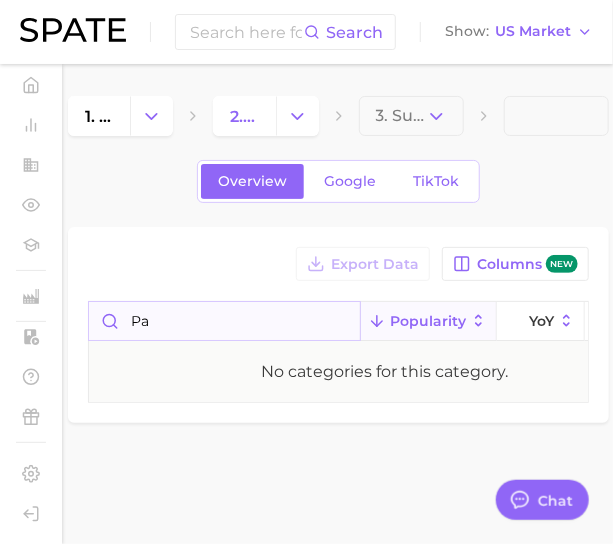 type on "p" 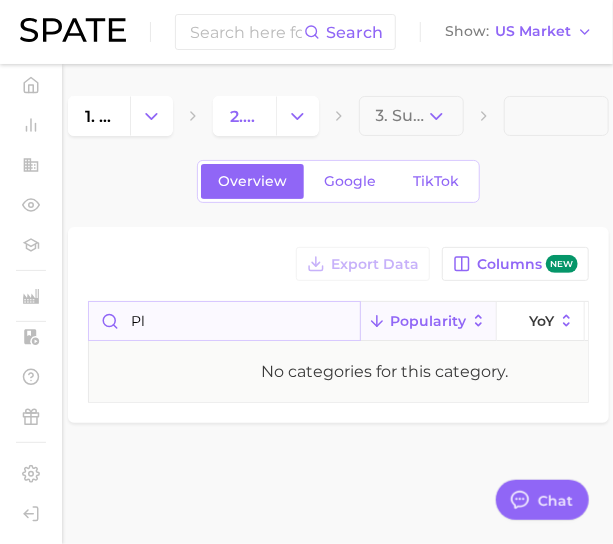type on "p" 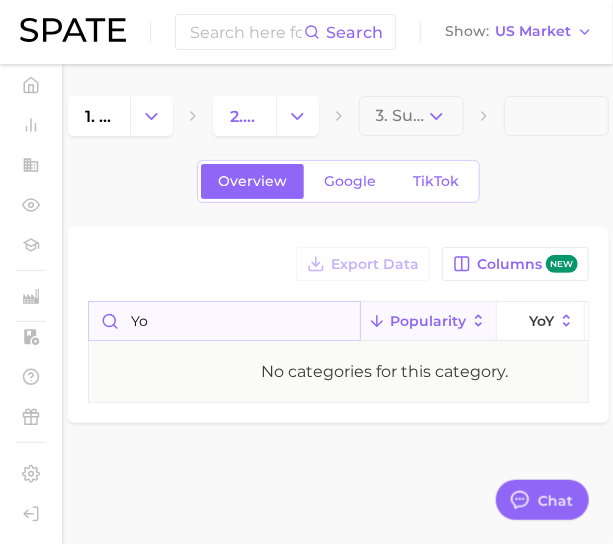type on "y" 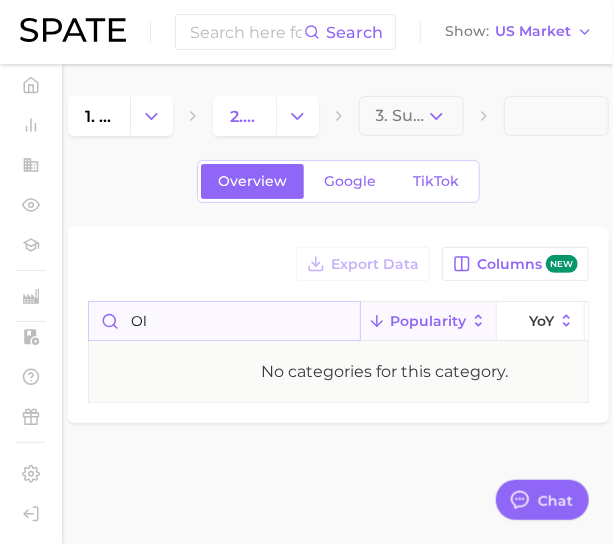 type on "o" 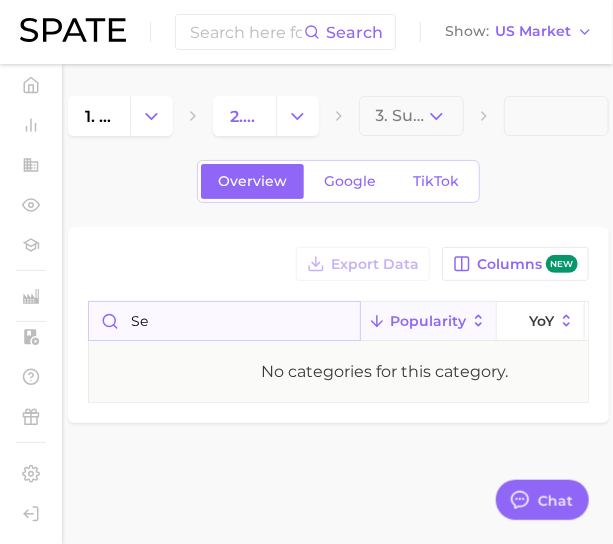 type on "s" 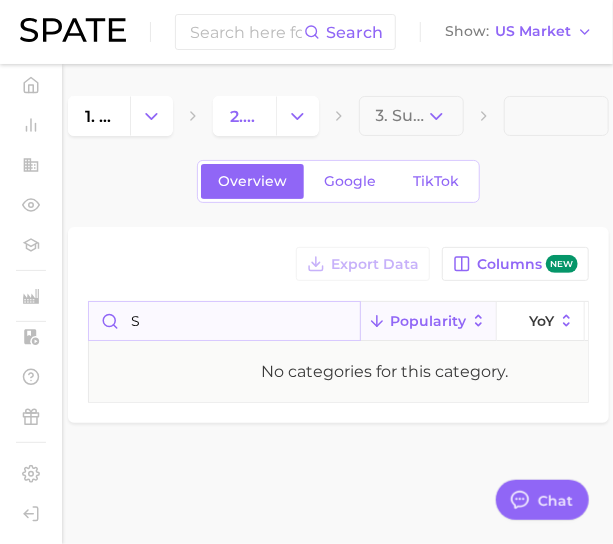 type 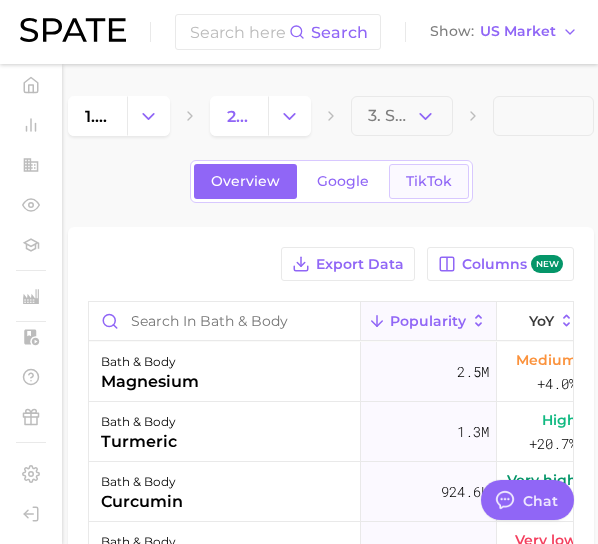 click on "TikTok" at bounding box center [429, 181] 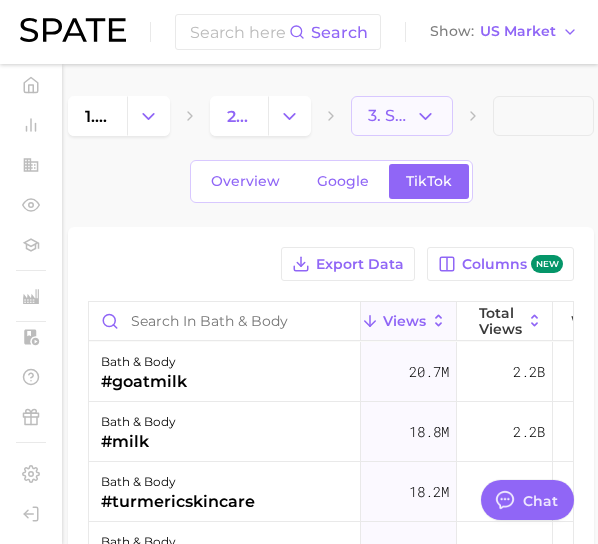 click on "3. Subcategory" at bounding box center (391, 116) 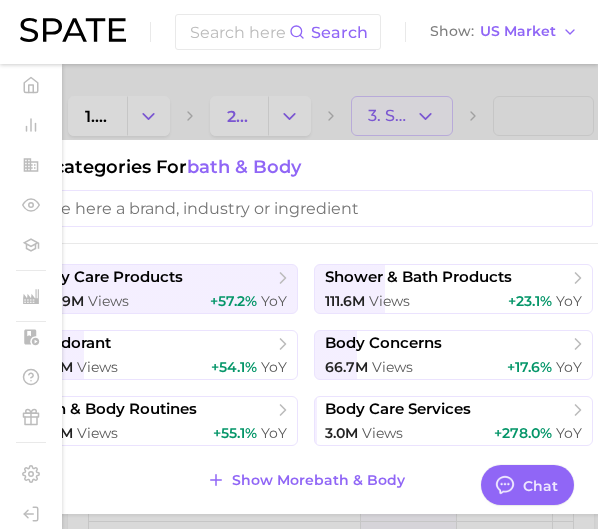 click at bounding box center (299, 264) 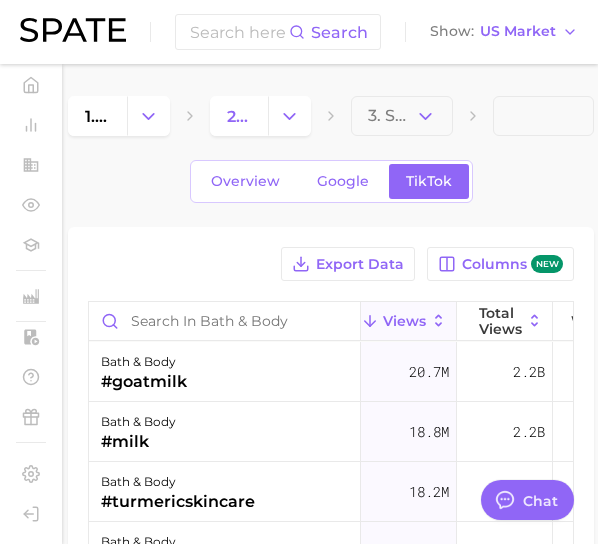 scroll, scrollTop: 142, scrollLeft: 0, axis: vertical 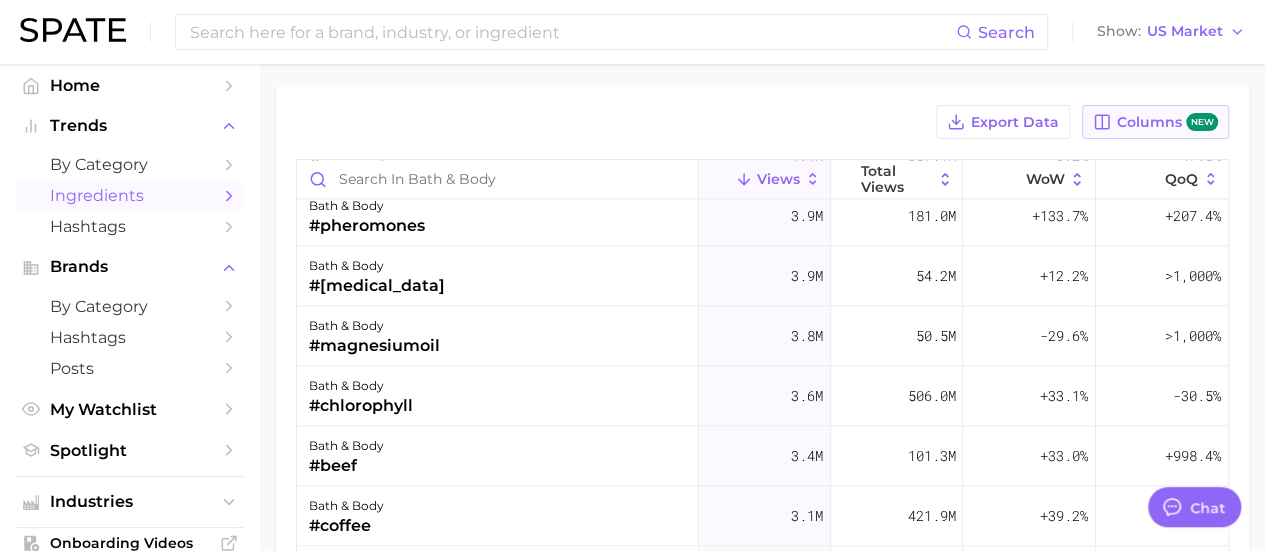 click on "Columns new" at bounding box center (1167, 122) 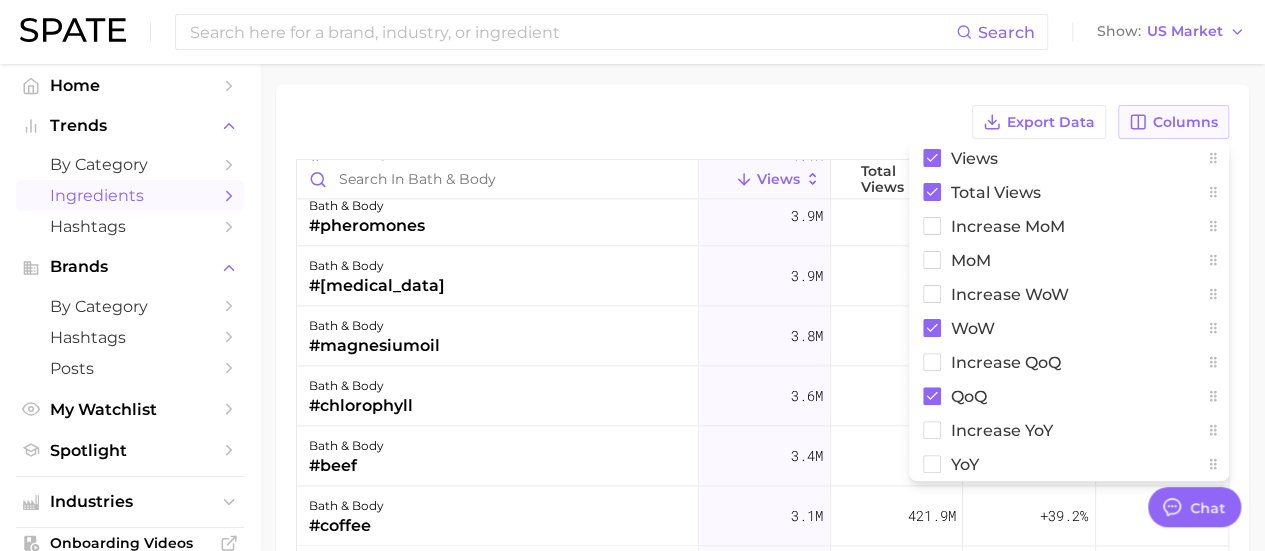 click on "Columns" at bounding box center (1185, 122) 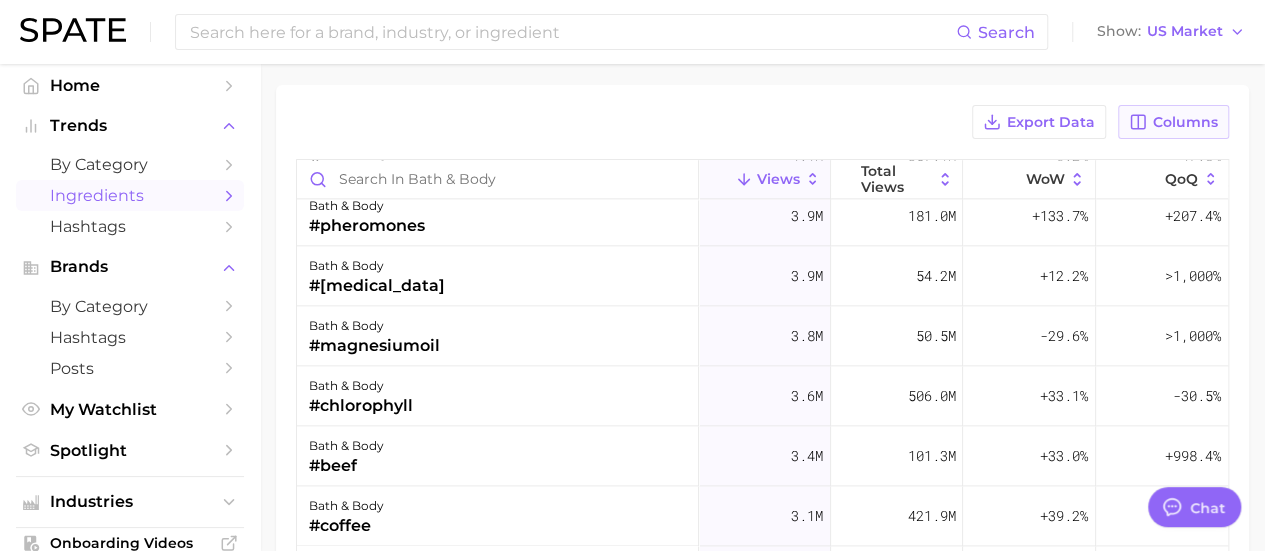 click on "Columns" at bounding box center (1185, 122) 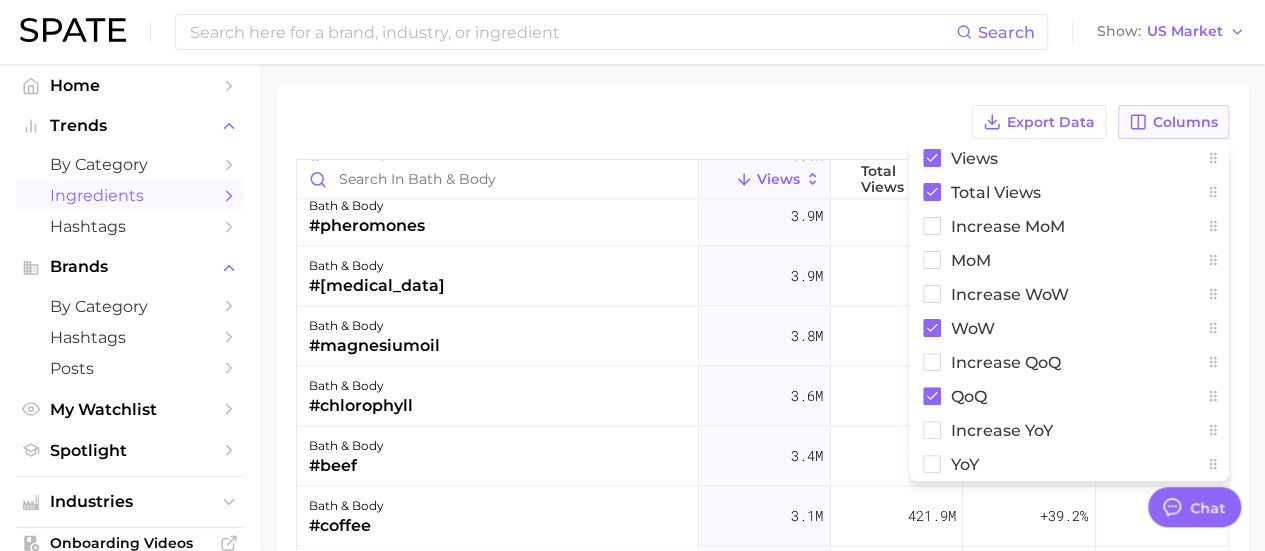 click on "Columns" at bounding box center (1185, 122) 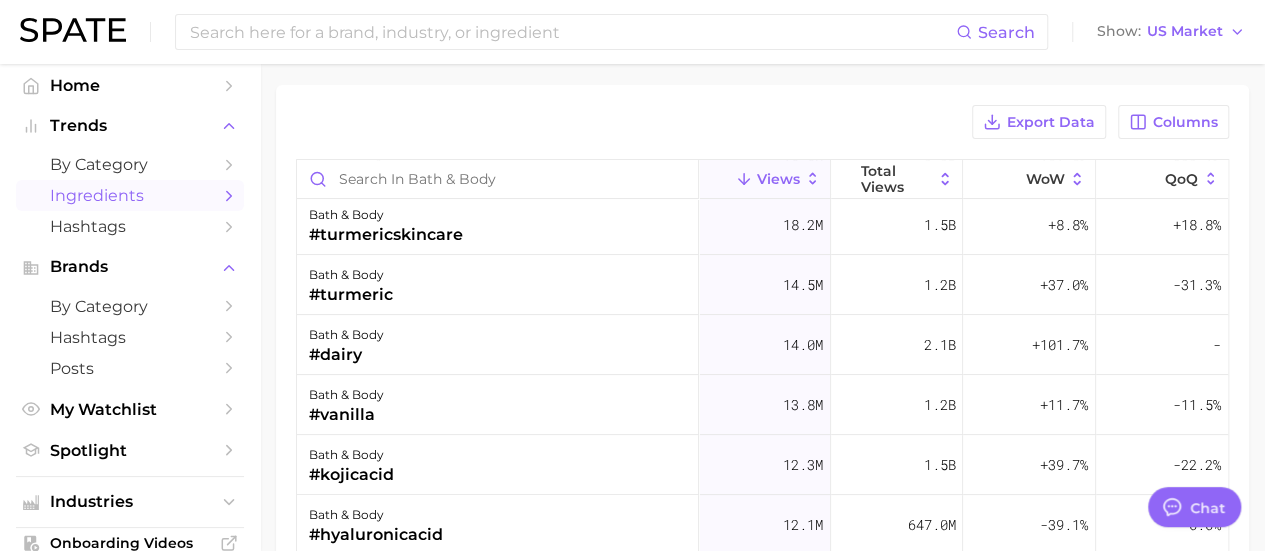 scroll, scrollTop: 0, scrollLeft: 0, axis: both 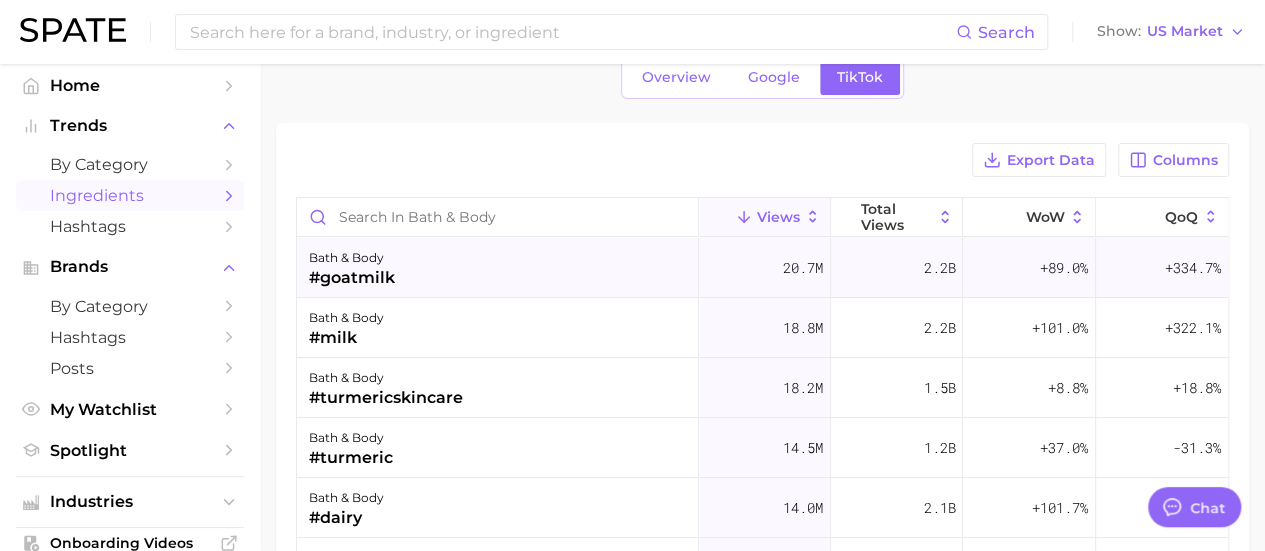 click on "#goatmilk" at bounding box center (352, 278) 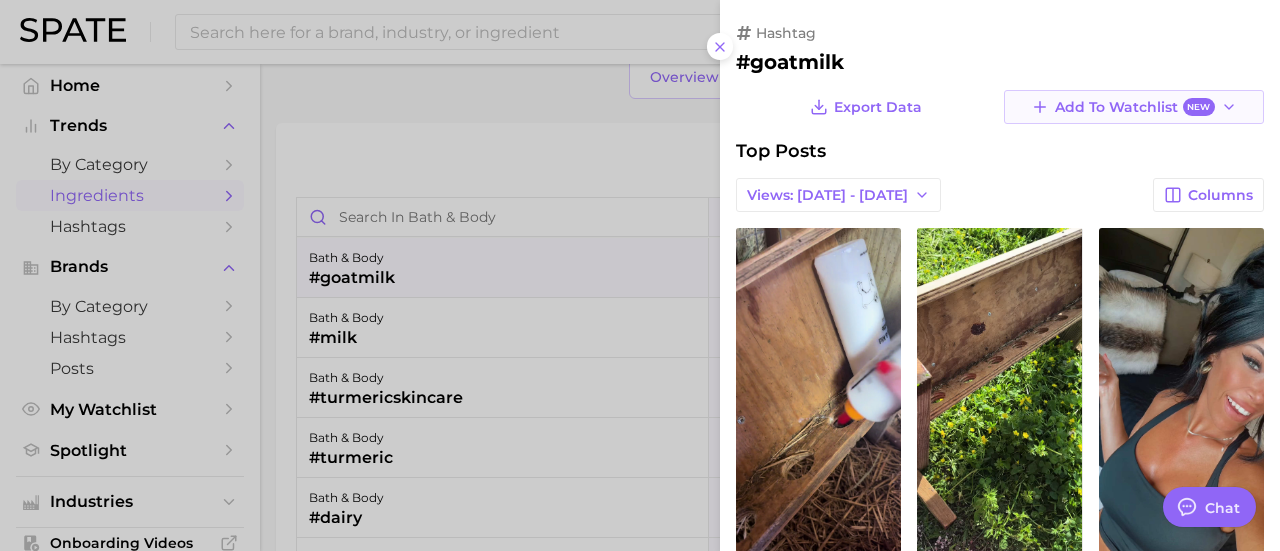 scroll, scrollTop: 0, scrollLeft: 0, axis: both 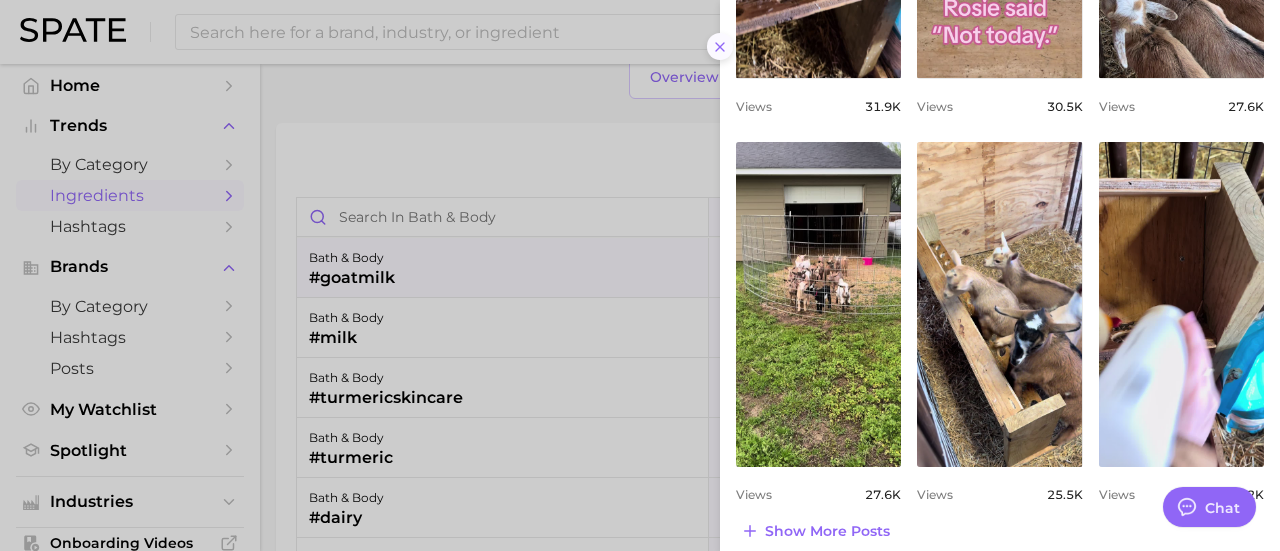 click 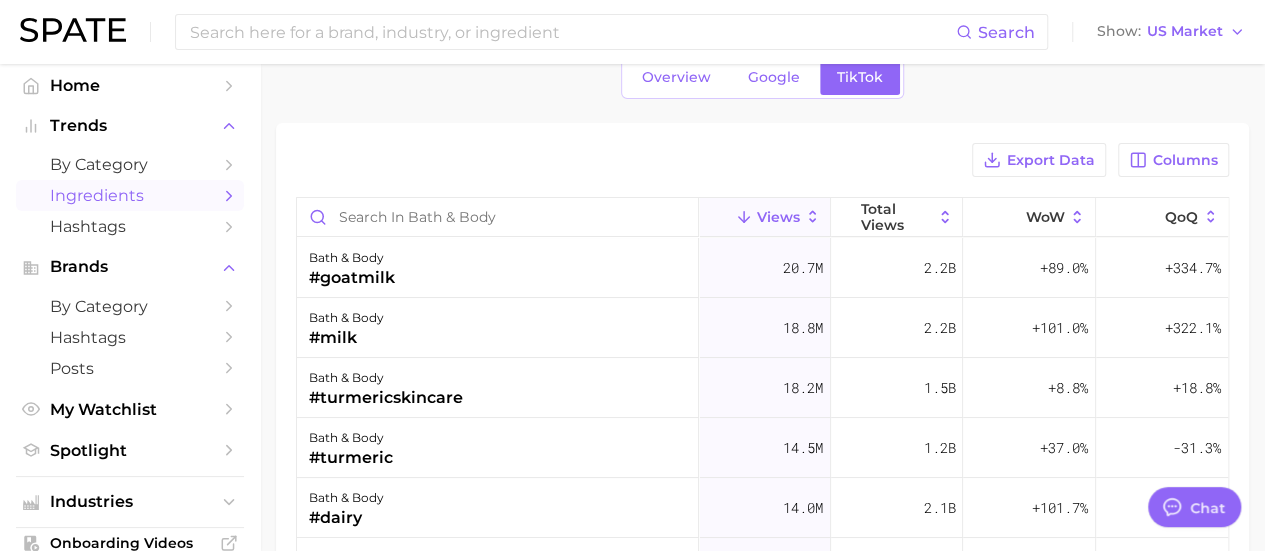 type on "x" 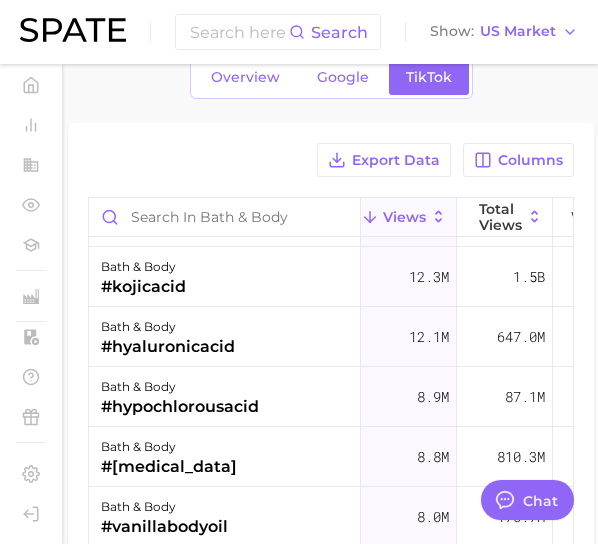 scroll, scrollTop: 370, scrollLeft: 0, axis: vertical 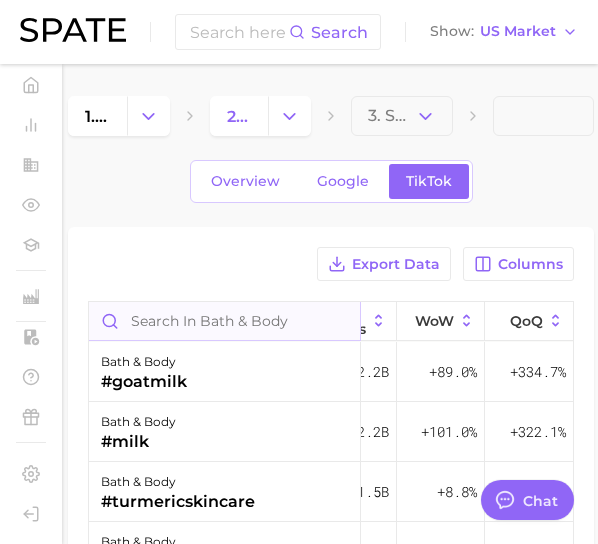 click at bounding box center (224, 321) 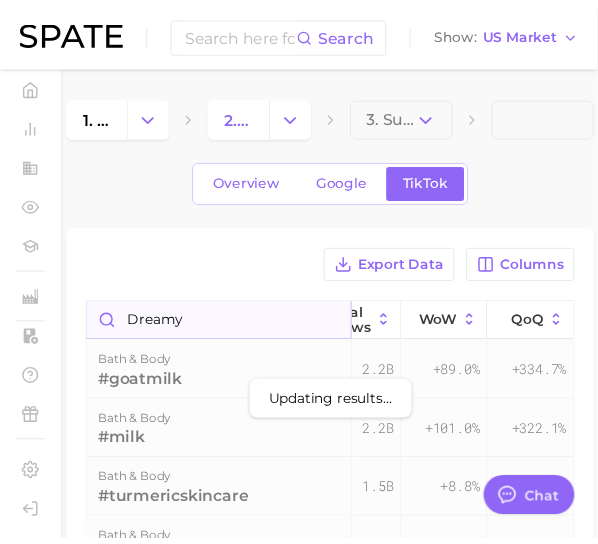scroll, scrollTop: 0, scrollLeft: 140, axis: horizontal 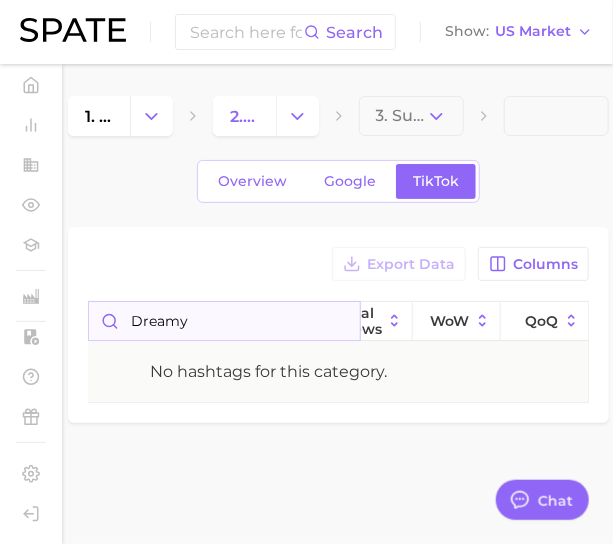 click on "dreamy" at bounding box center (224, 321) 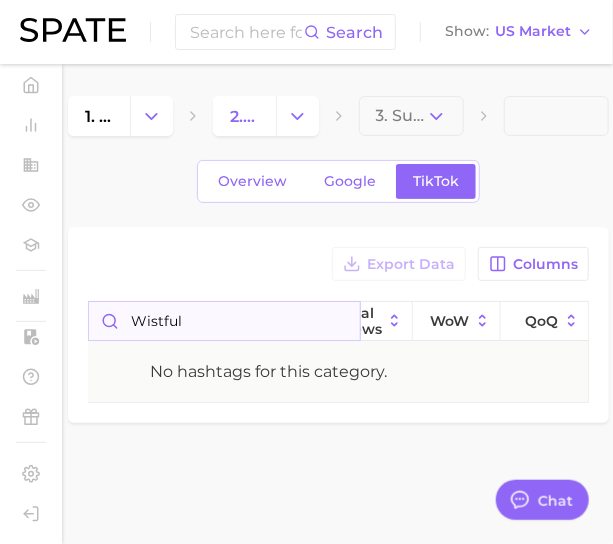click on "wistful" at bounding box center [224, 321] 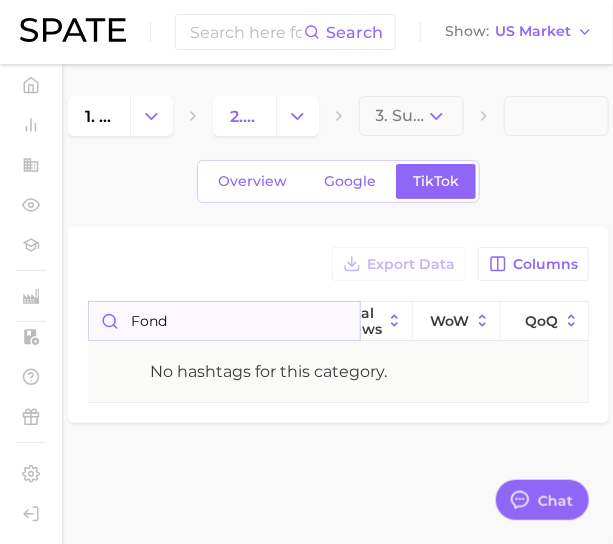click on "fond" at bounding box center [224, 321] 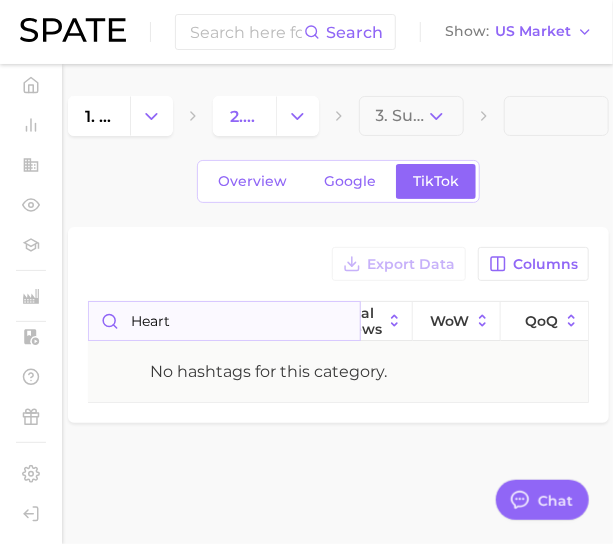 type on "heart" 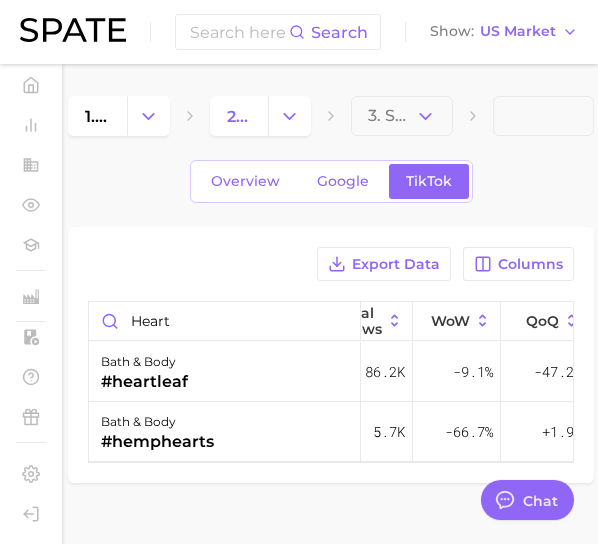 click on "1. personal care 2. bath & body 3. Subcategory Overview Google TikTok Export Data Columns heart Views Total Views WoW QoQ bath & body #heartleaf 53.0 86.2k -9.1% -47.2% bath & body #hemphearts 7.0 5.7k -66.7% +1.9%" at bounding box center (331, 289) 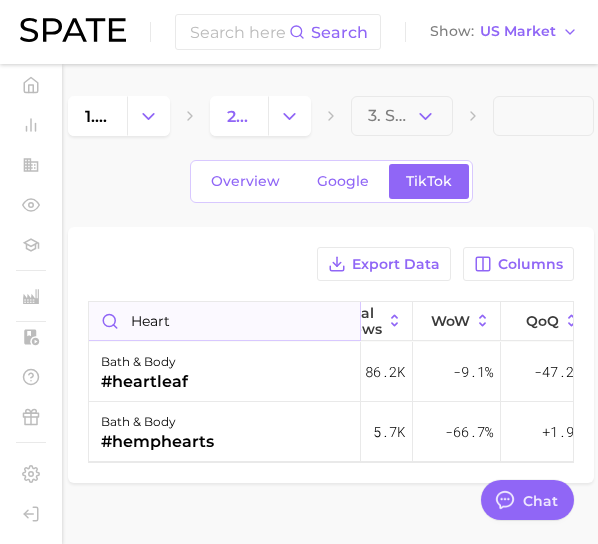 click on "heart" at bounding box center (224, 321) 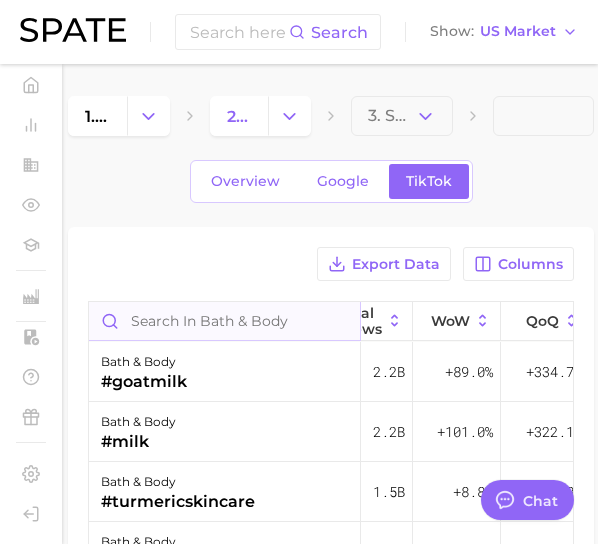 type 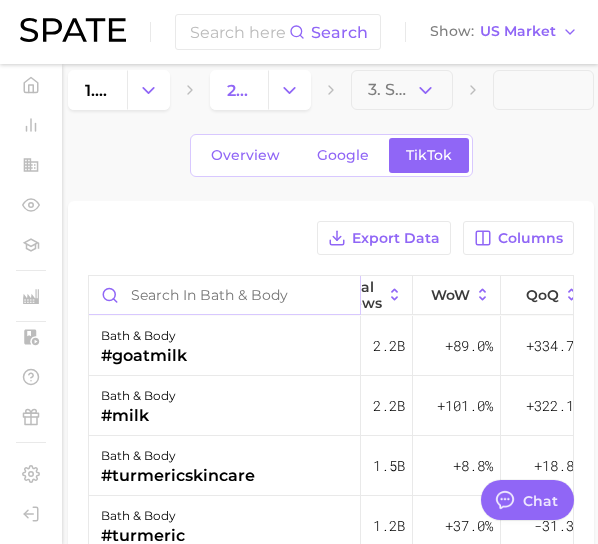 scroll, scrollTop: 36, scrollLeft: 0, axis: vertical 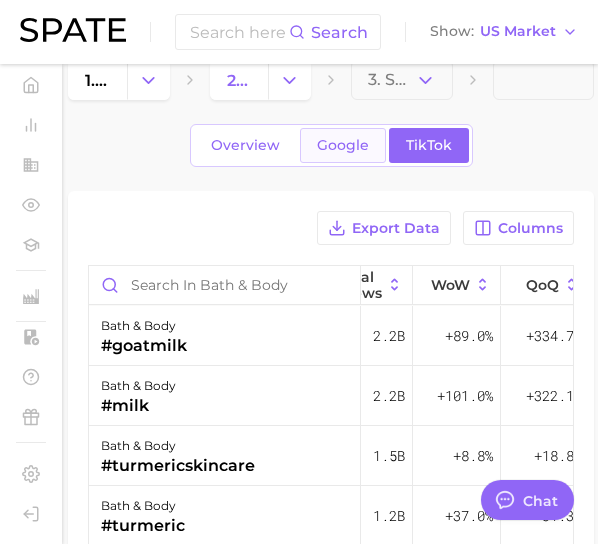click on "Google" at bounding box center (343, 145) 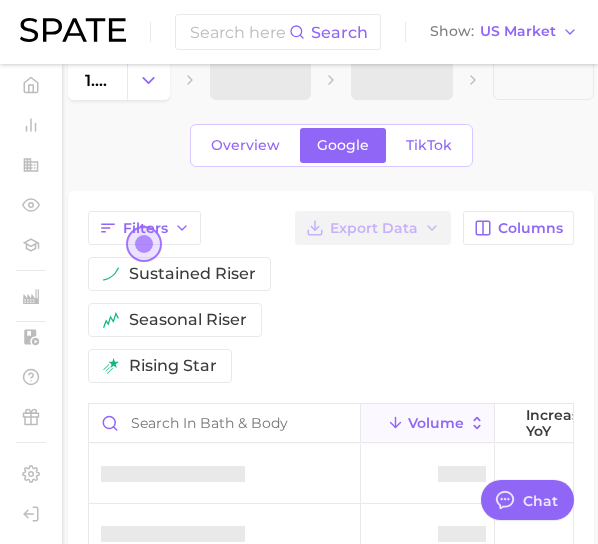 scroll, scrollTop: 0, scrollLeft: 0, axis: both 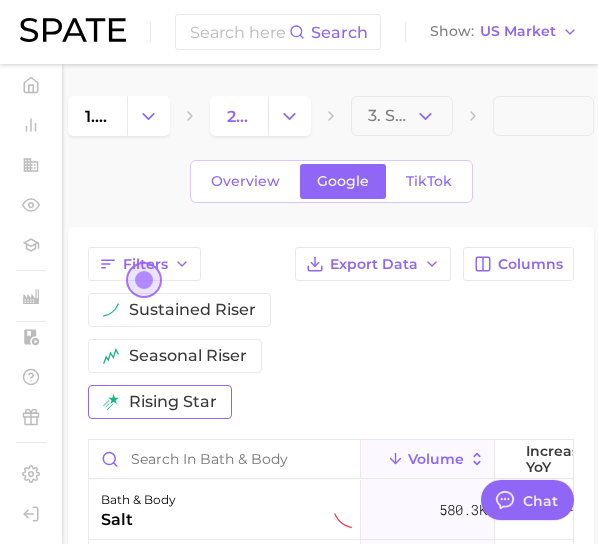 click on "rising star" at bounding box center (173, 402) 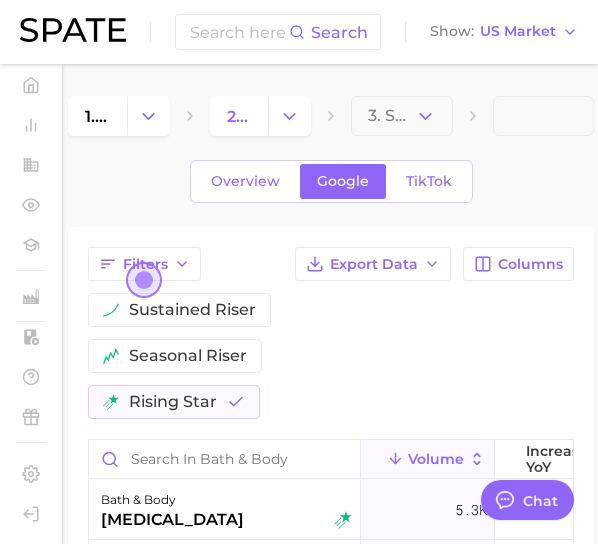click at bounding box center [144, 280] 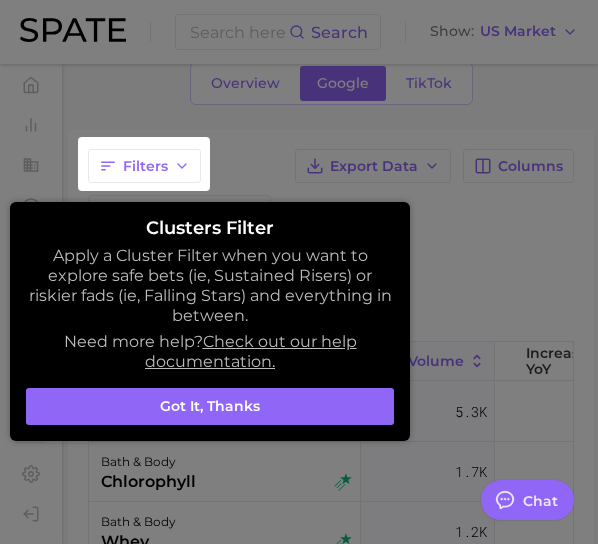 scroll, scrollTop: 107, scrollLeft: 0, axis: vertical 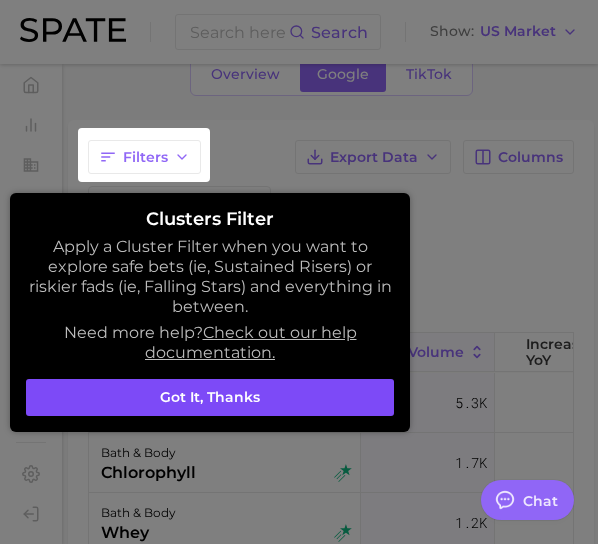 click on "Got it, thanks" at bounding box center [210, 398] 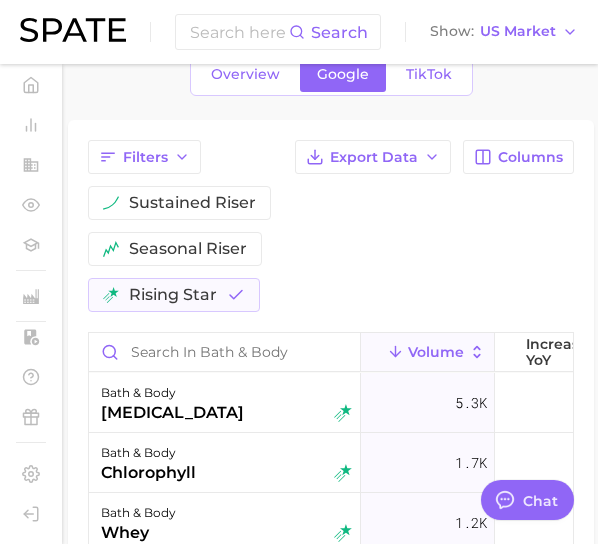 click on "Filters sustained riser seasonal riser rising star Export Data Columns" at bounding box center [331, 226] 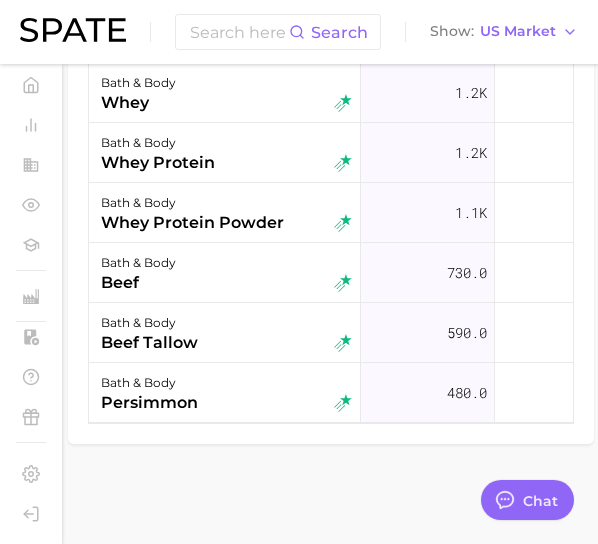 scroll, scrollTop: 550, scrollLeft: 0, axis: vertical 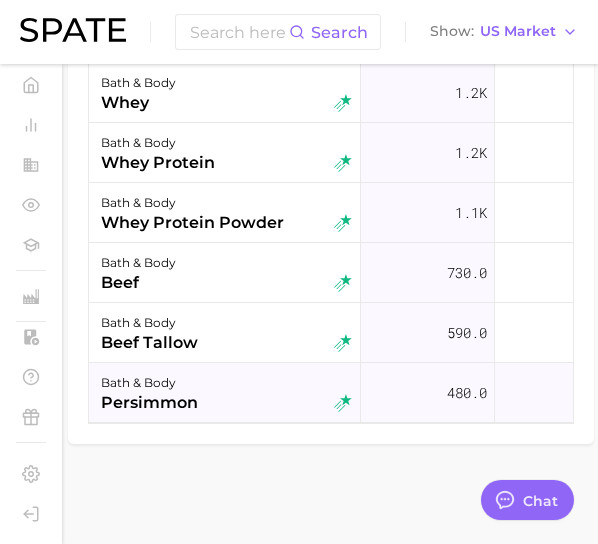 click on "+164.0" at bounding box center (562, 393) 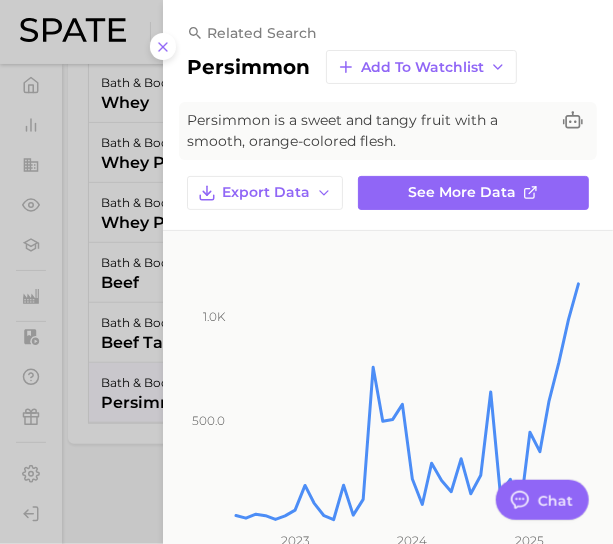 click at bounding box center [306, 272] 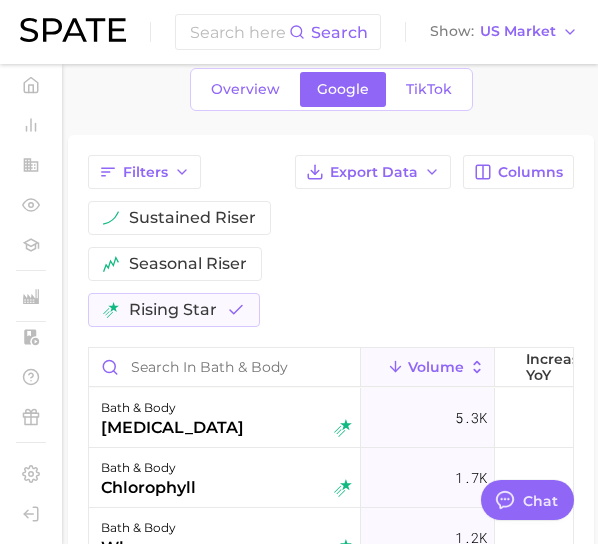 scroll, scrollTop: 86, scrollLeft: 0, axis: vertical 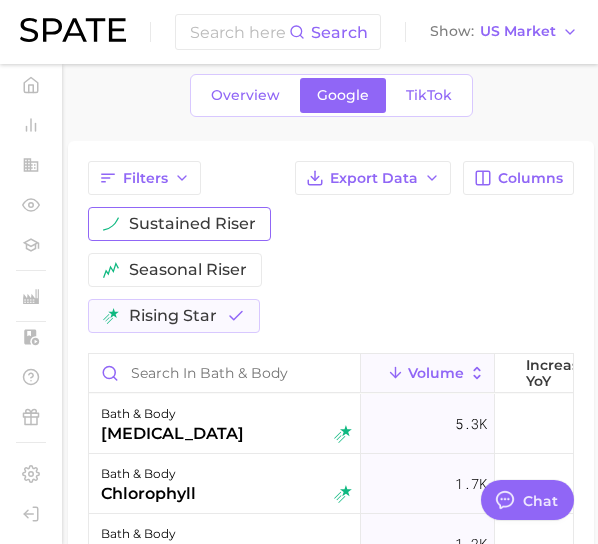 click on "sustained riser" at bounding box center [192, 224] 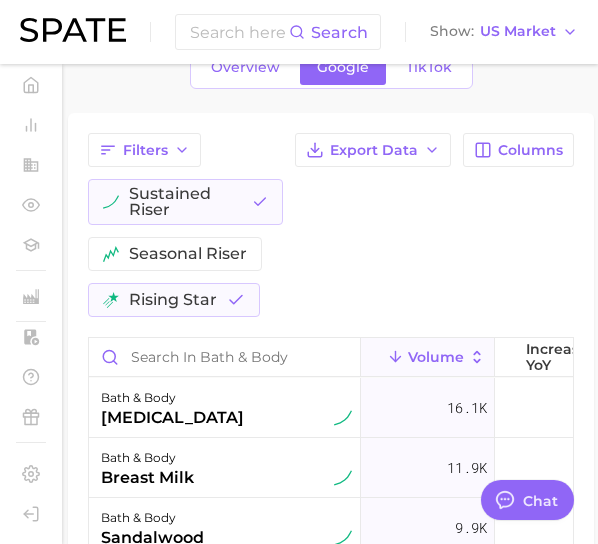 scroll, scrollTop: 114, scrollLeft: 0, axis: vertical 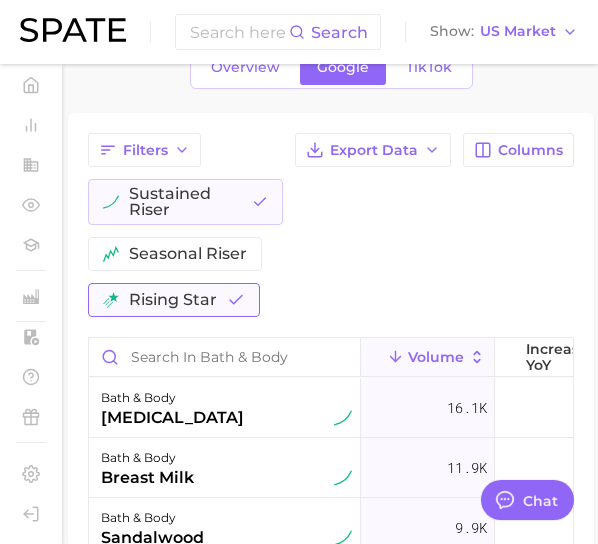 click on "rising star" at bounding box center (173, 300) 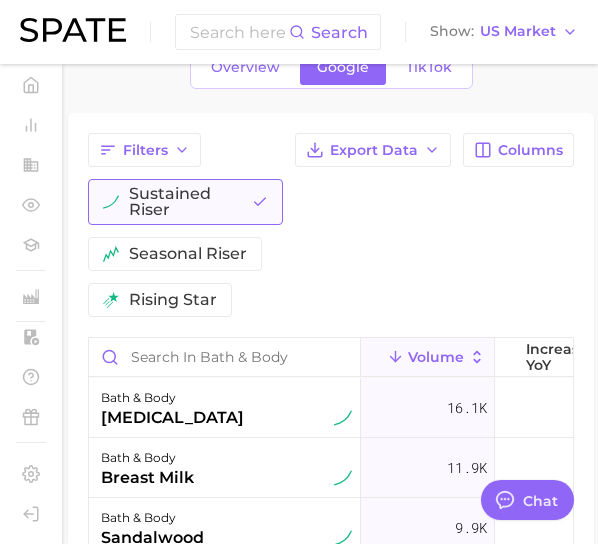 click on "sustained riser" at bounding box center (185, 202) 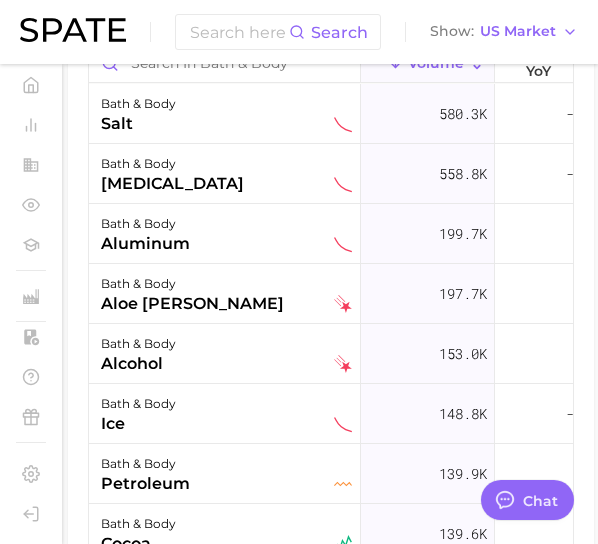 scroll, scrollTop: 398, scrollLeft: 0, axis: vertical 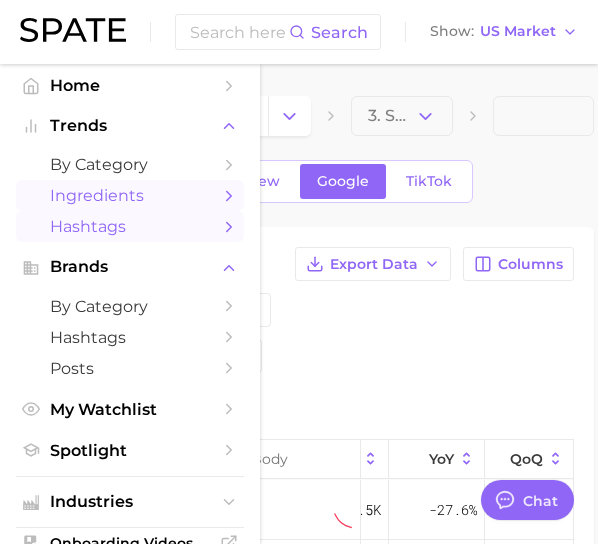 click on "Hashtags" at bounding box center [130, 226] 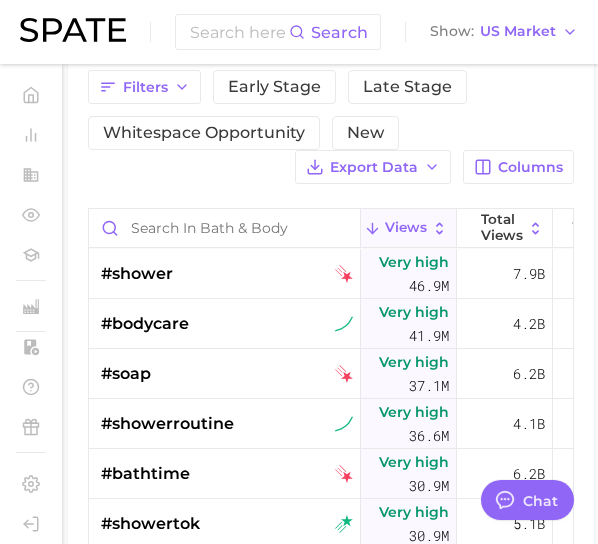 scroll, scrollTop: 186, scrollLeft: 0, axis: vertical 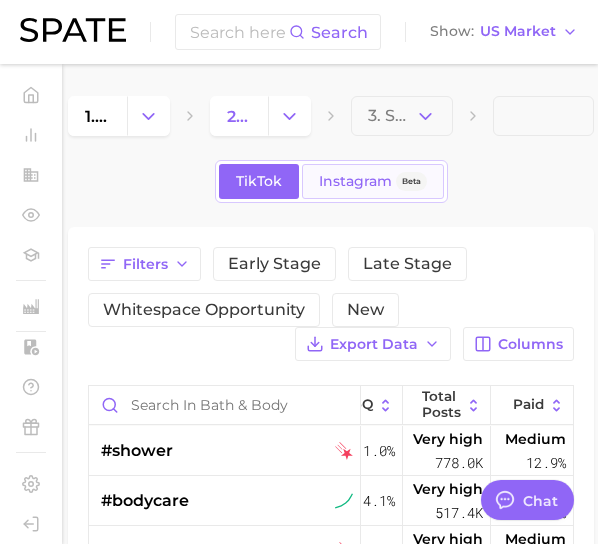 click on "Instagram" at bounding box center [355, 181] 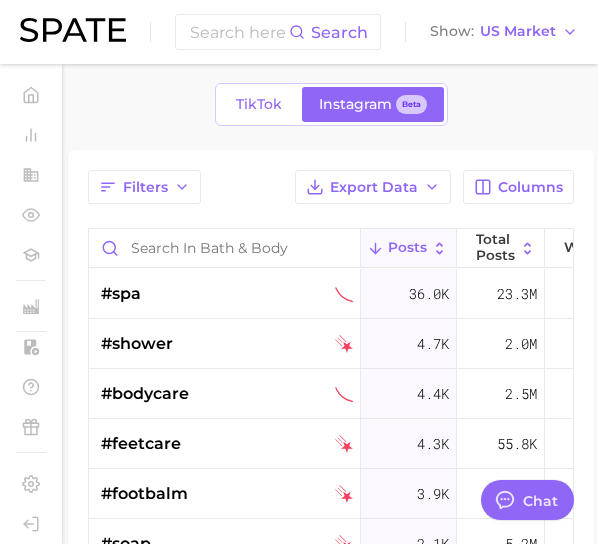scroll, scrollTop: 89, scrollLeft: 0, axis: vertical 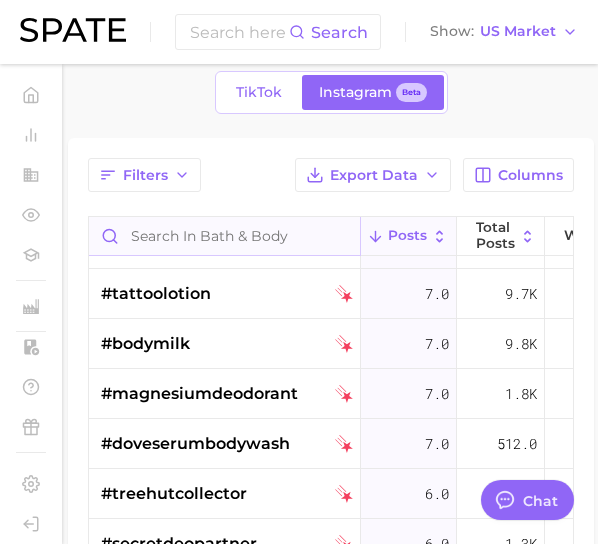 click at bounding box center [224, 236] 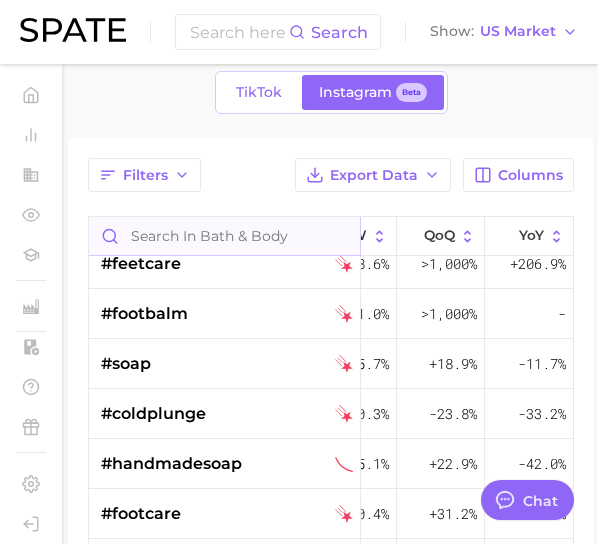 scroll, scrollTop: 0, scrollLeft: 250, axis: horizontal 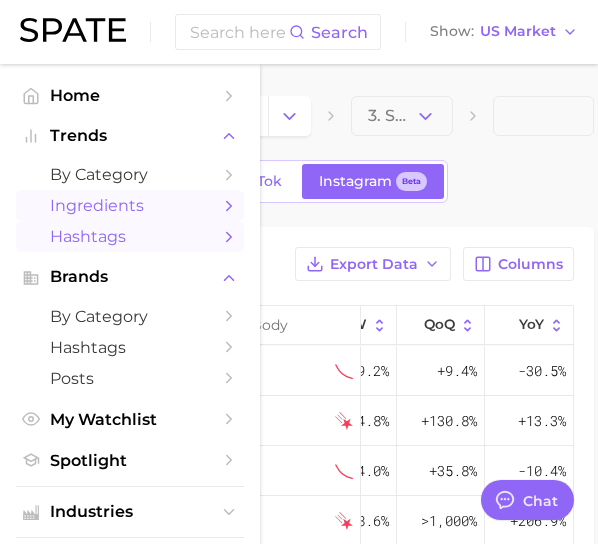click on "Ingredients" at bounding box center [130, 205] 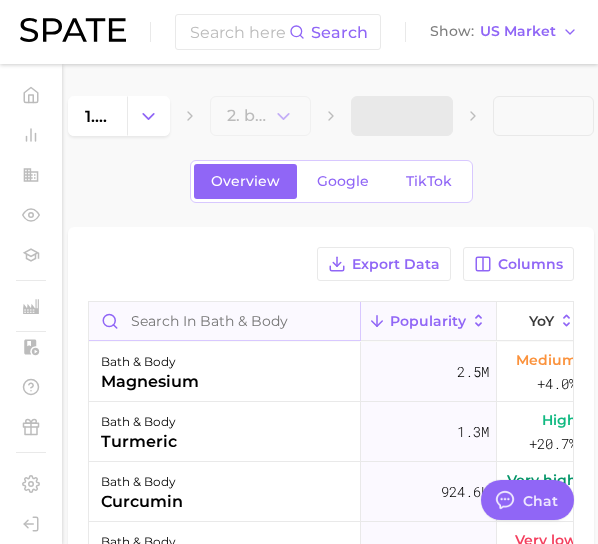 click at bounding box center (224, 321) 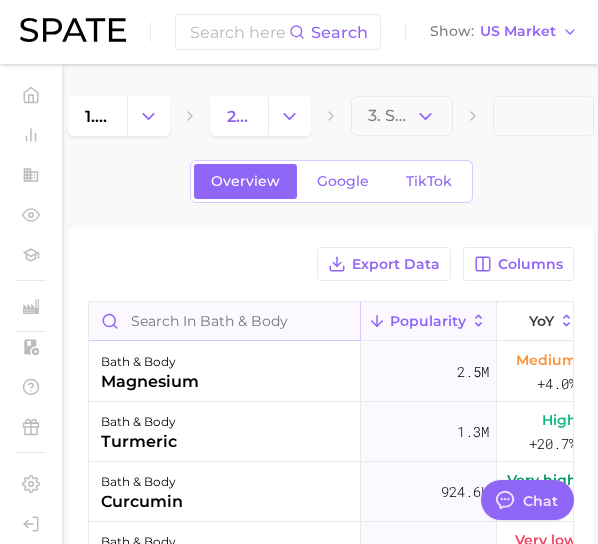 type on "b" 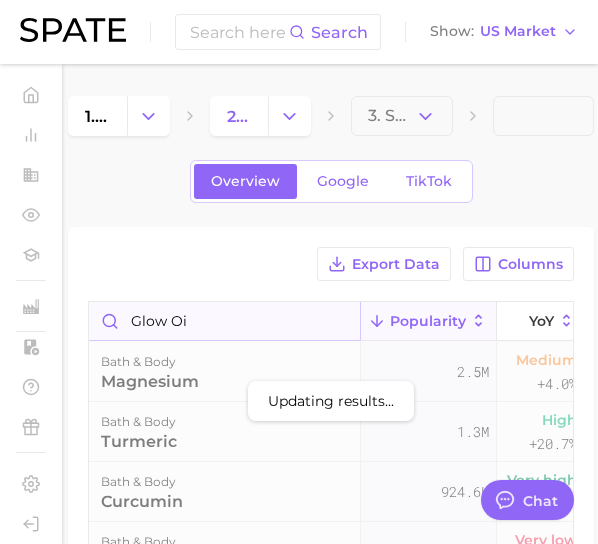 type on "glow oil" 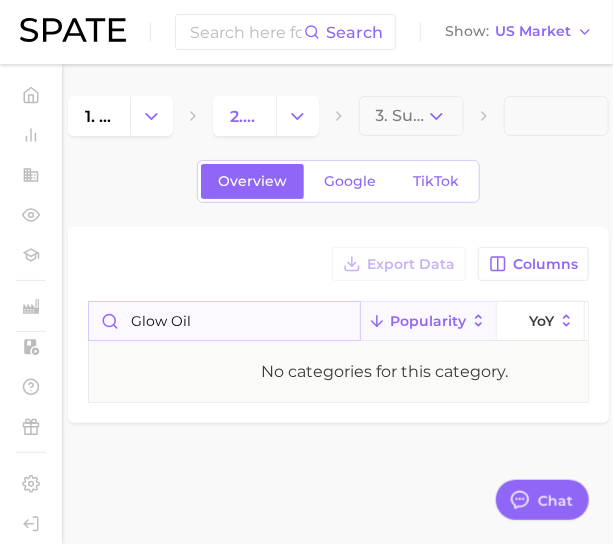 click on "glow oil" at bounding box center (224, 321) 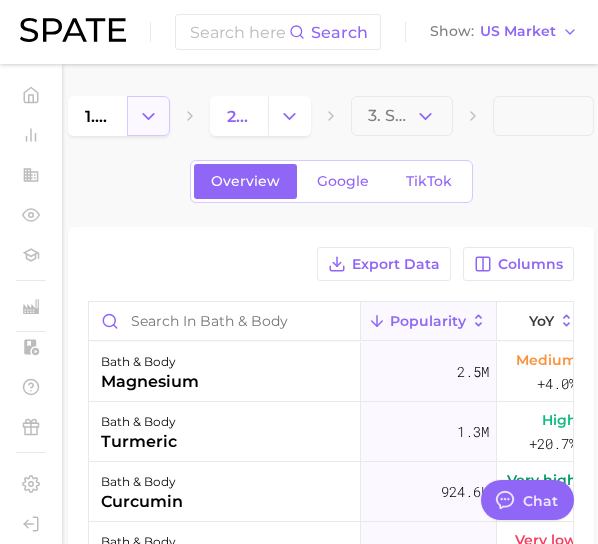 click at bounding box center [148, 116] 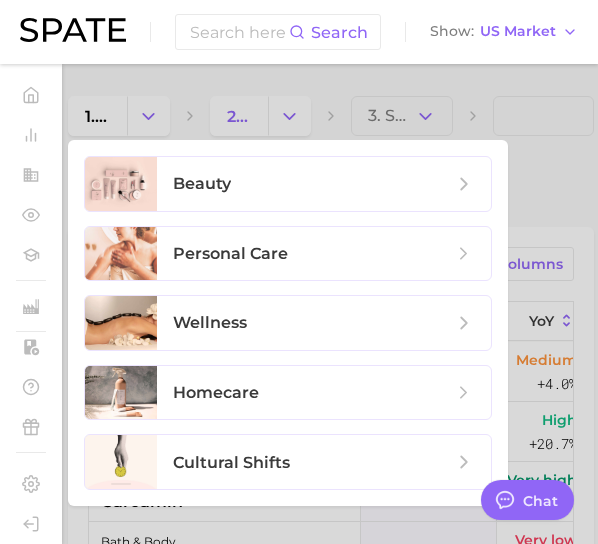 click at bounding box center (299, 272) 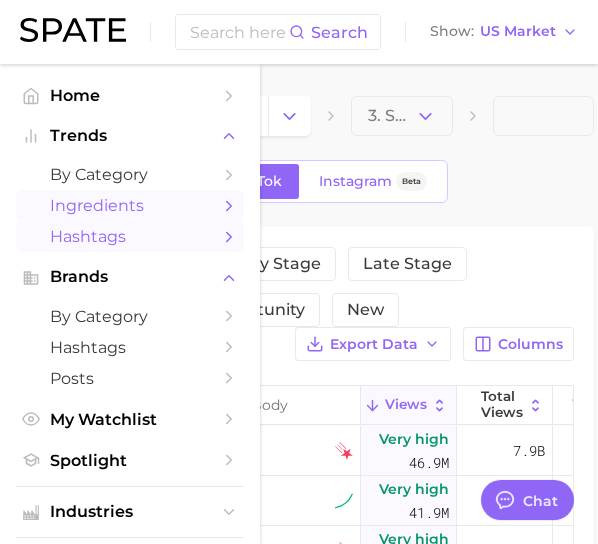 click on "Ingredients" at bounding box center (130, 205) 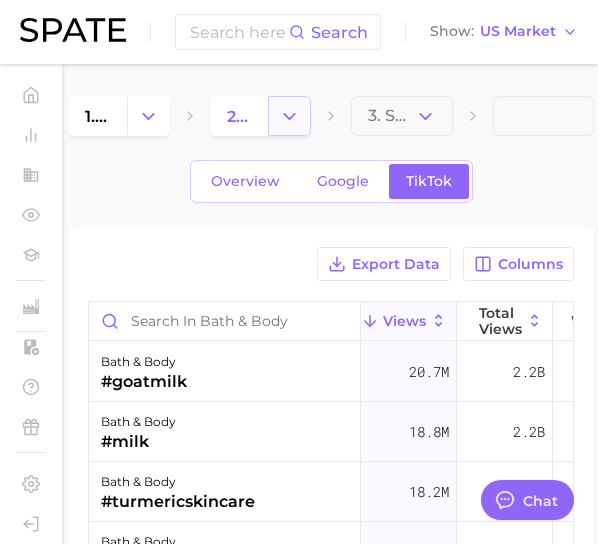 click 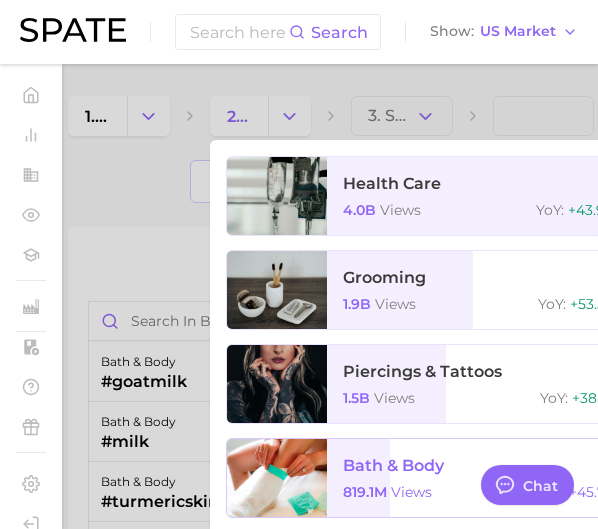 click on "bath & body 819.1m   views YoY :   +45.7%" at bounding box center (480, 478) 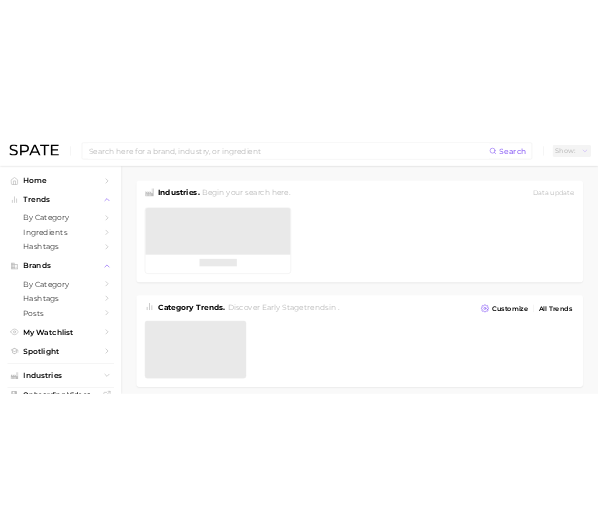 scroll, scrollTop: 0, scrollLeft: 0, axis: both 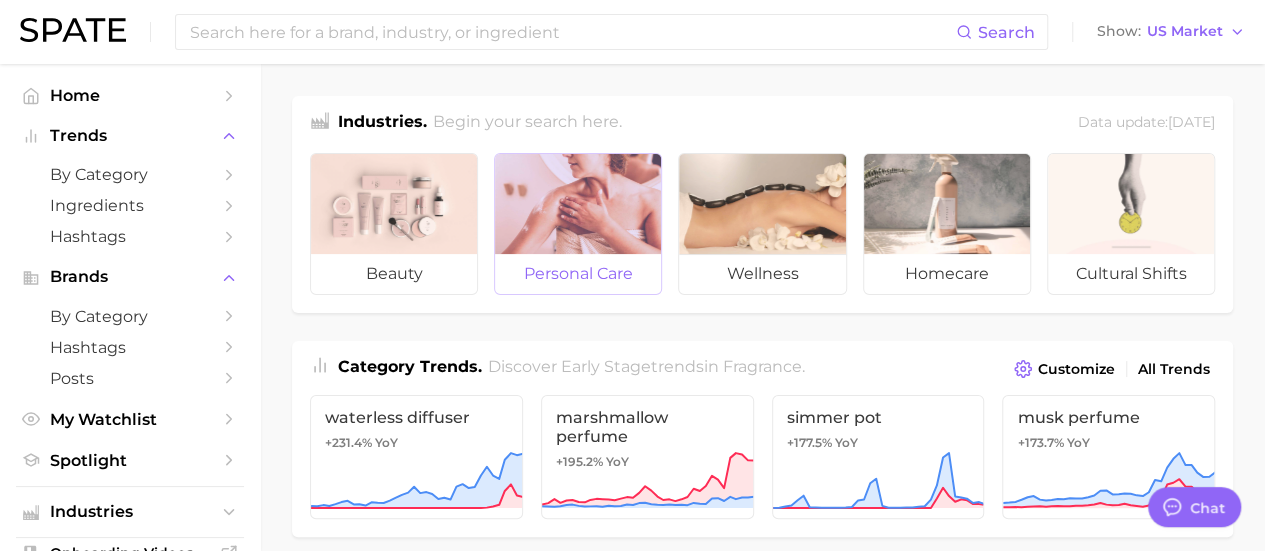 click on "personal care" at bounding box center [578, 274] 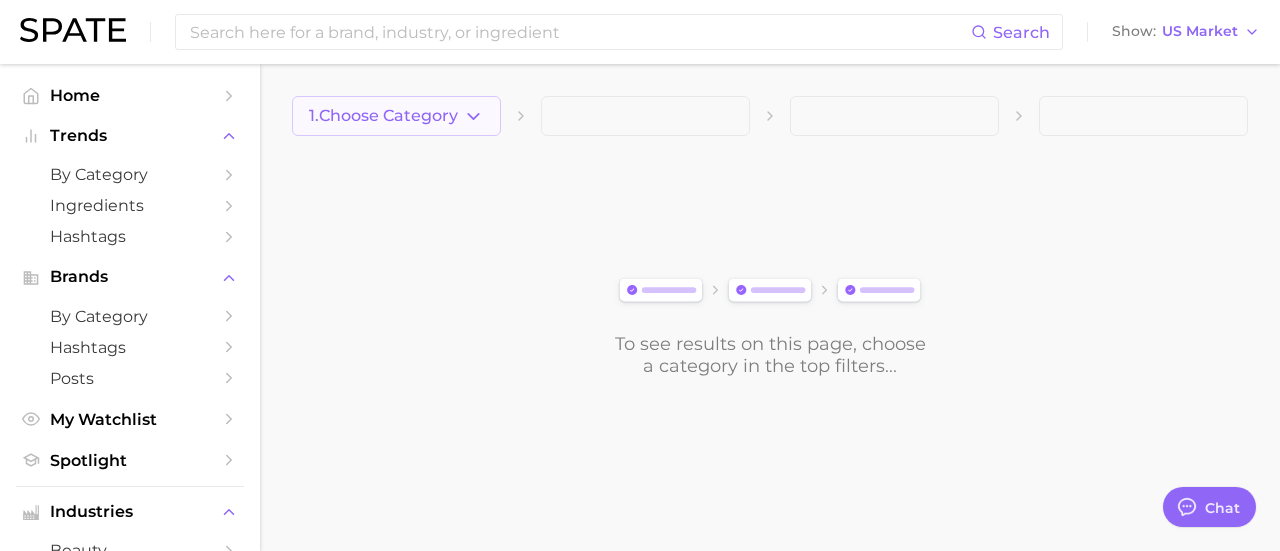 click on "1.  Choose Category" at bounding box center [396, 116] 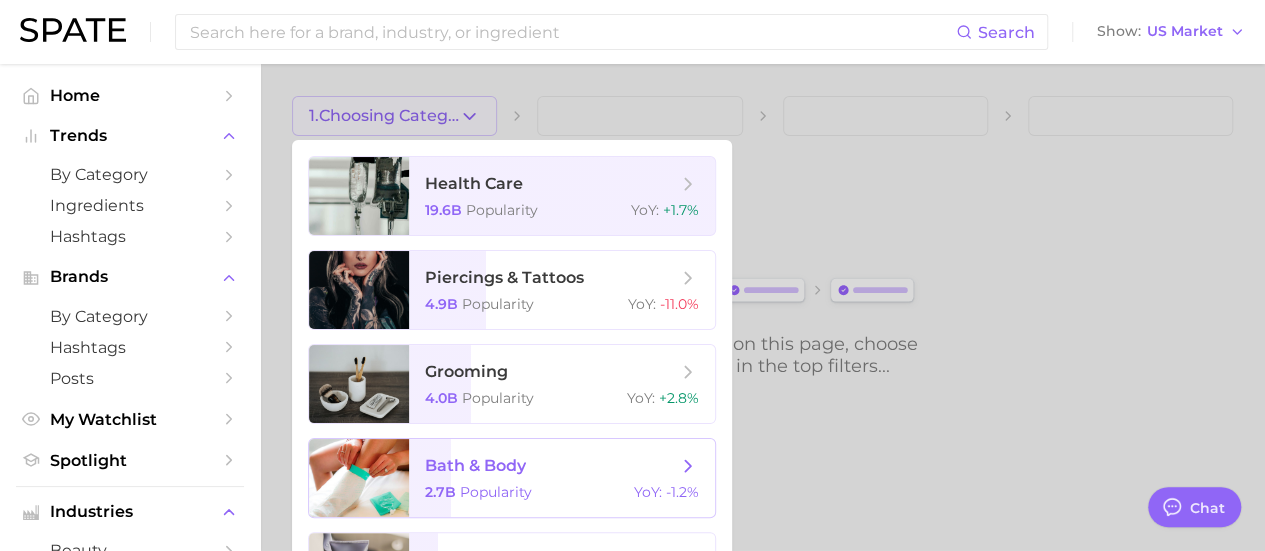click on "bath & body" at bounding box center (475, 465) 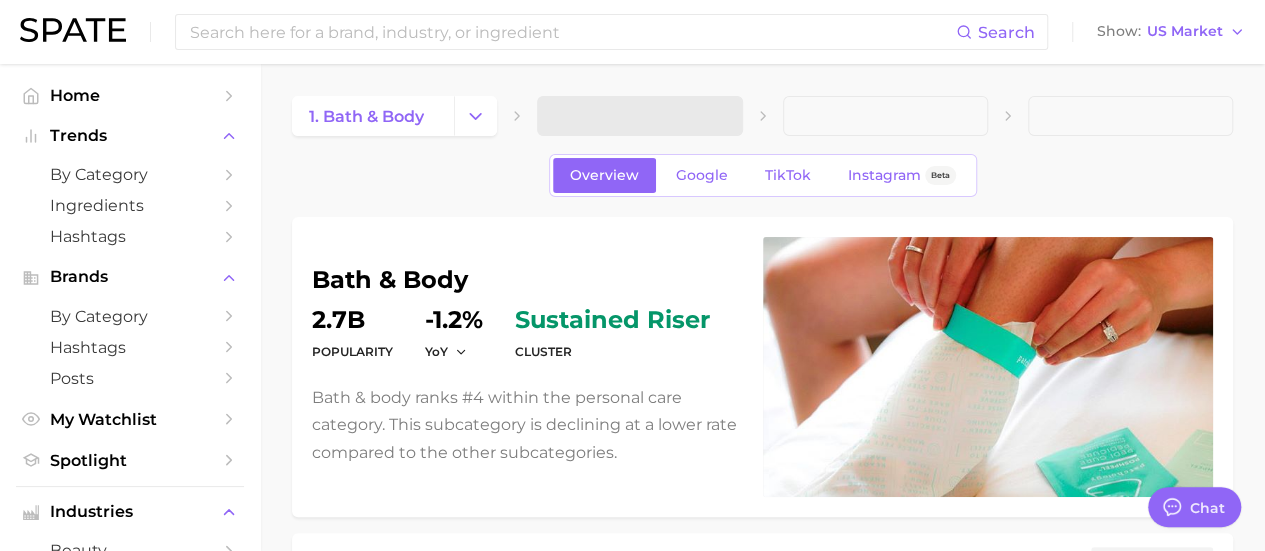 type on "x" 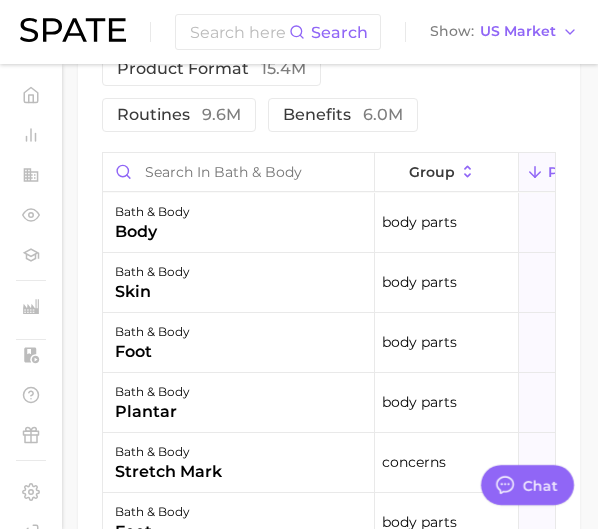 scroll, scrollTop: 981, scrollLeft: 2, axis: both 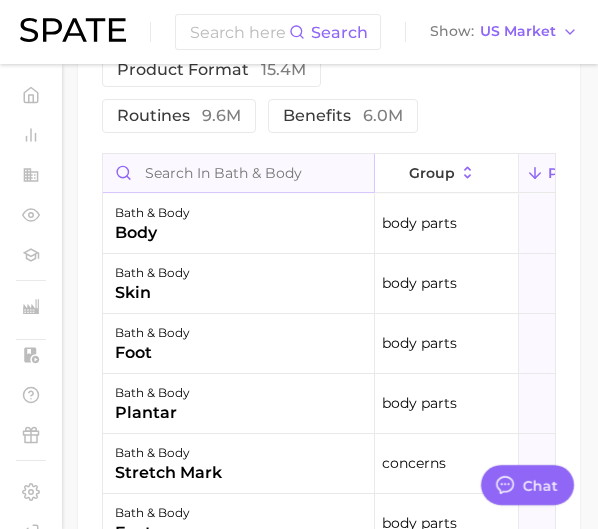 click at bounding box center (238, 173) 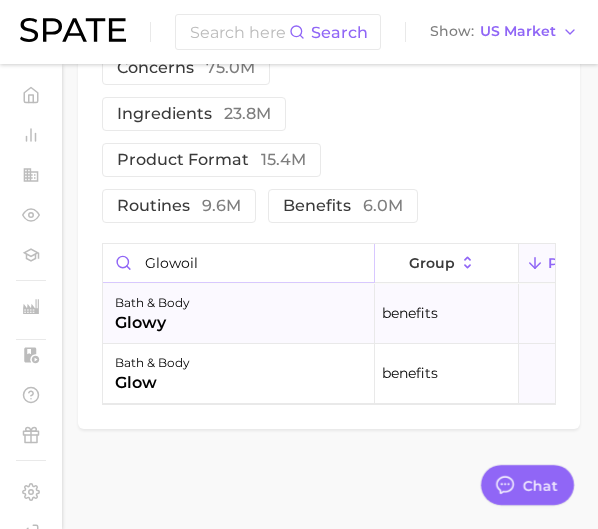 scroll, scrollTop: 902, scrollLeft: 0, axis: vertical 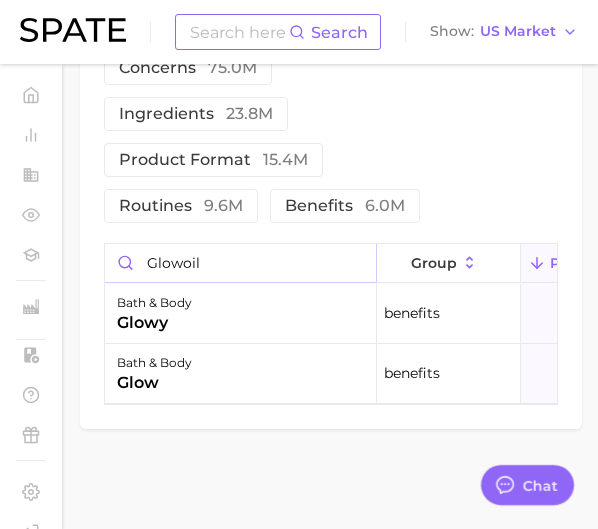 type on "glowoil" 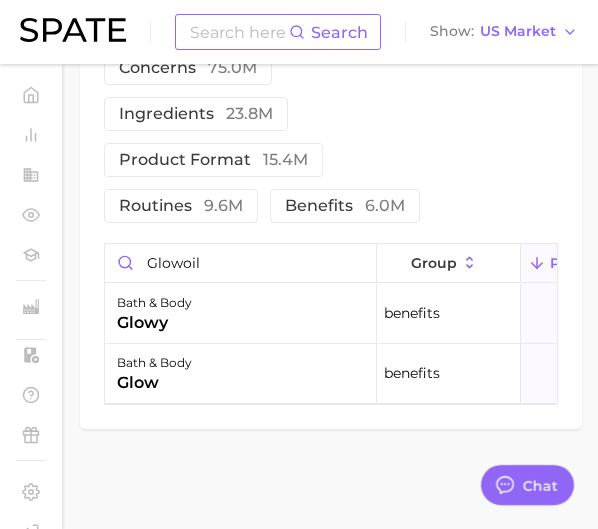 click at bounding box center [238, 32] 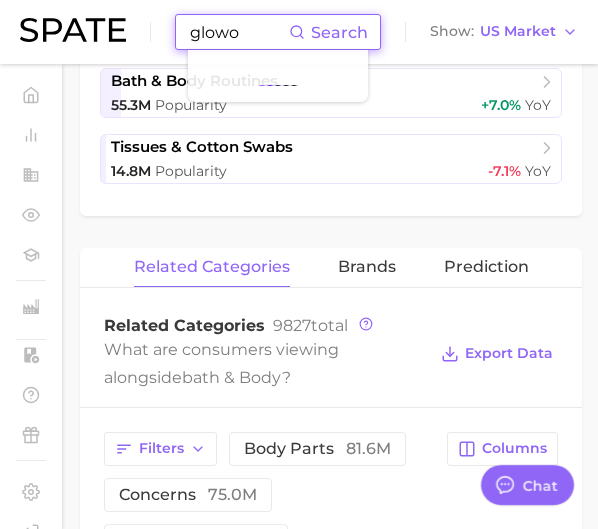 scroll, scrollTop: 1340, scrollLeft: 0, axis: vertical 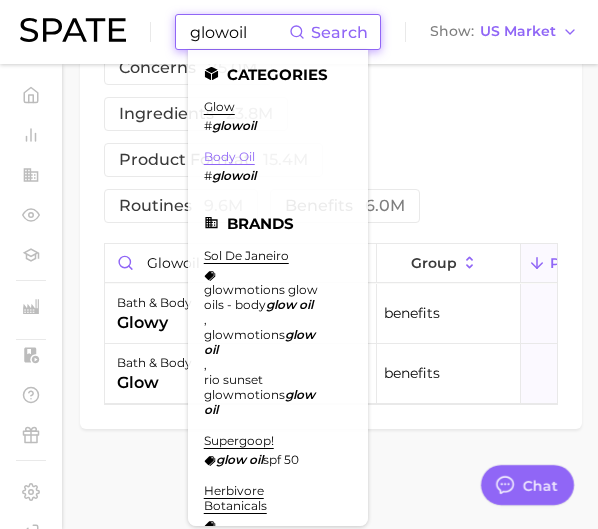 type on "glowoil" 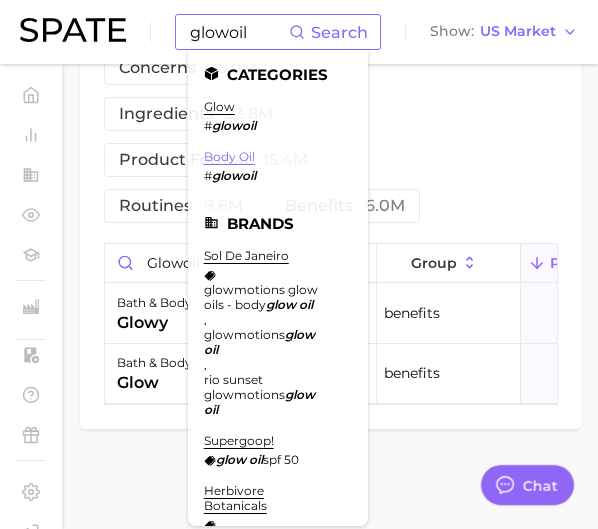 click on "body oil" at bounding box center [229, 156] 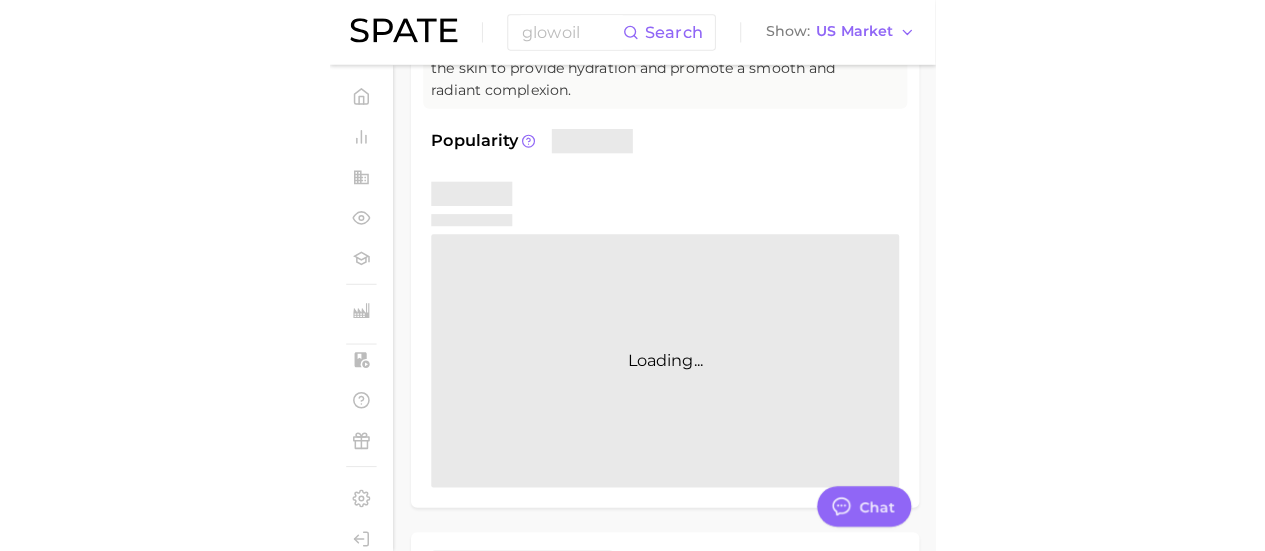 scroll, scrollTop: 264, scrollLeft: 0, axis: vertical 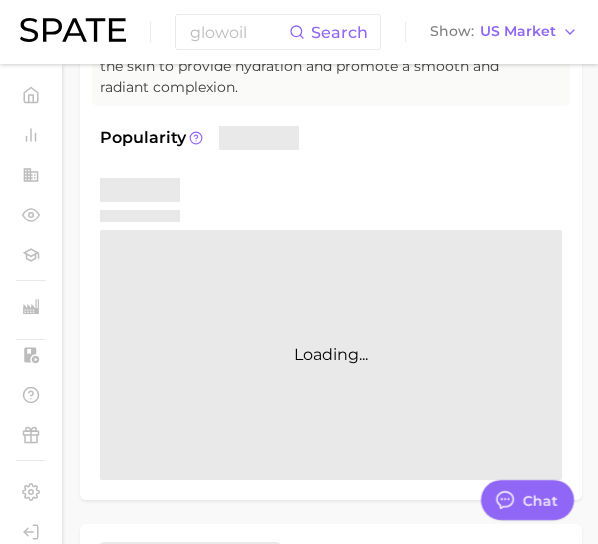 type on "x" 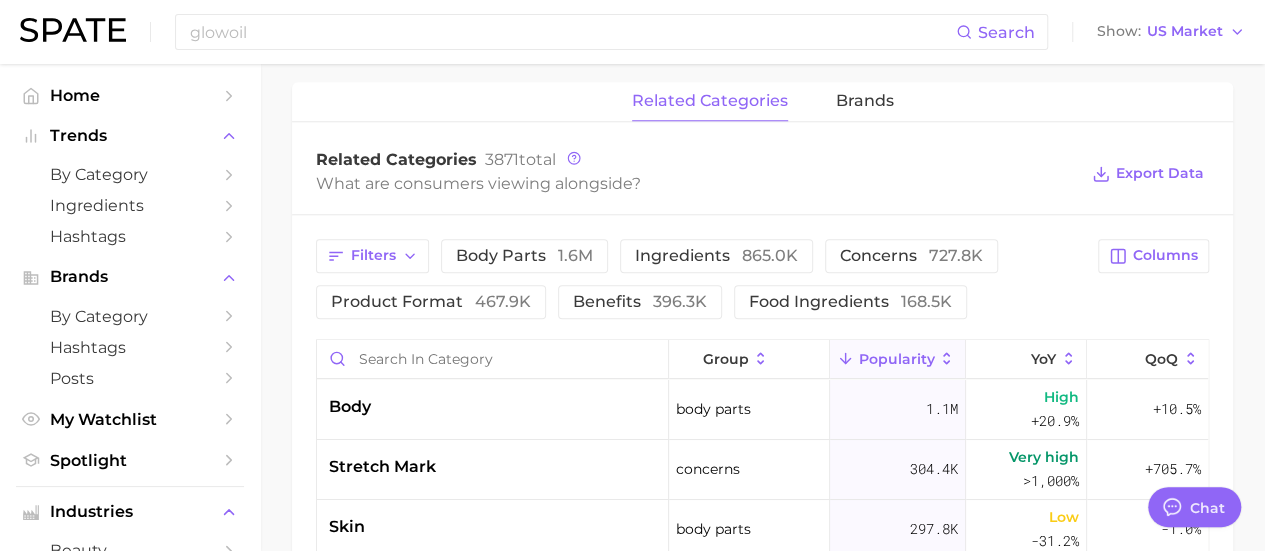 scroll, scrollTop: 1144, scrollLeft: 0, axis: vertical 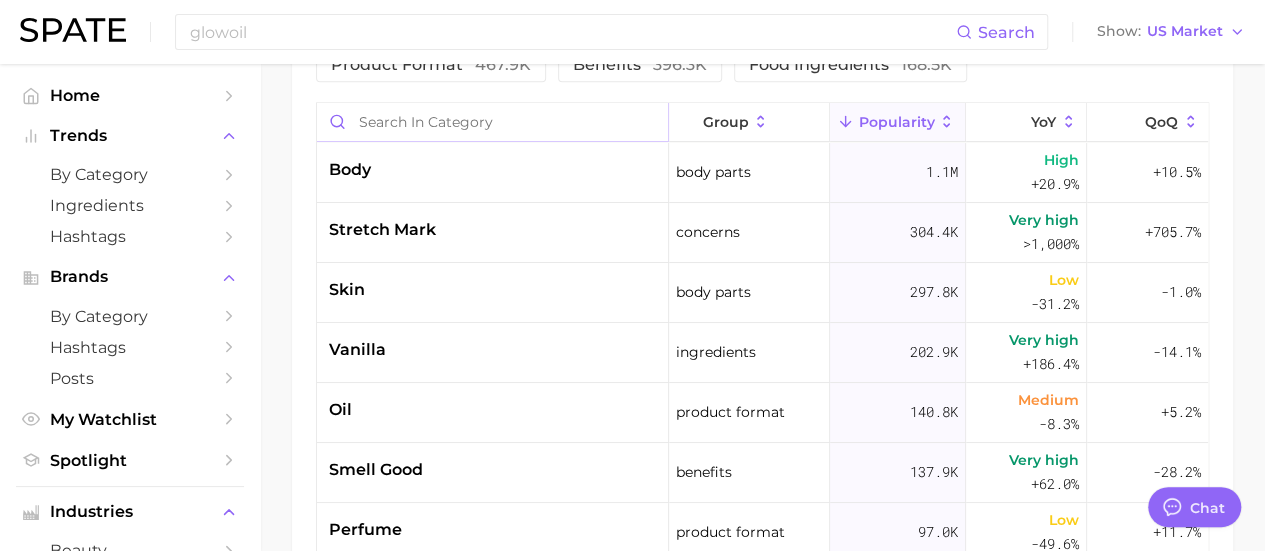 click at bounding box center (492, 122) 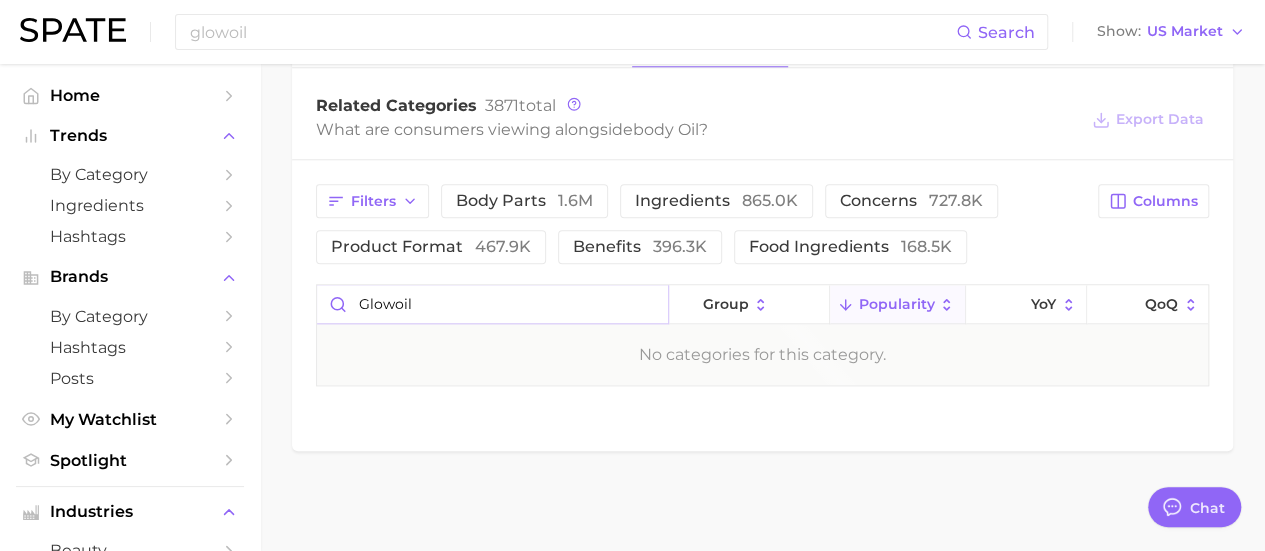 scroll, scrollTop: 982, scrollLeft: 0, axis: vertical 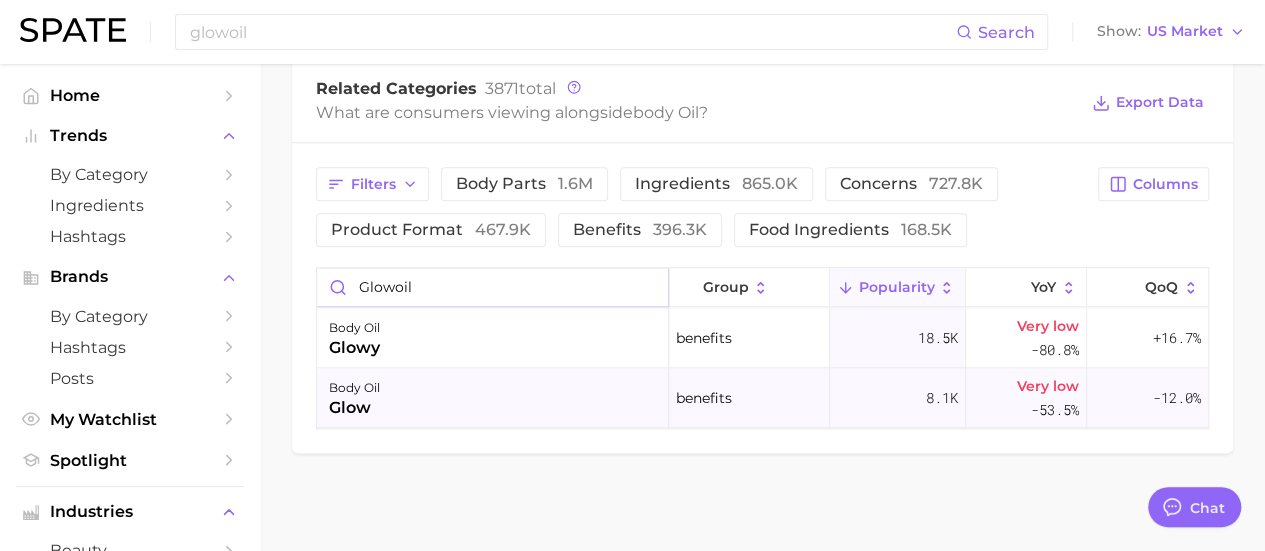 type on "glowoil" 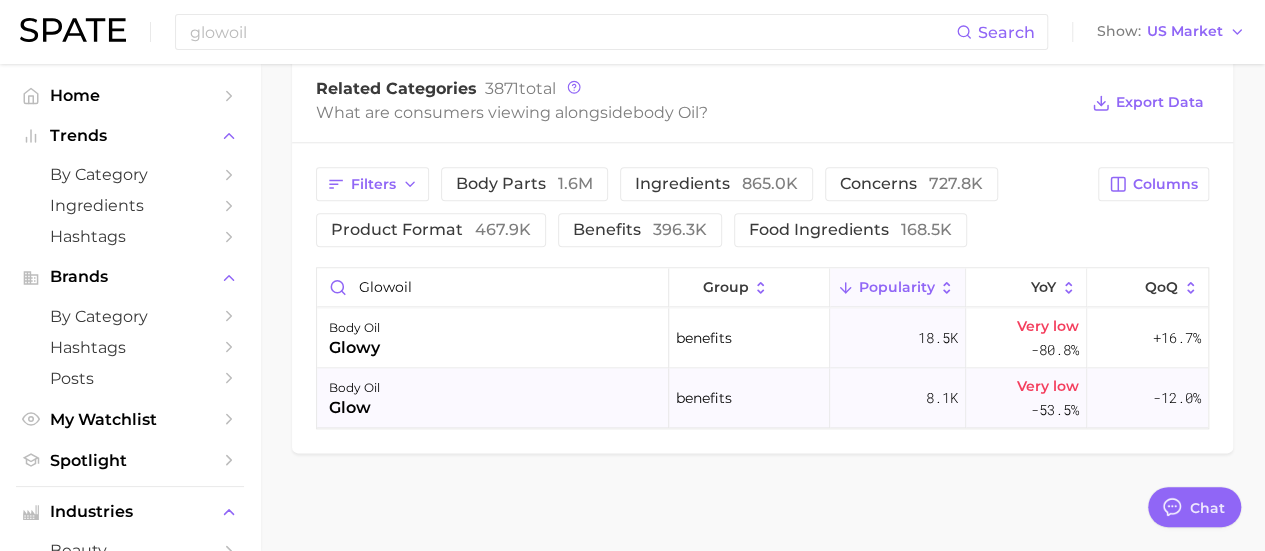 click on "glow" at bounding box center [354, 408] 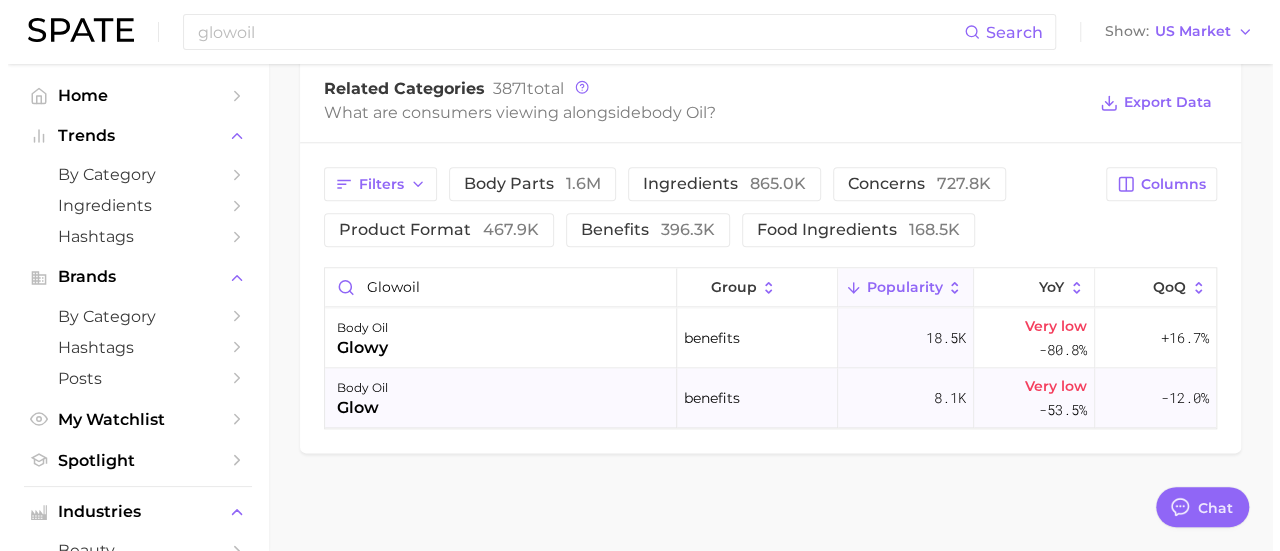 scroll, scrollTop: 982, scrollLeft: 0, axis: vertical 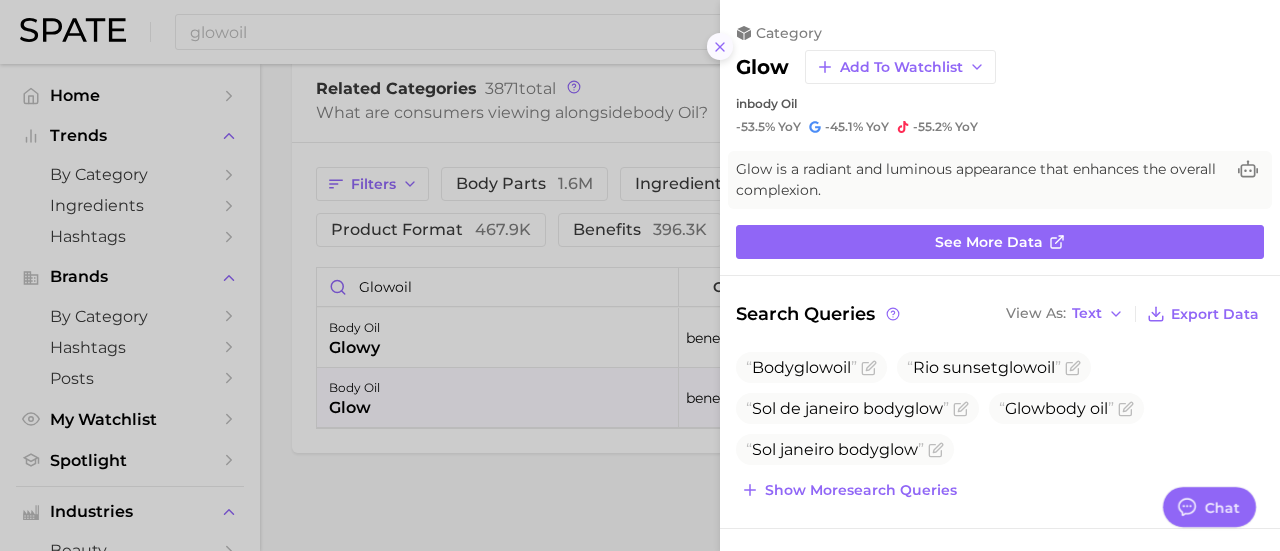 click 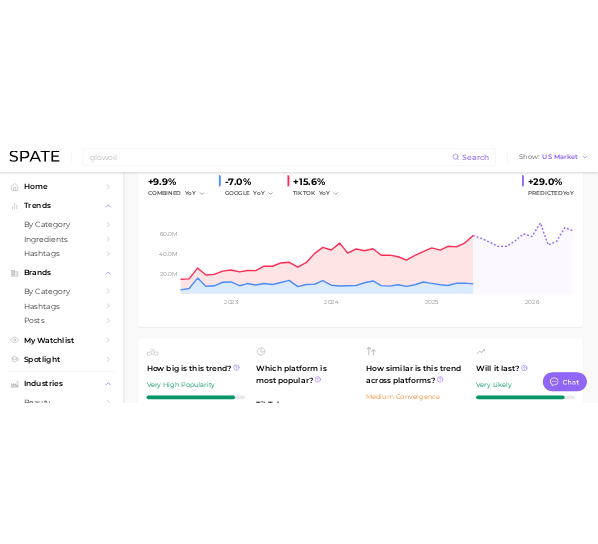 scroll, scrollTop: 0, scrollLeft: 0, axis: both 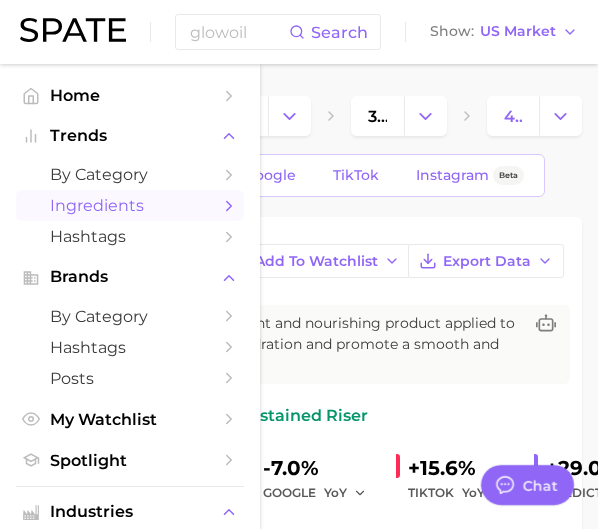 click on "Ingredients" at bounding box center (130, 205) 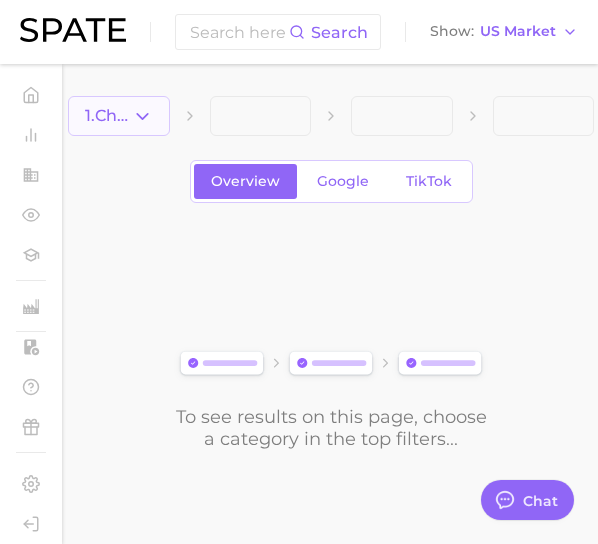 click on "1.  Choose Category" at bounding box center [108, 116] 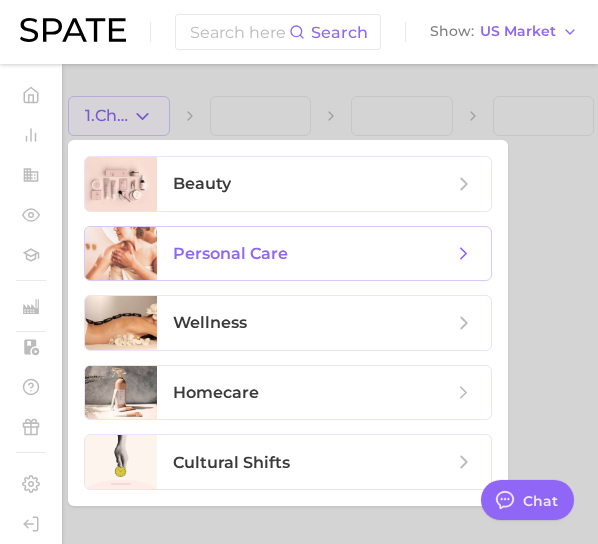 click on "personal care" at bounding box center (230, 253) 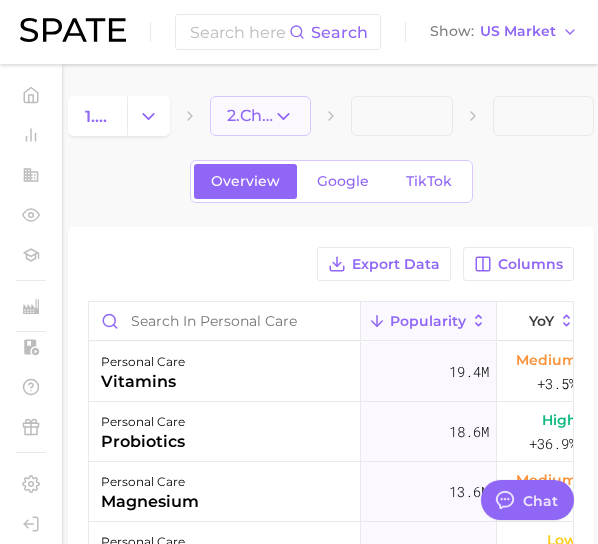 click on "2.  Choose Category" at bounding box center [250, 116] 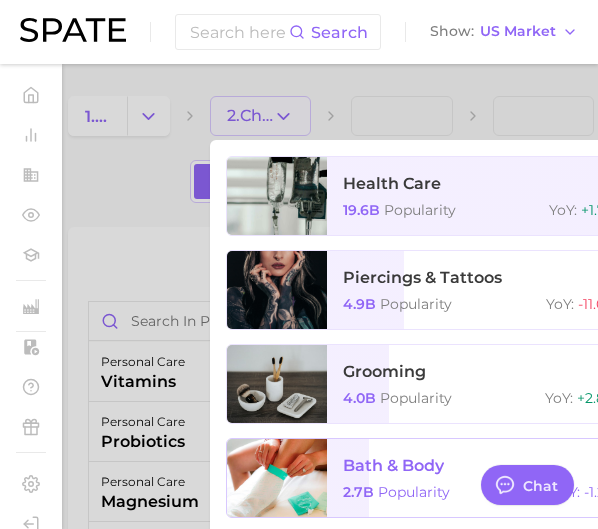 click on "bath & body" at bounding box center (393, 465) 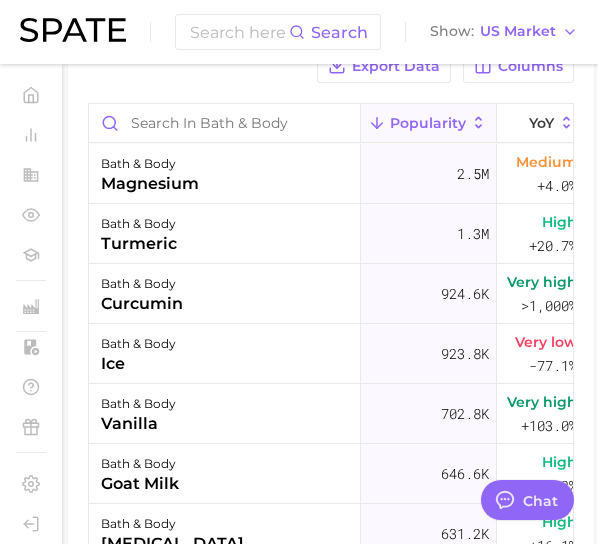 scroll, scrollTop: 228, scrollLeft: 0, axis: vertical 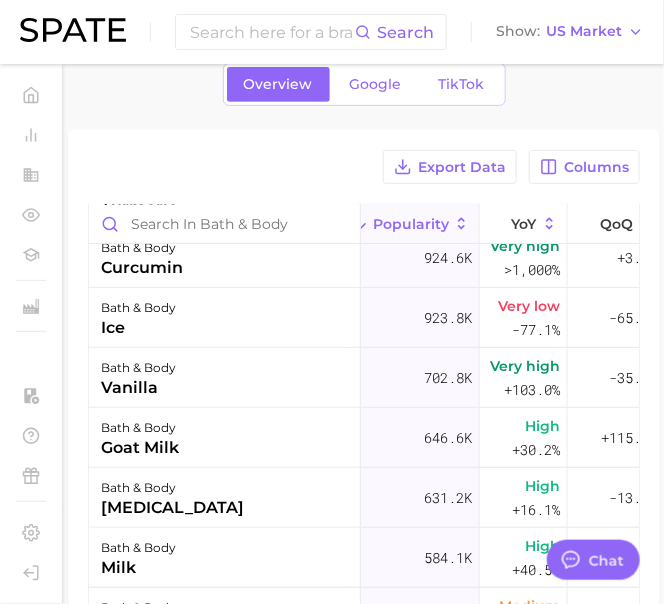 type on "x" 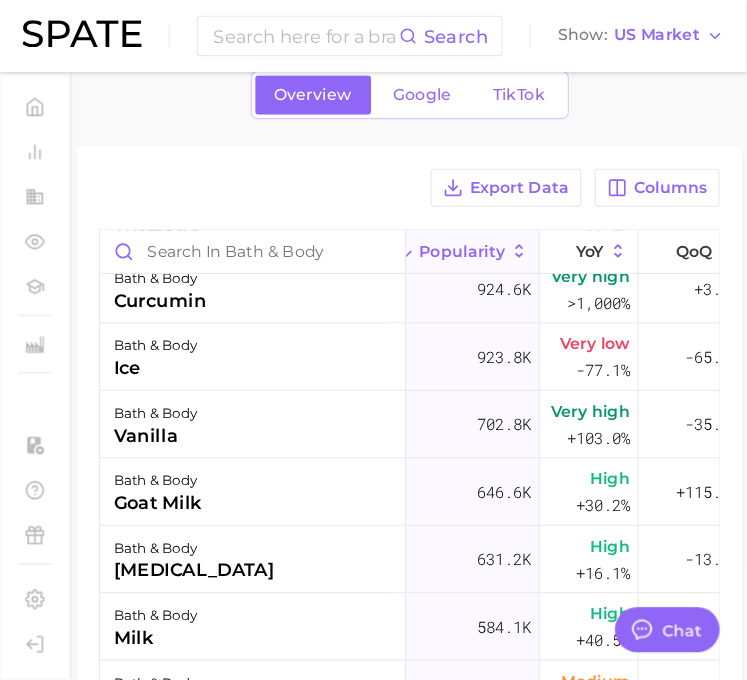 scroll, scrollTop: 96, scrollLeft: 0, axis: vertical 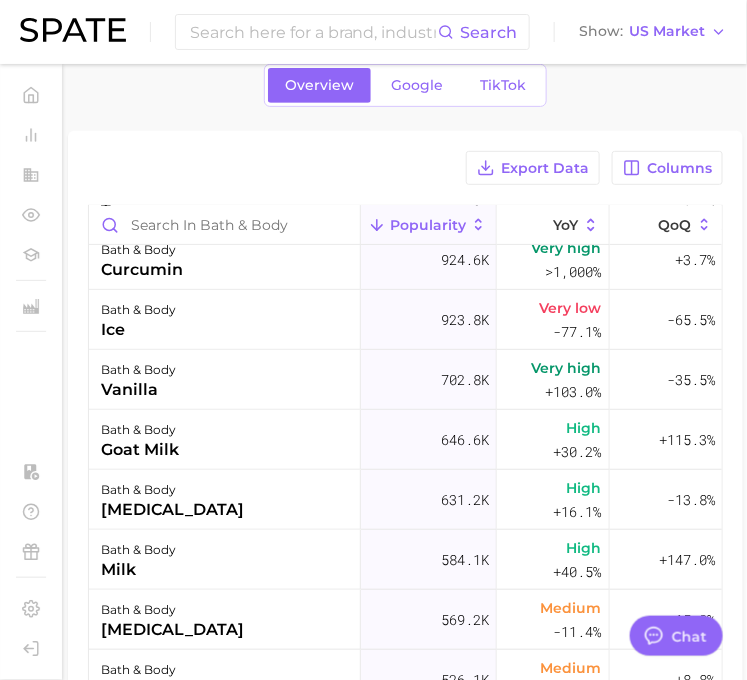 drag, startPoint x: 576, startPoint y: 6, endPoint x: 242, endPoint y: 179, distance: 376.14493 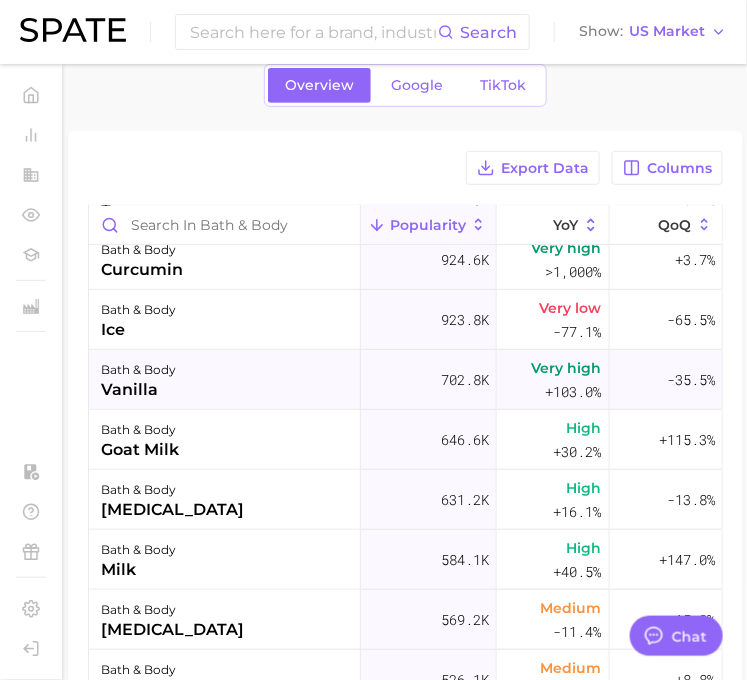 scroll, scrollTop: 104, scrollLeft: 0, axis: vertical 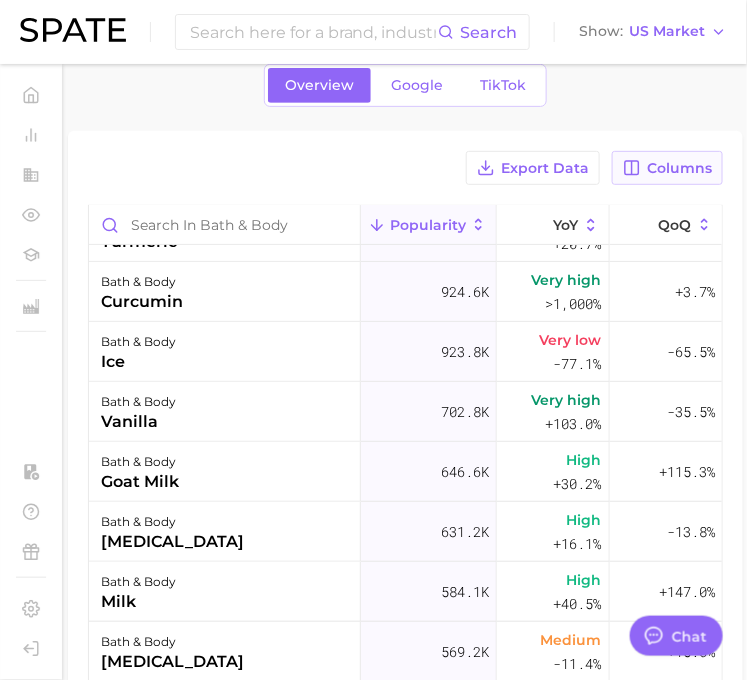 click on "Columns" at bounding box center (679, 168) 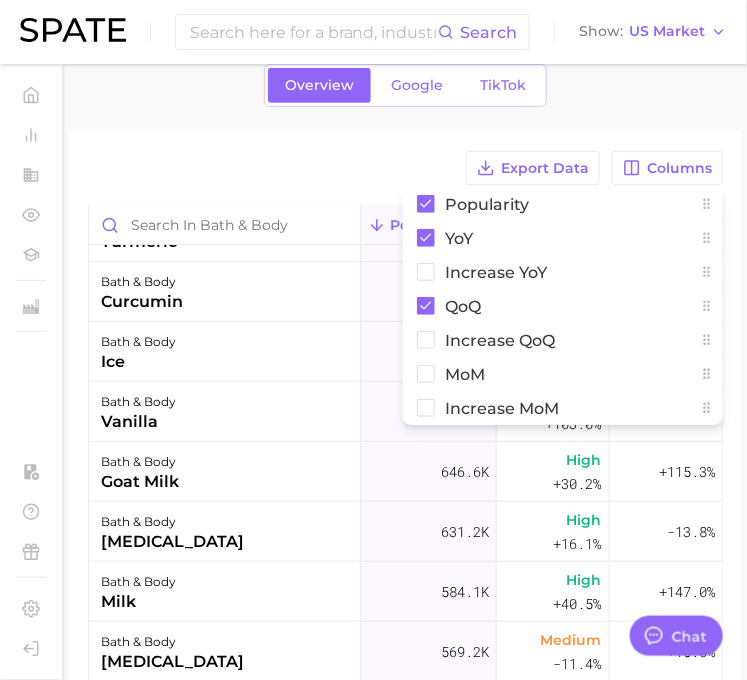 click on "Export Data Columns Popularity YoY Increase YoY QoQ Increase QoQ MoM Increase MoM" at bounding box center [405, 168] 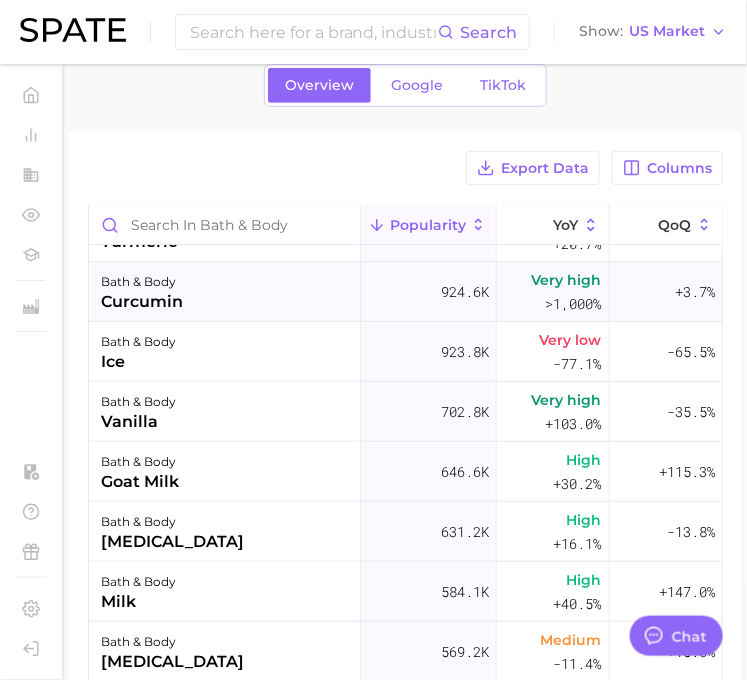 scroll, scrollTop: 0, scrollLeft: 0, axis: both 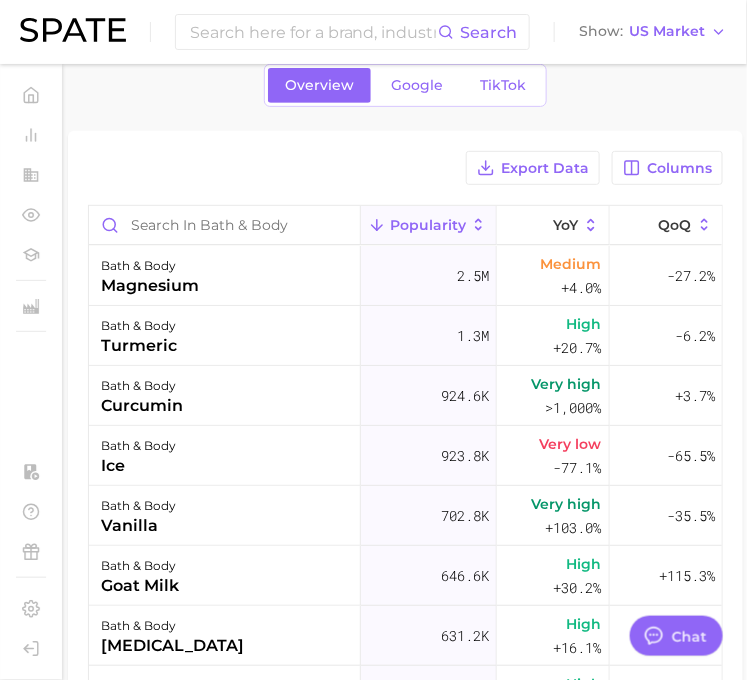 click on "Popularity" at bounding box center [429, 225] 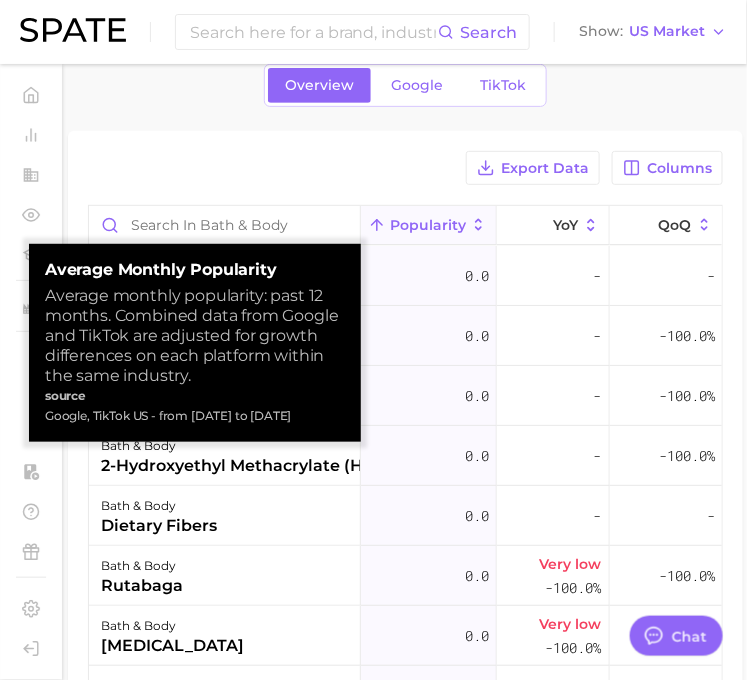 click on "Popularity" at bounding box center [429, 225] 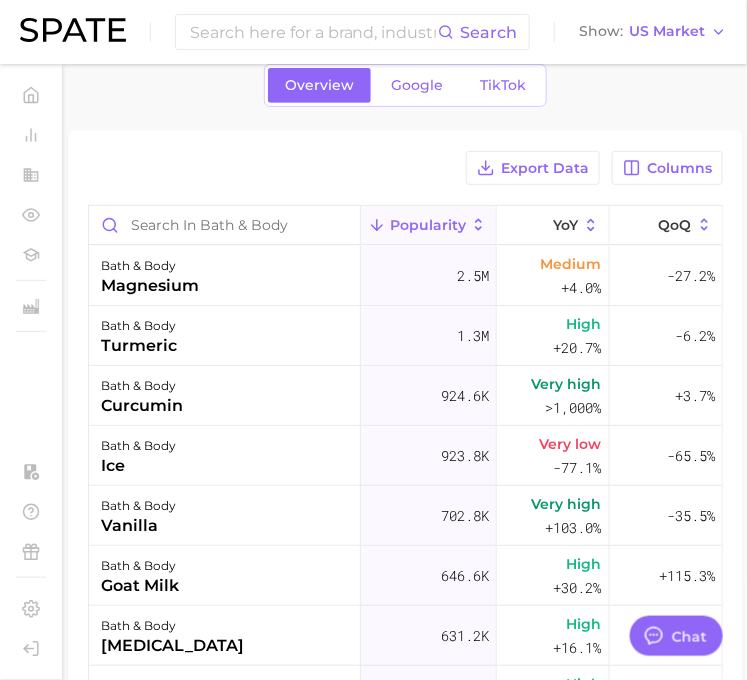 click on "Popularity" at bounding box center (428, 225) 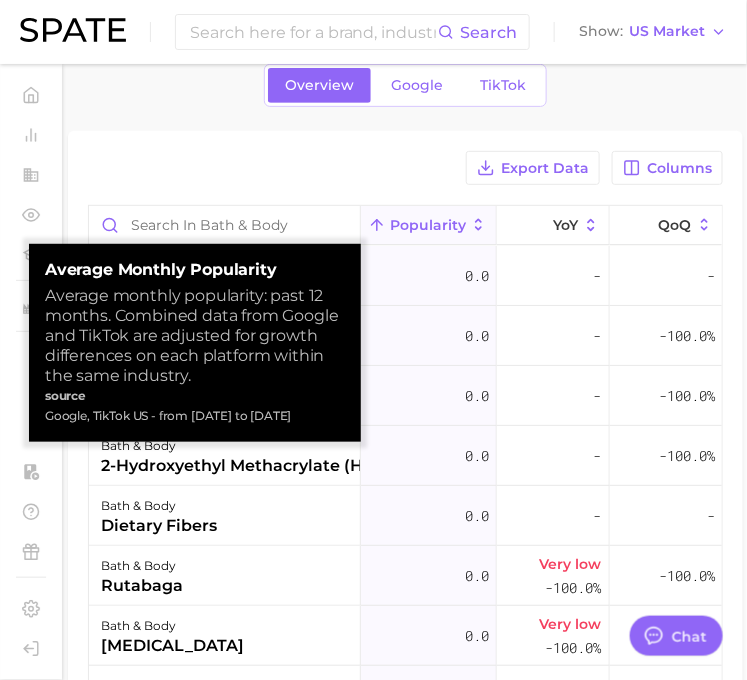 click on "Popularity" at bounding box center (428, 225) 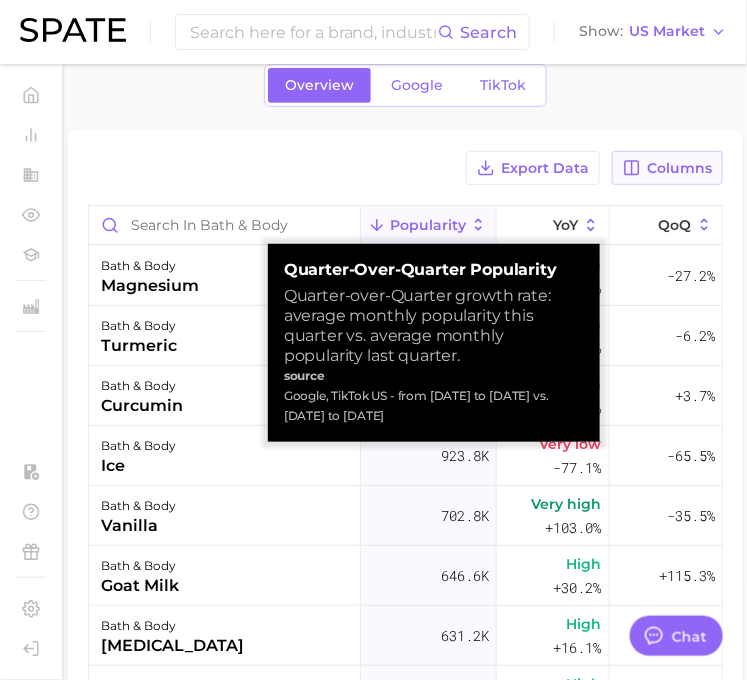 click on "Columns" at bounding box center [679, 168] 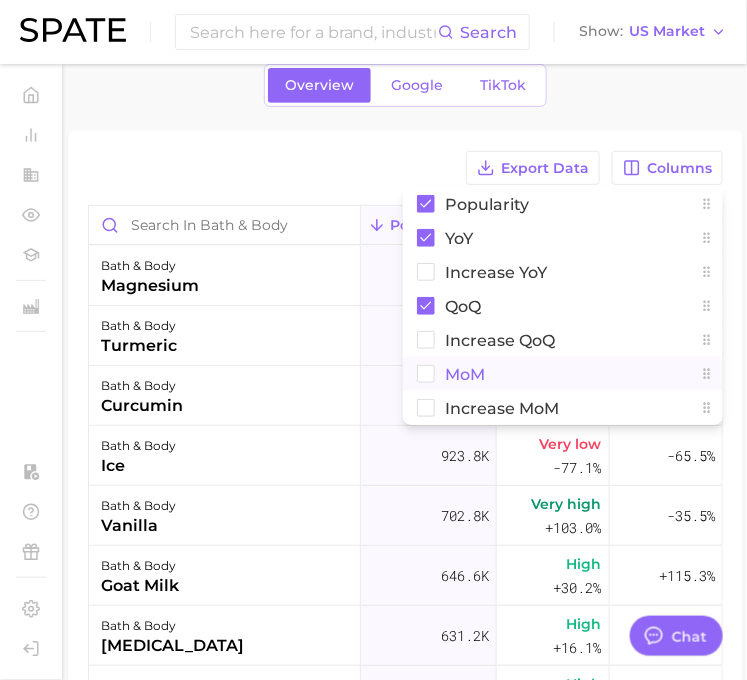 click 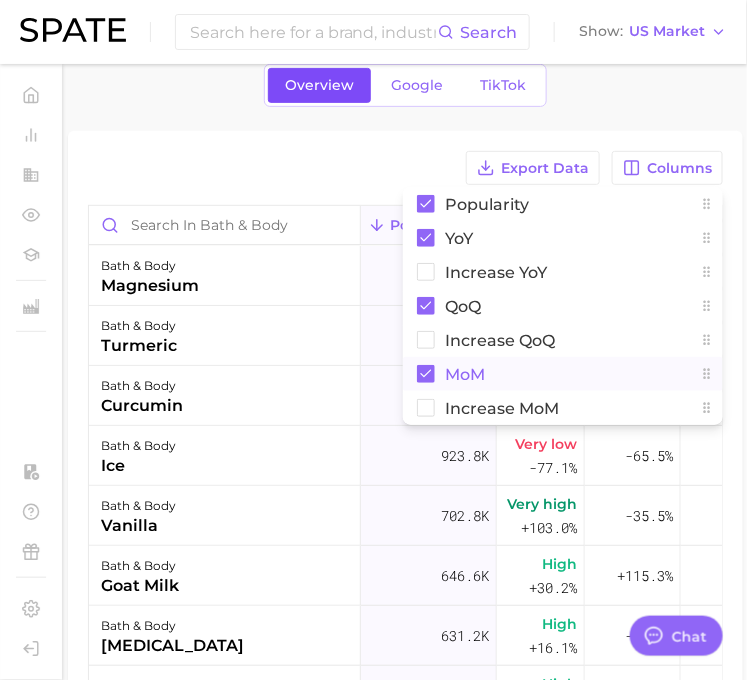 click on "Overview" at bounding box center (319, 85) 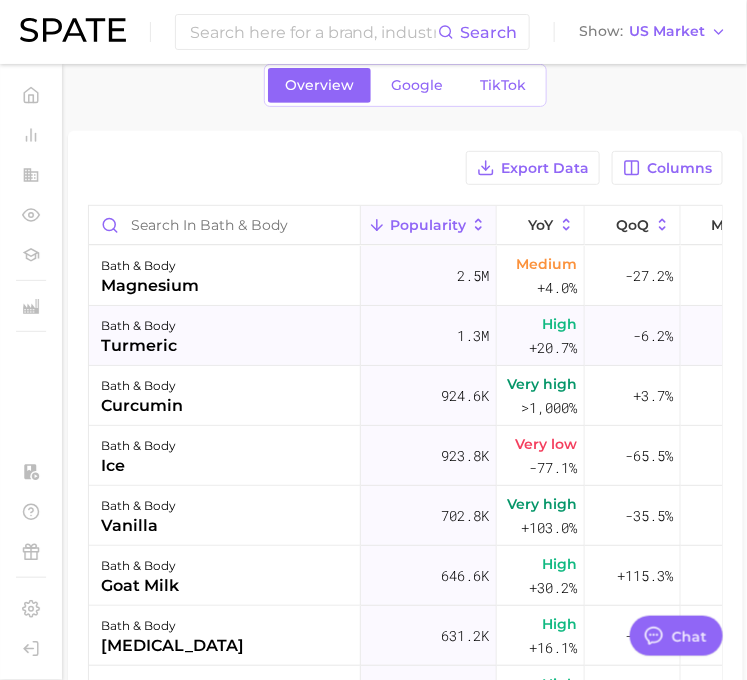 scroll, scrollTop: 0, scrollLeft: 73, axis: horizontal 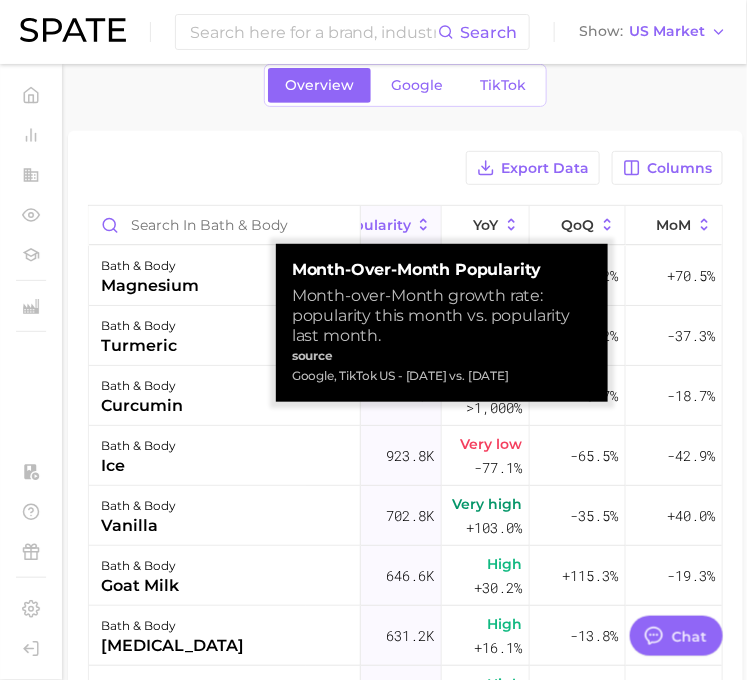click on "Export Data Columns Popularity YoY QoQ MoM bath & body magnesium 2.5m Medium +4.0% -27.2% +70.5% bath & body turmeric 1.3m High +20.7% -6.2% -37.3% bath & body curcumin 924.6k Very high >1,000% +3.7% -18.7% bath & body ice 923.8k Very low -77.1% -65.5% -42.9% bath & body vanilla 702.8k Very high +103.0% -35.5% +40.0% bath & body goat milk 646.6k High +30.2% +115.3% -19.3% bath & body kojic acid 631.2k High +16.1% -13.8% +79.3% bath & body milk 584.1k High +40.5% +147.0% -29.3% bath & body epsom salt 569.2k Medium -11.4% +15.0% +6.5% bath & body salt 526.1k Medium -15.0% +8.8% -0.1% bath & body vitamins 466.0k Low -30.8% +4.8% -12.0% bath & body collagen 449.1k Low -27.6% +42.8% +135.5% bath & body glycolic acid 322.9k Low -18.8% +76.0% -29.8% bath & body probiotics 307.3k Very high +188.3% +5.1% +30.6% bath & body hyaluronic acid 218.5k Very low -64.3% +5.2% +24.5% bath & body aluminum 203.7k Medium +4.1% +17.9% -11.6% bath & body mineral 198.6k Low -29.1% -49.0% +157.4% bath & body water 196.4k Low -48.9%" at bounding box center [405, 518] 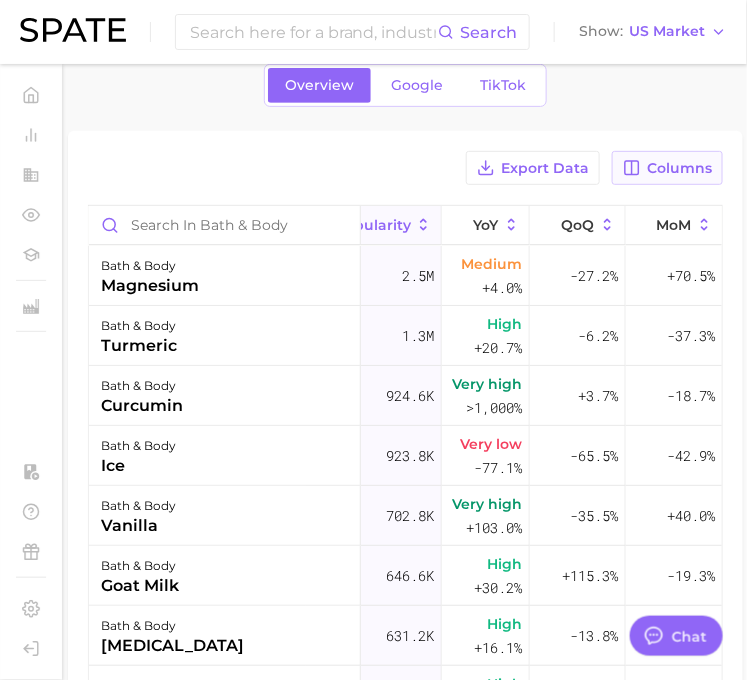 click on "Columns" at bounding box center [679, 168] 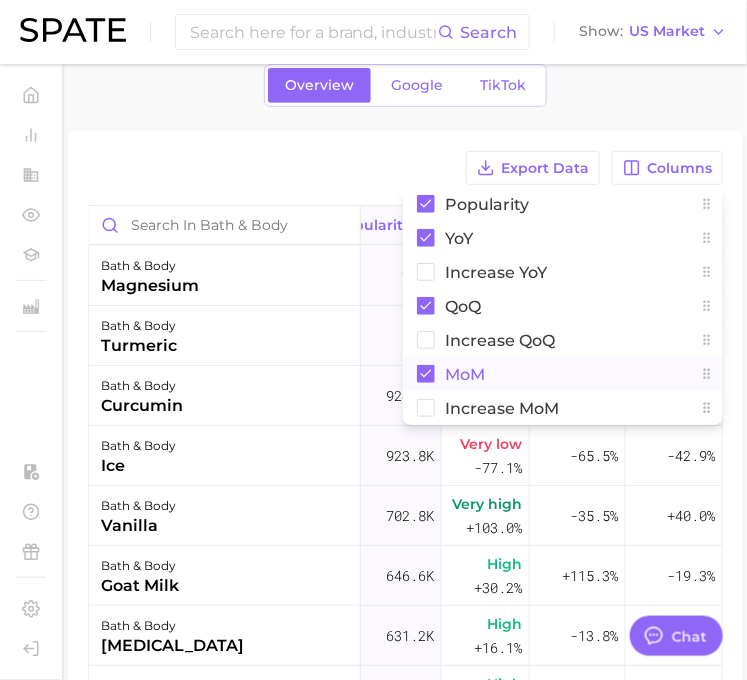 click on "MoM" at bounding box center (465, 374) 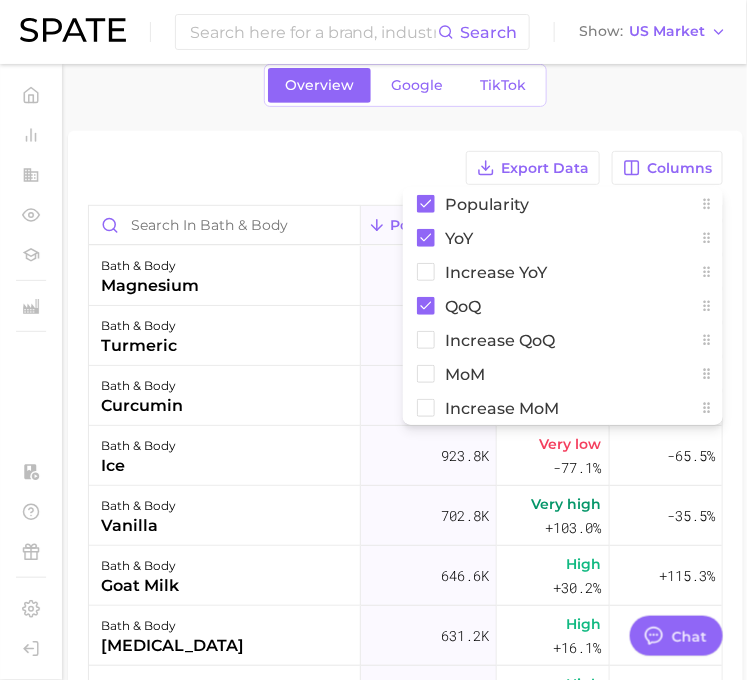 click on "Export Data Columns Popularity YoY Increase YoY QoQ Increase QoQ MoM Increase MoM Popularity YoY QoQ bath & body magnesium 2.5m Medium +4.0% -27.2% bath & body turmeric 1.3m High +20.7% -6.2% bath & body curcumin 924.6k Very high >1,000% +3.7% bath & body ice 923.8k Very low -77.1% -65.5% bath & body vanilla 702.8k Very high +103.0% -35.5% bath & body goat milk 646.6k High +30.2% +115.3% bath & body kojic acid 631.2k High +16.1% -13.8% bath & body milk 584.1k High +40.5% +147.0% bath & body epsom salt 569.2k Medium -11.4% +15.0% bath & body salt 526.1k Medium -15.0% +8.8% bath & body vitamins 466.0k Low -30.8% +4.8% bath & body collagen 449.1k Low -27.6% +42.8% bath & body glycolic acid 322.9k Low -18.8% +76.0% bath & body probiotics 307.3k Very high +188.3% +5.1% bath & body hyaluronic acid 218.5k Very low -64.3% +5.2% bath & body aluminum 203.7k Medium +4.1% +17.9% bath & body mineral 198.6k Low -29.1% -49.0% bath & body water 196.4k Low -48.9% -5.1% bath & body chlorophyll 172.1k Very high +786.6% -1.8%" at bounding box center [405, 518] 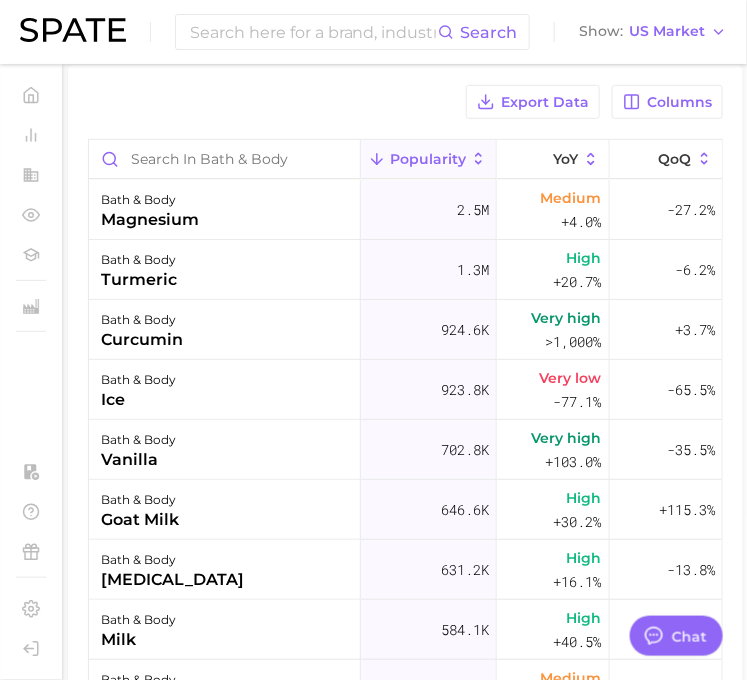 scroll, scrollTop: 164, scrollLeft: 0, axis: vertical 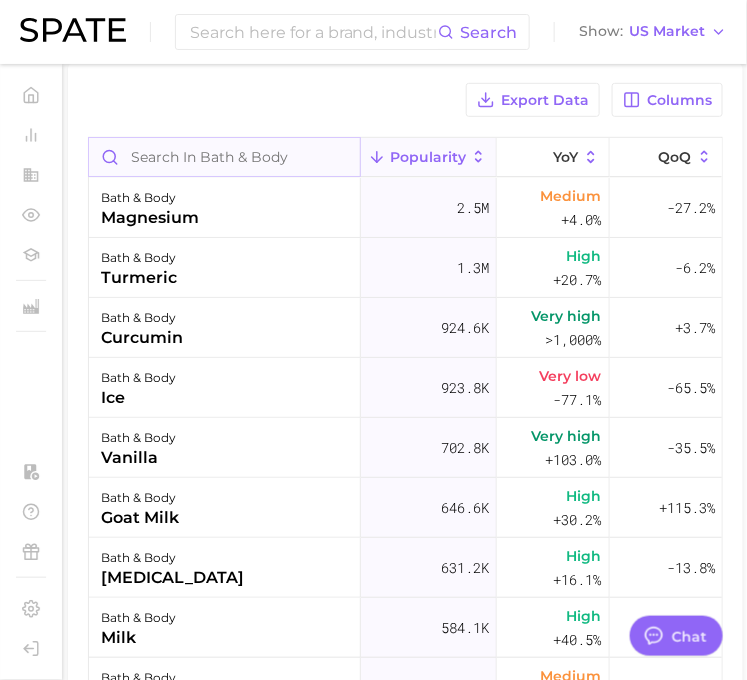 click at bounding box center (224, 157) 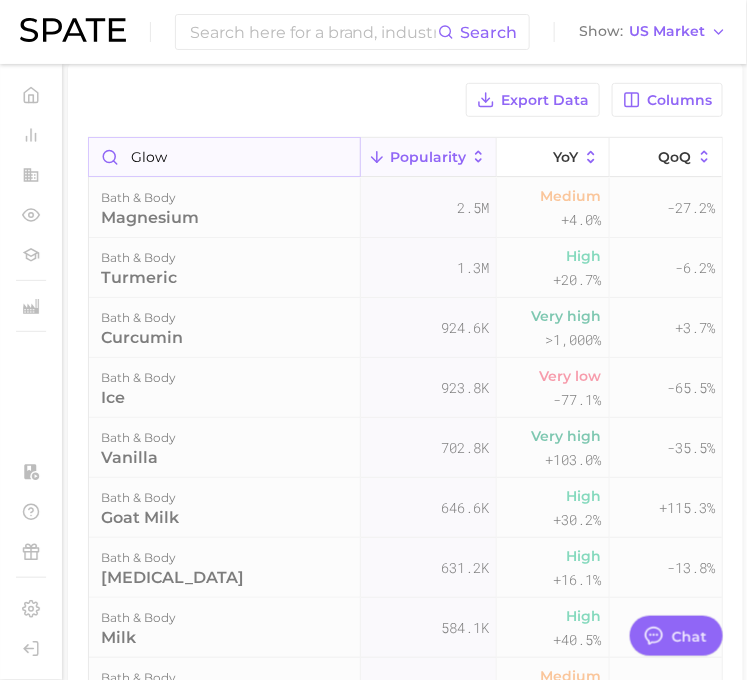 scroll, scrollTop: 0, scrollLeft: 0, axis: both 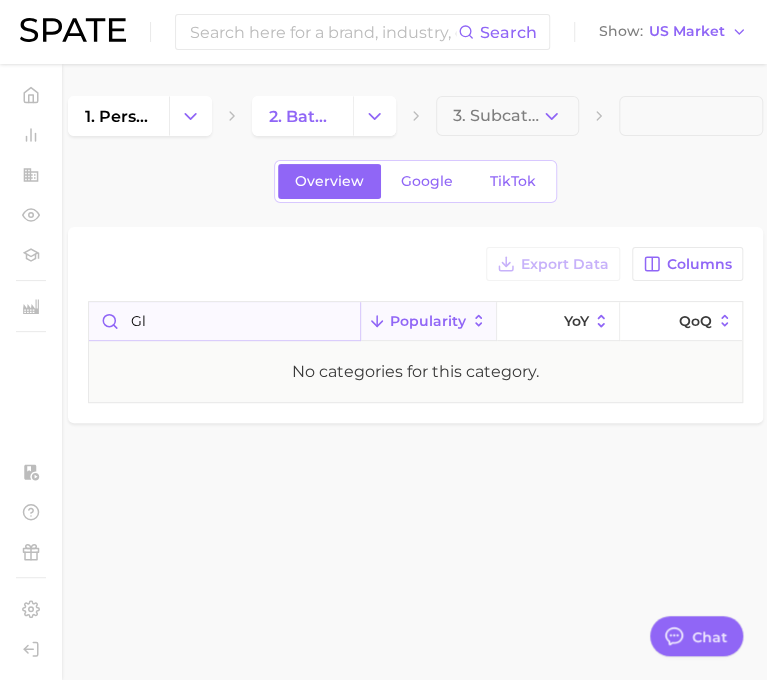 type on "g" 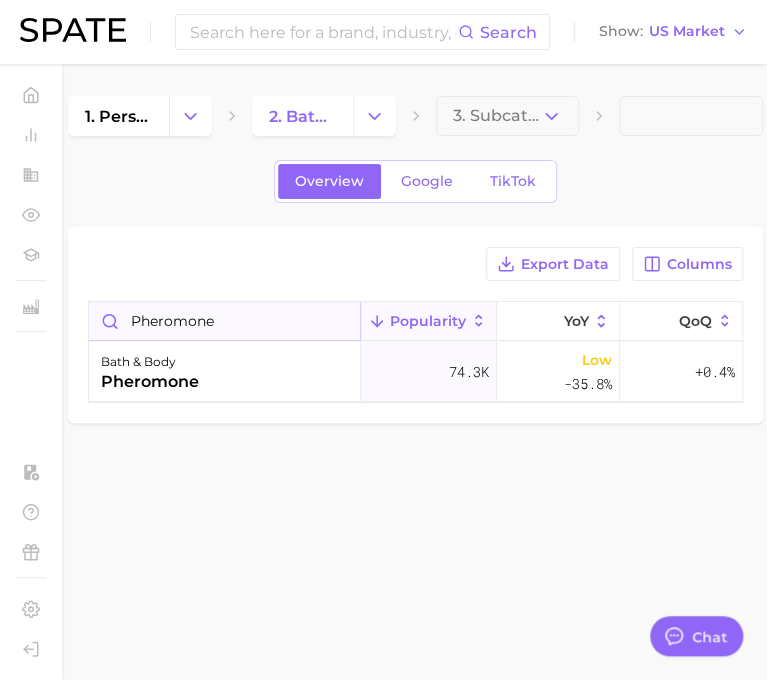 click on "pheromone" at bounding box center [224, 321] 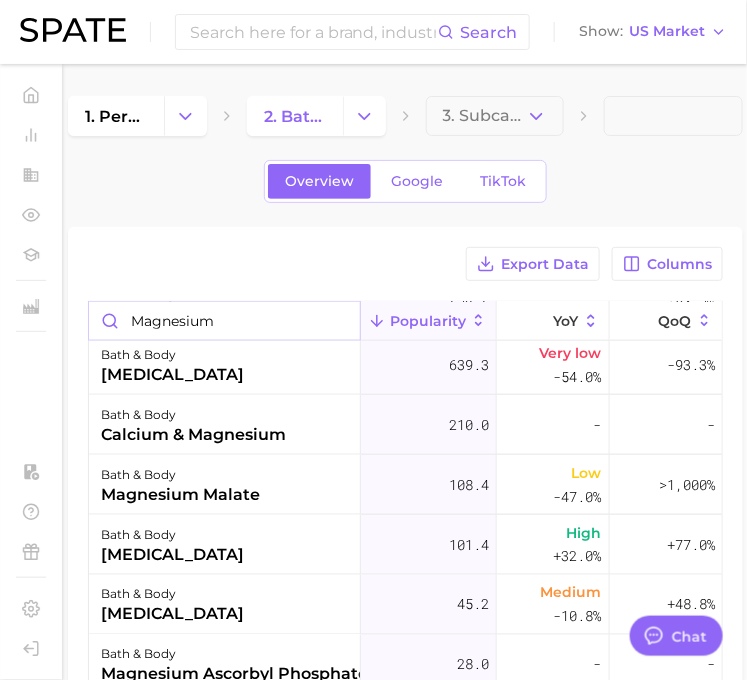 scroll, scrollTop: 621, scrollLeft: 0, axis: vertical 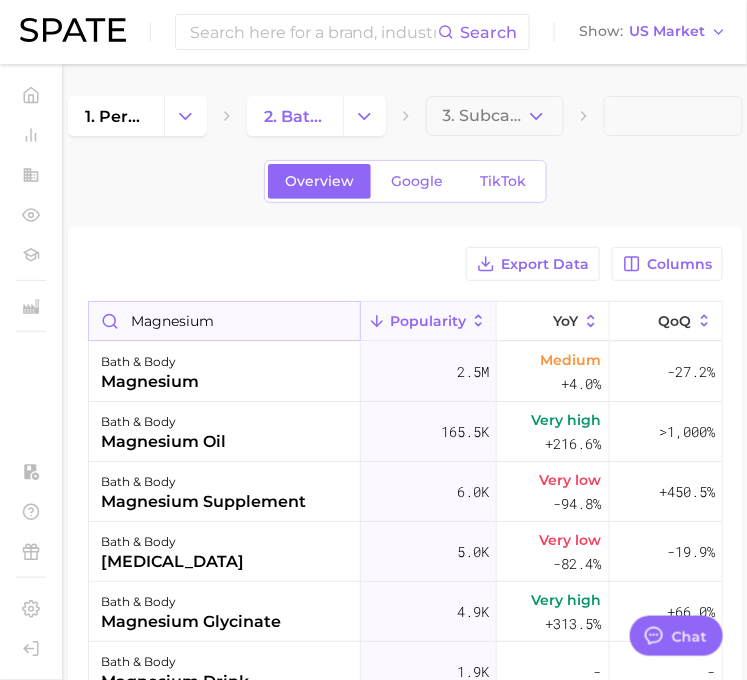 click on "magnesium" at bounding box center (224, 321) 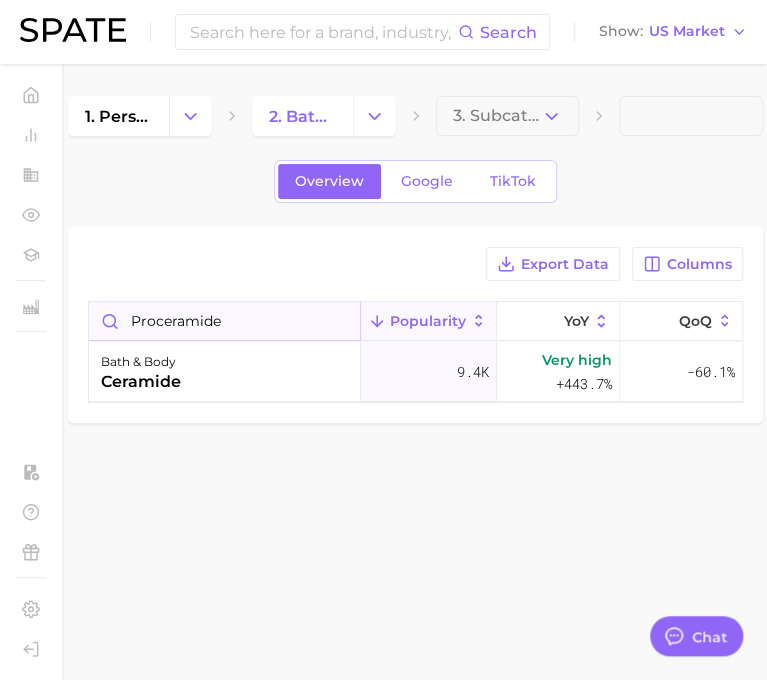 click on "proceramide" at bounding box center [224, 321] 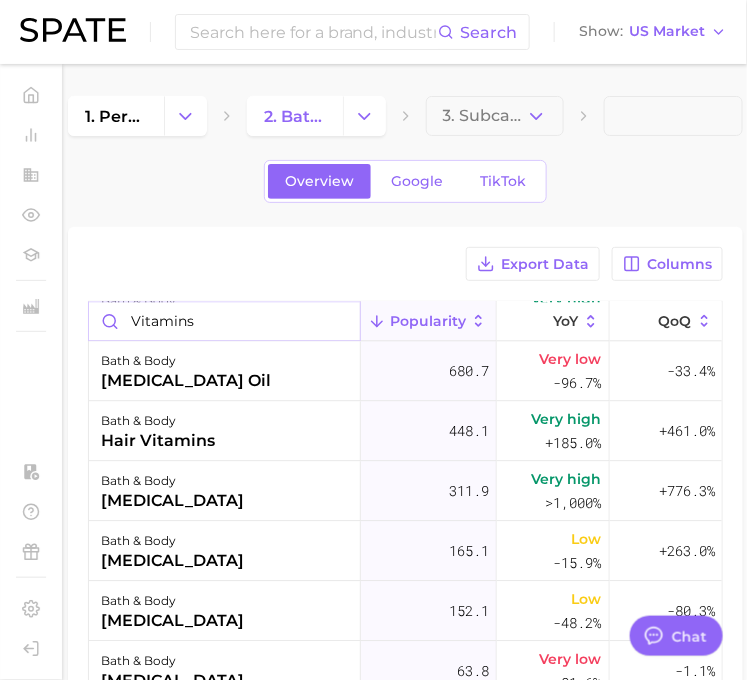 scroll, scrollTop: 1101, scrollLeft: 0, axis: vertical 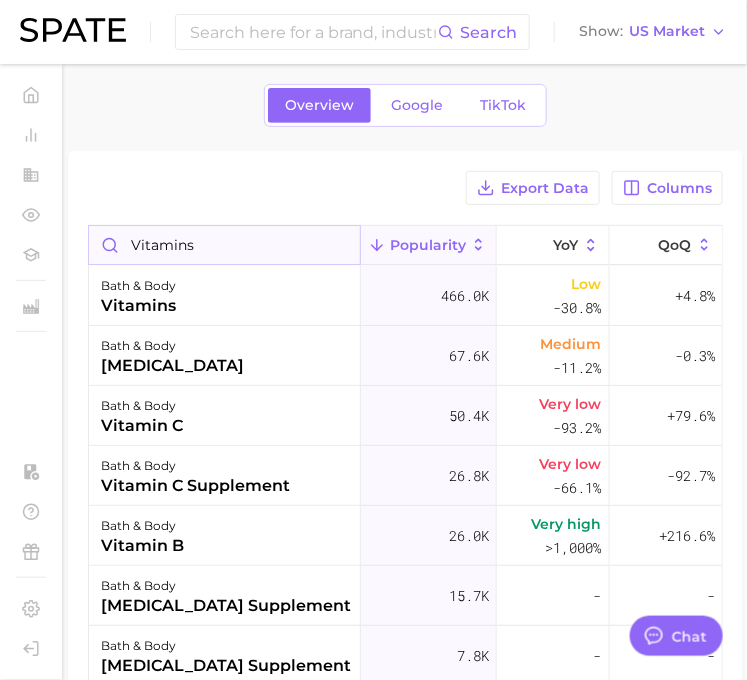click on "vitamins" at bounding box center (224, 245) 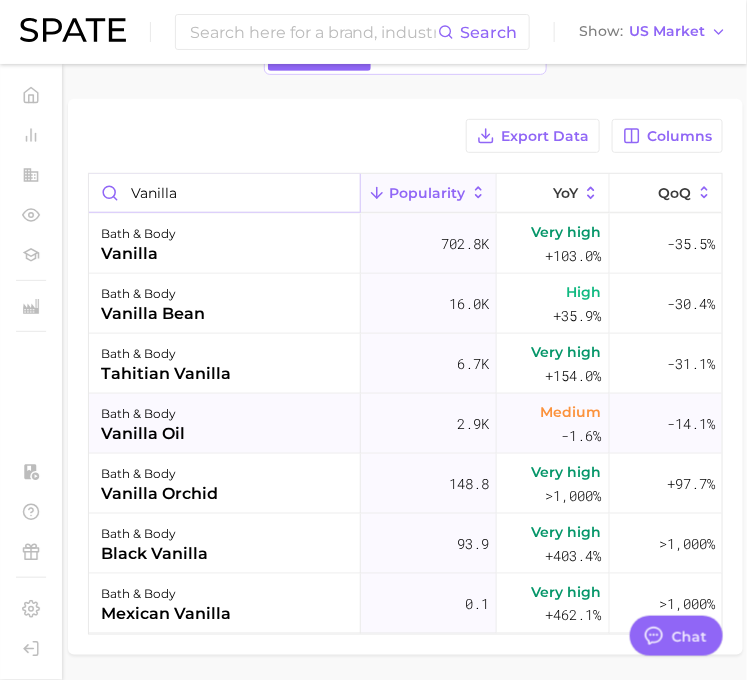 scroll, scrollTop: 140, scrollLeft: 0, axis: vertical 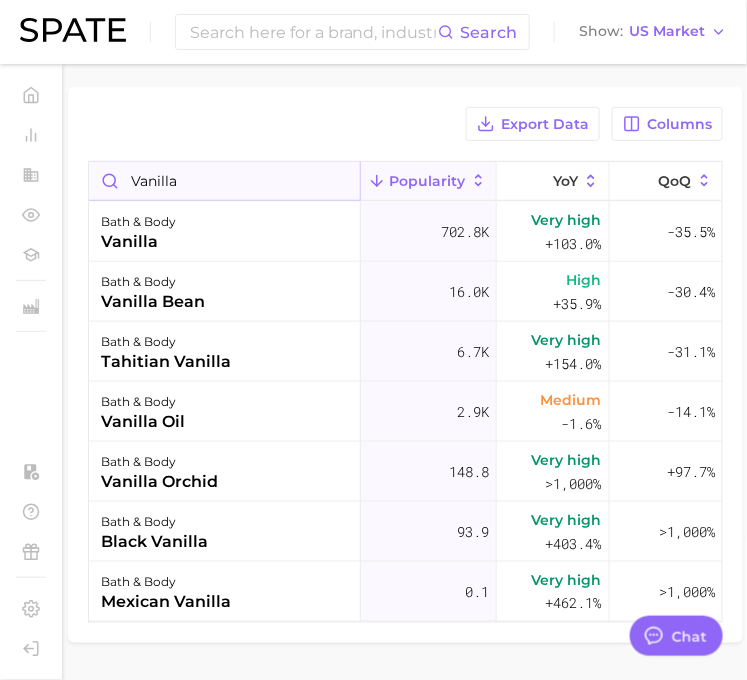 click on "vanilla" at bounding box center (224, 181) 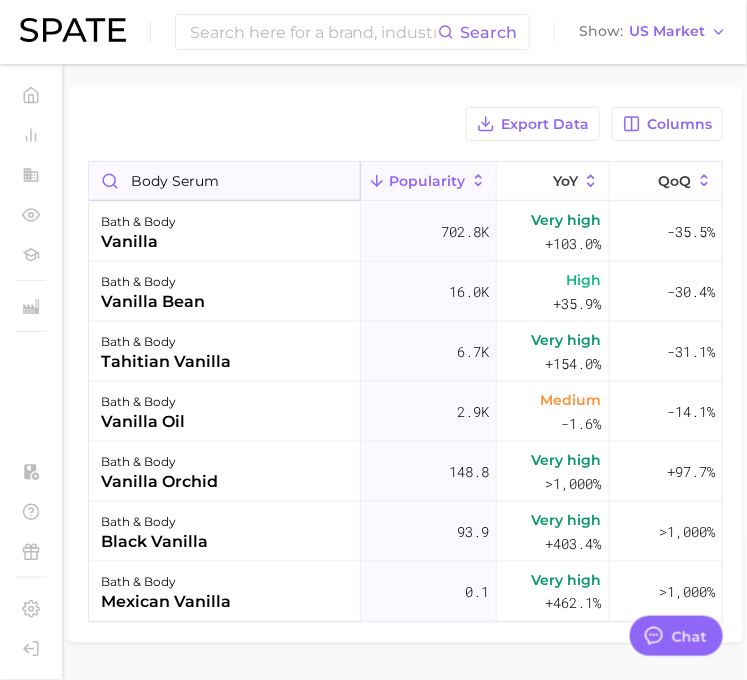 type on "body serum" 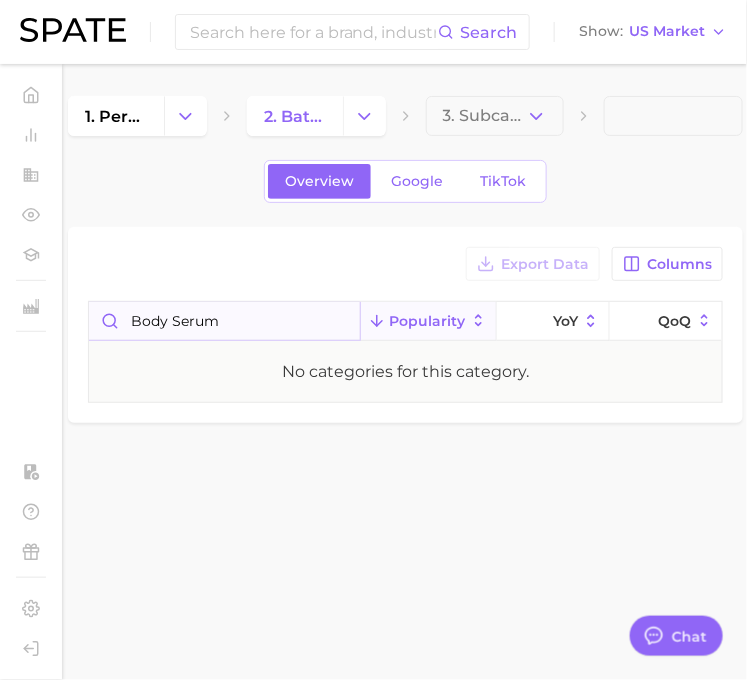 scroll, scrollTop: 0, scrollLeft: 0, axis: both 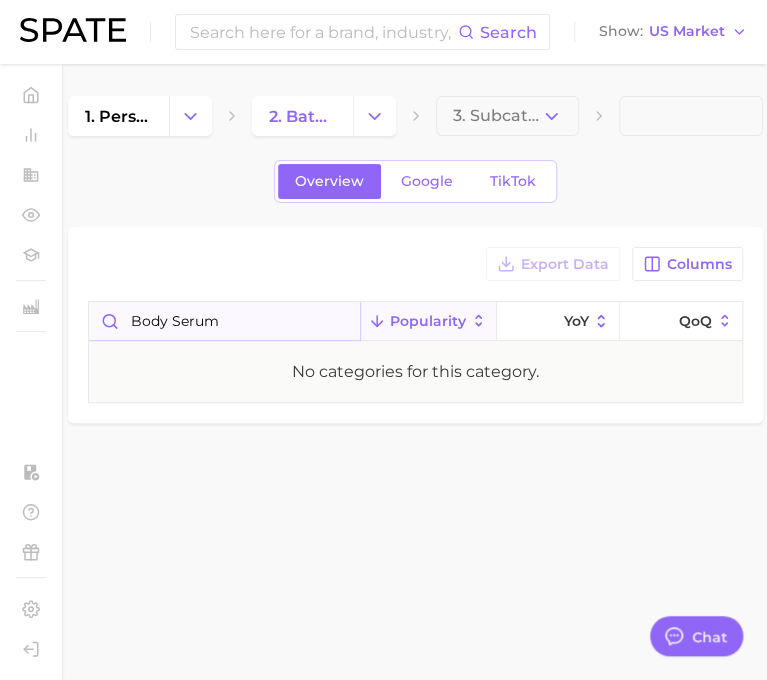 click on "body serum" at bounding box center [224, 321] 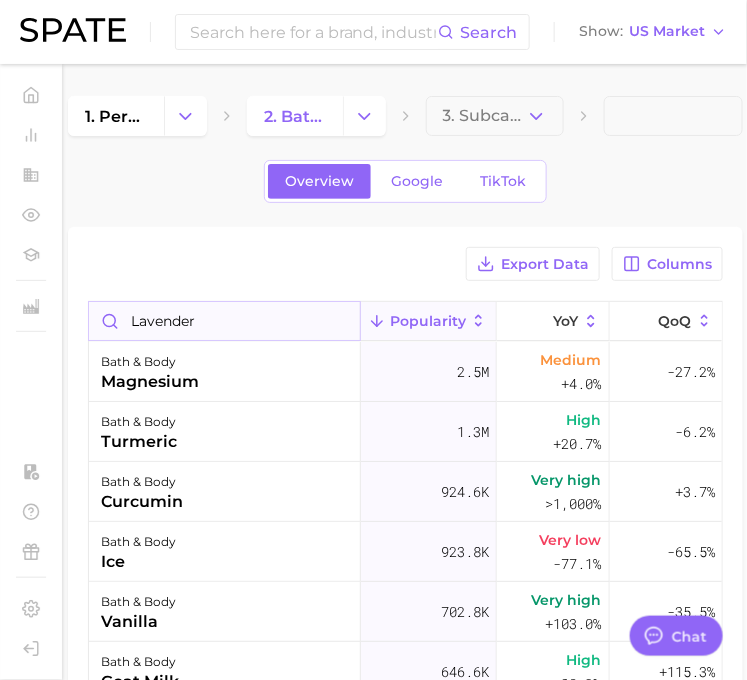 type on "lavender" 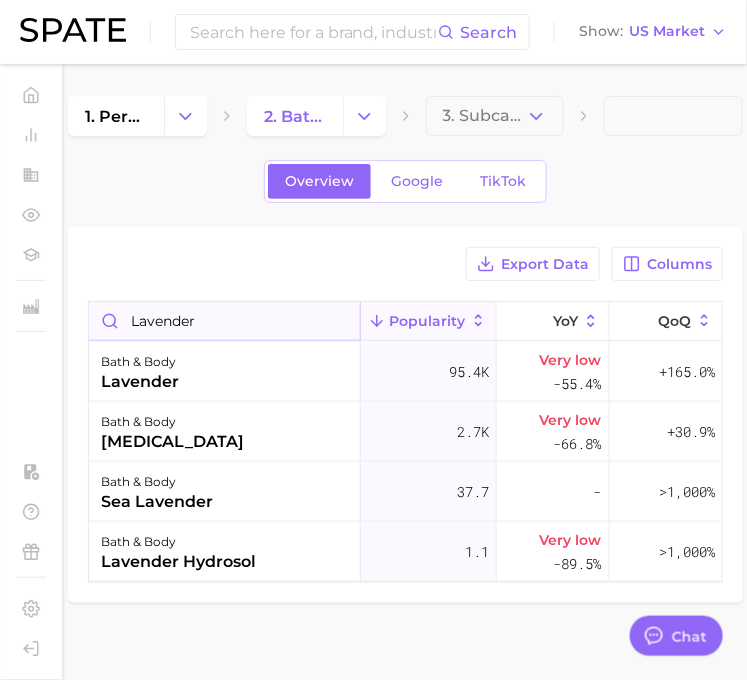 click on "lavender" at bounding box center [224, 321] 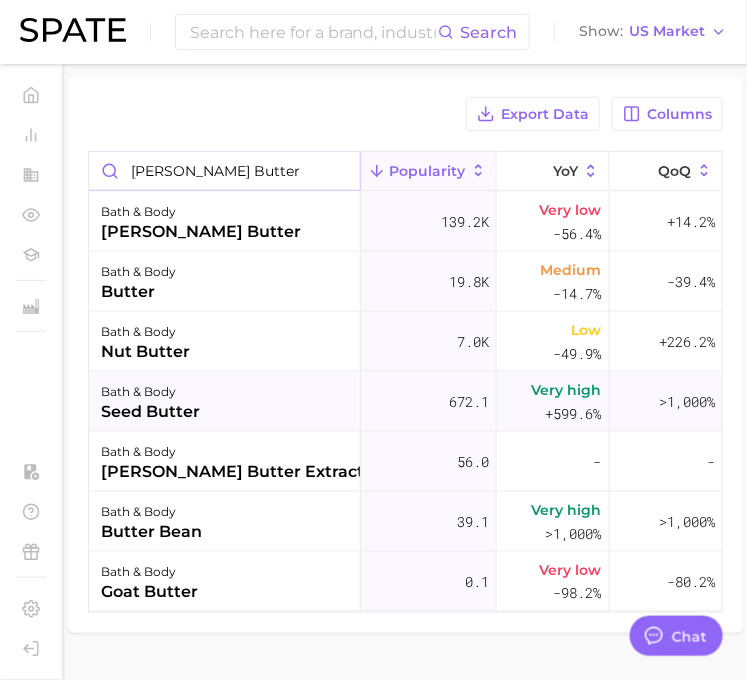 scroll, scrollTop: 152, scrollLeft: 0, axis: vertical 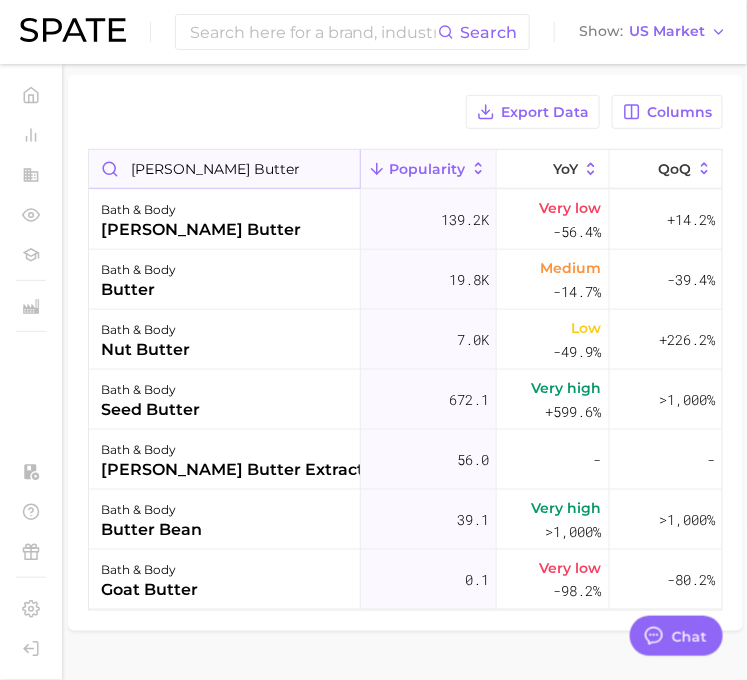 click on "[PERSON_NAME] butter" at bounding box center [224, 169] 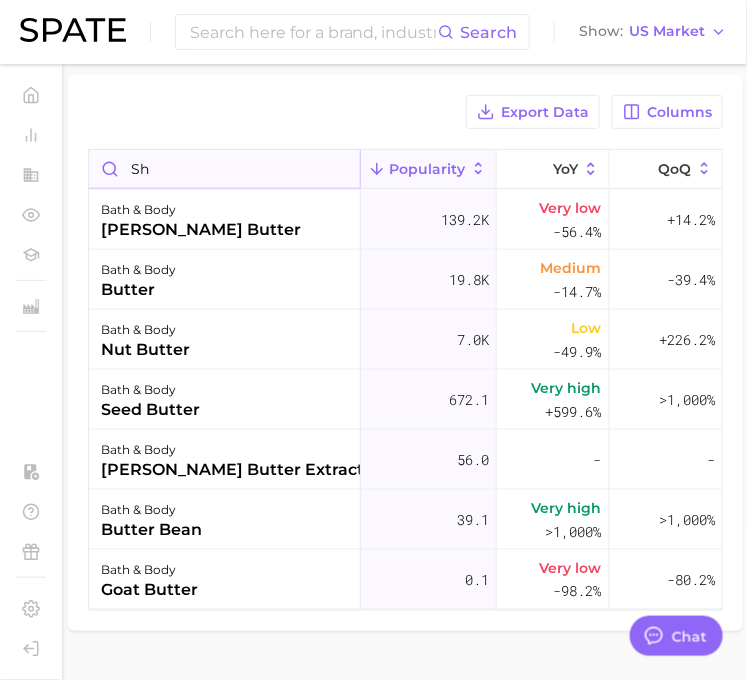 type on "s" 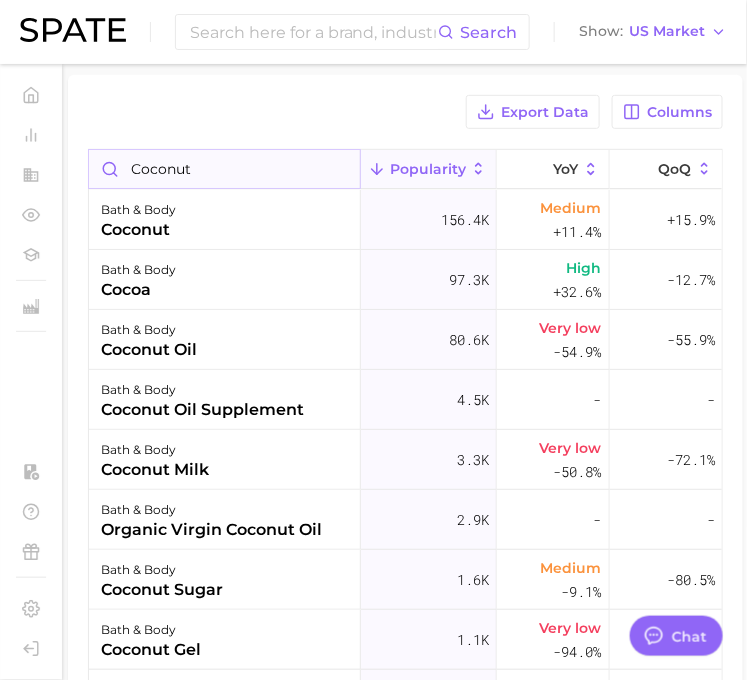 click on "coconut" at bounding box center [224, 169] 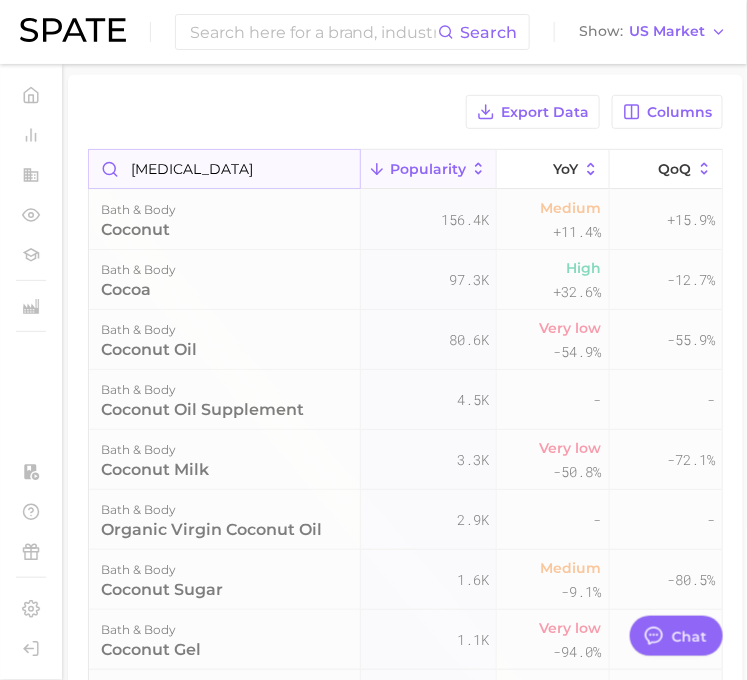 scroll, scrollTop: 0, scrollLeft: 0, axis: both 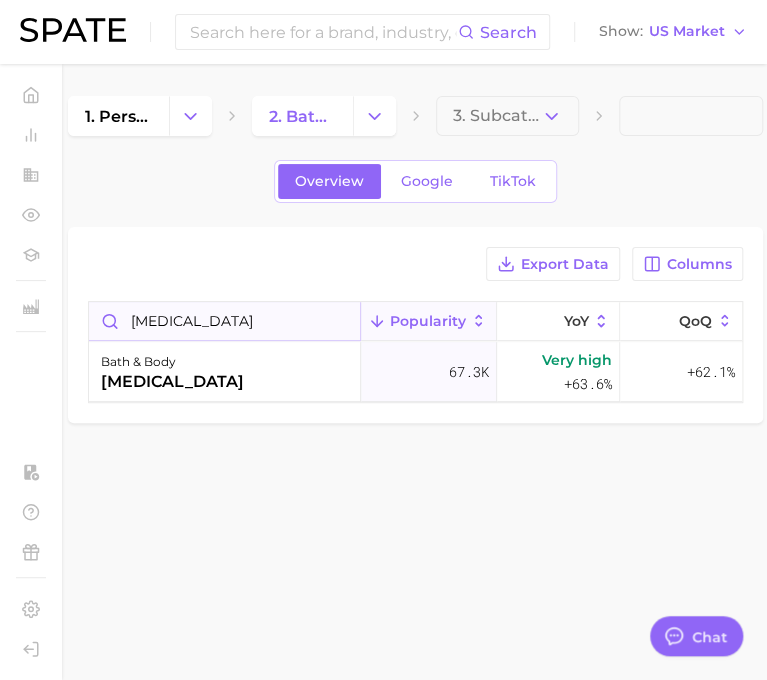 click on "tea tree" at bounding box center [224, 321] 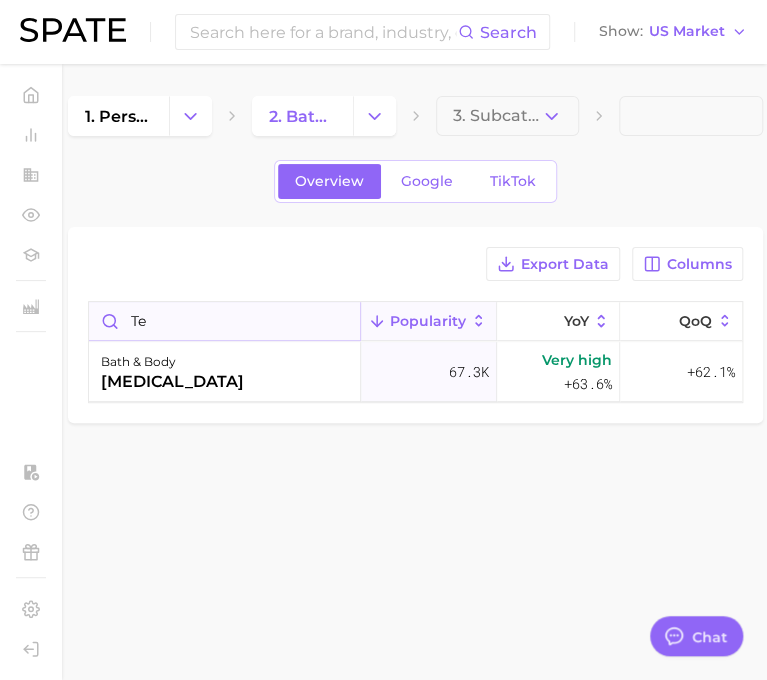type on "t" 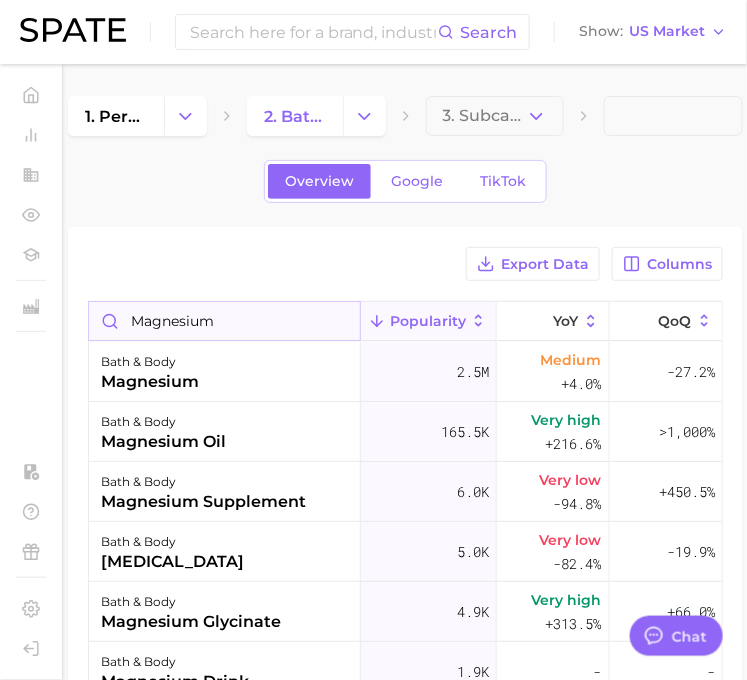 click on "magnesium" at bounding box center (224, 321) 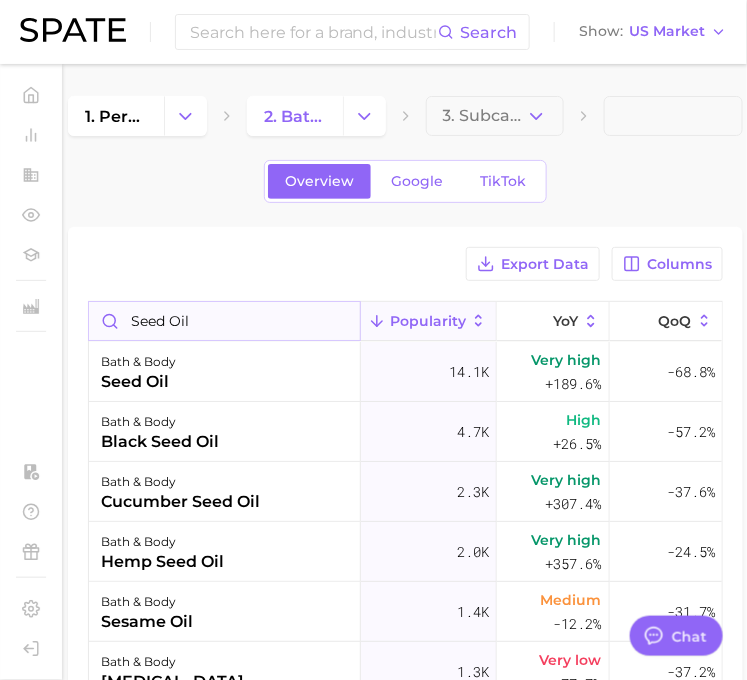 click on "seed oil" at bounding box center (224, 321) 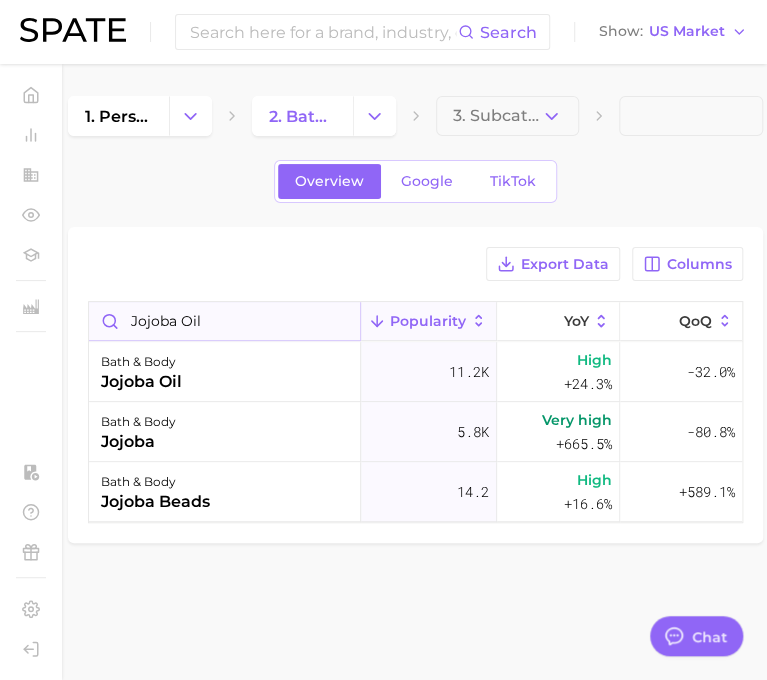click on "jojoba oil" at bounding box center [224, 321] 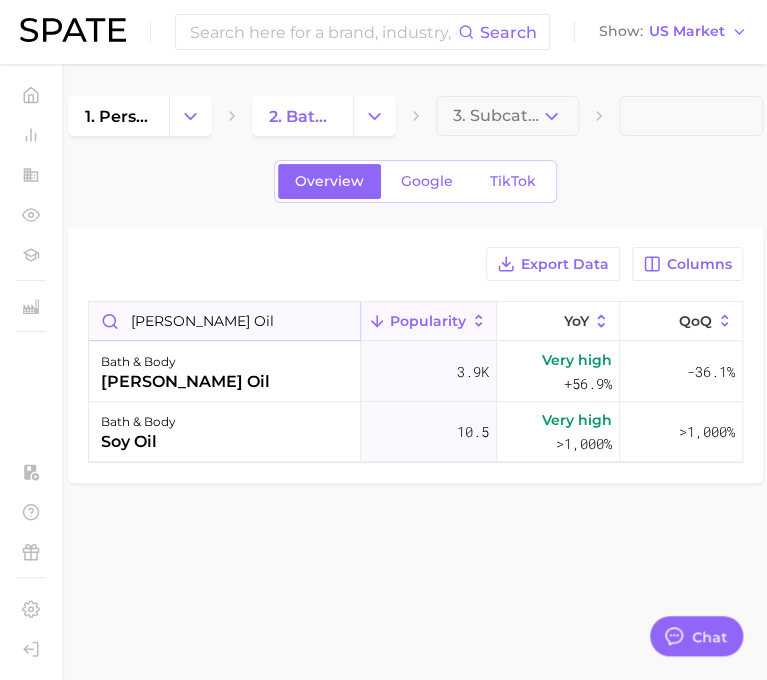 click on "[PERSON_NAME] oil" at bounding box center [224, 321] 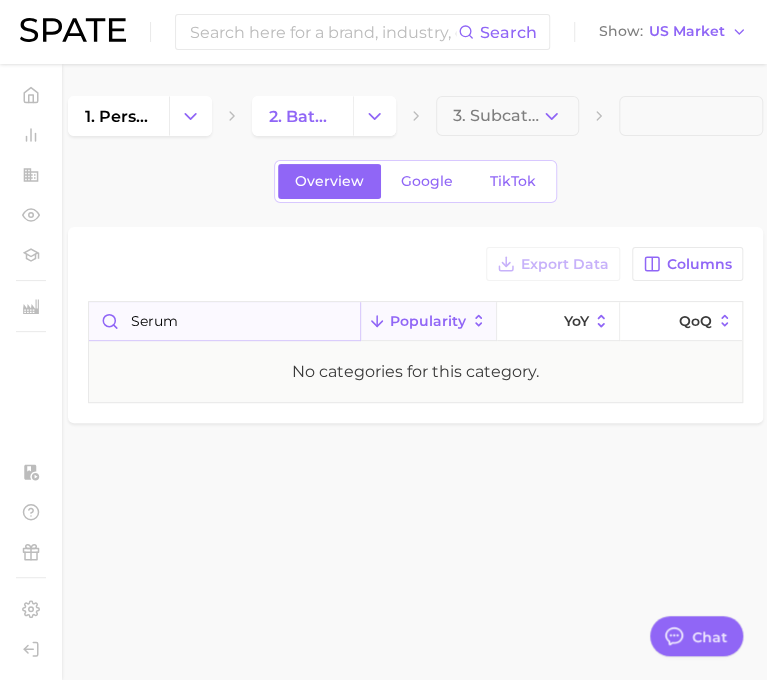 click on "serum" at bounding box center [224, 321] 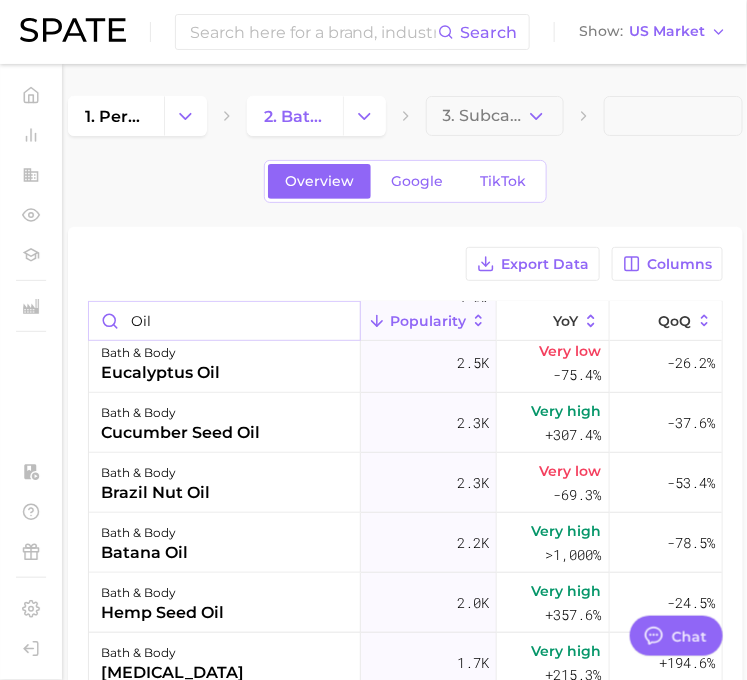 scroll, scrollTop: 1689, scrollLeft: 0, axis: vertical 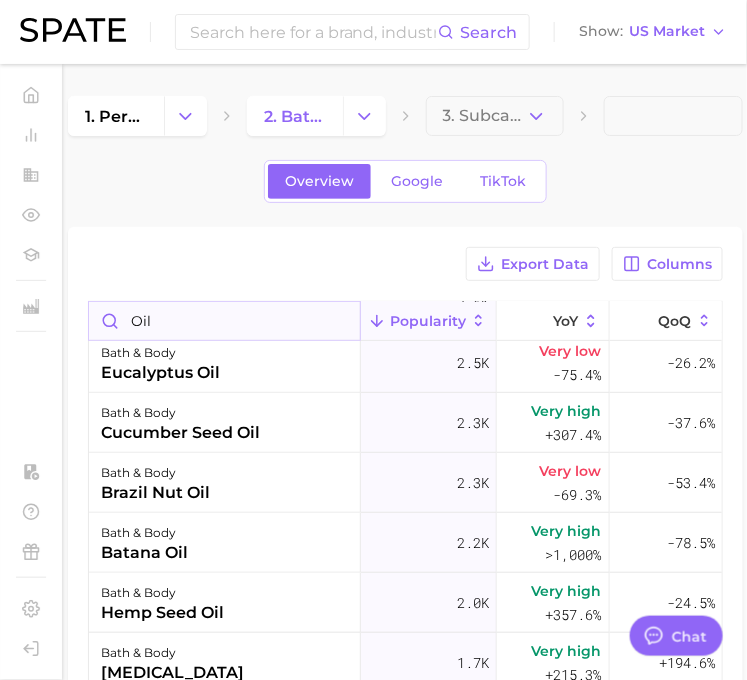 click on "oil" at bounding box center (224, 321) 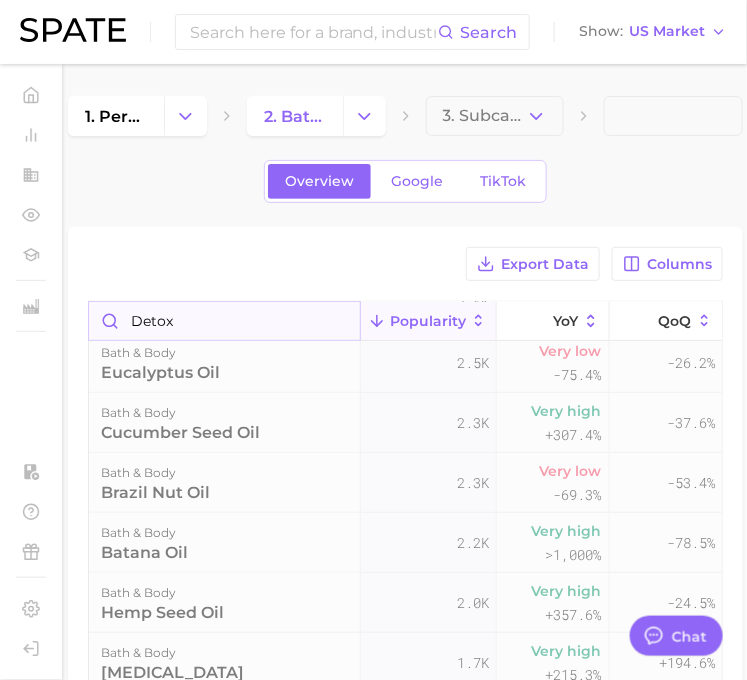 scroll, scrollTop: 0, scrollLeft: 0, axis: both 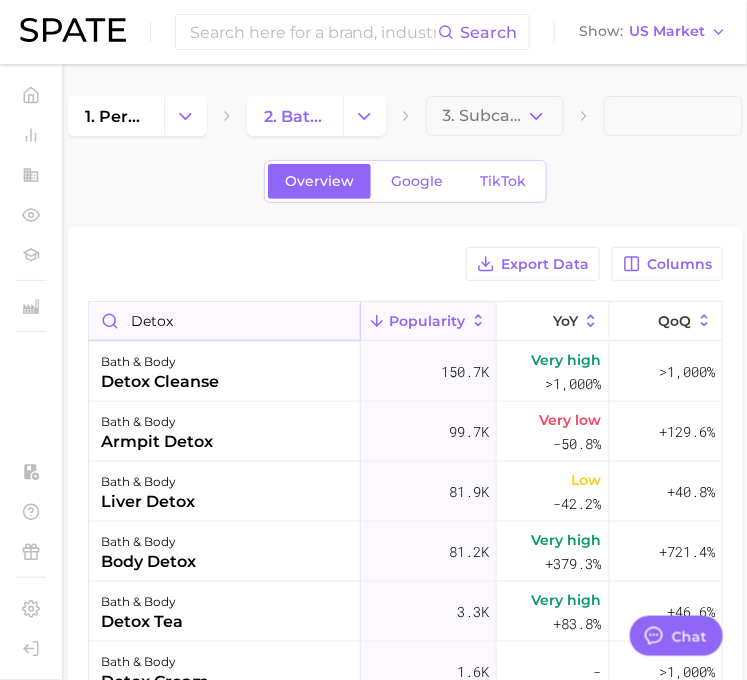 click on "detox" at bounding box center (224, 321) 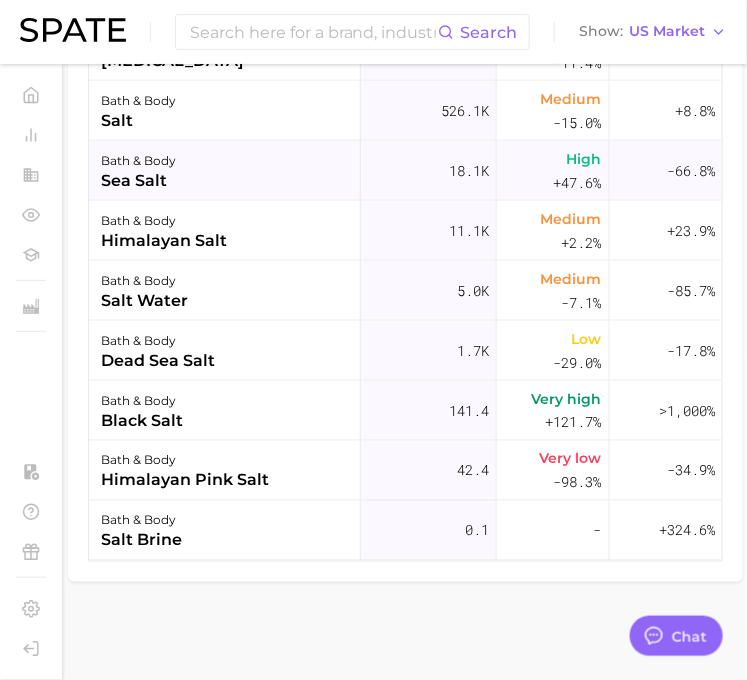 scroll, scrollTop: 0, scrollLeft: 0, axis: both 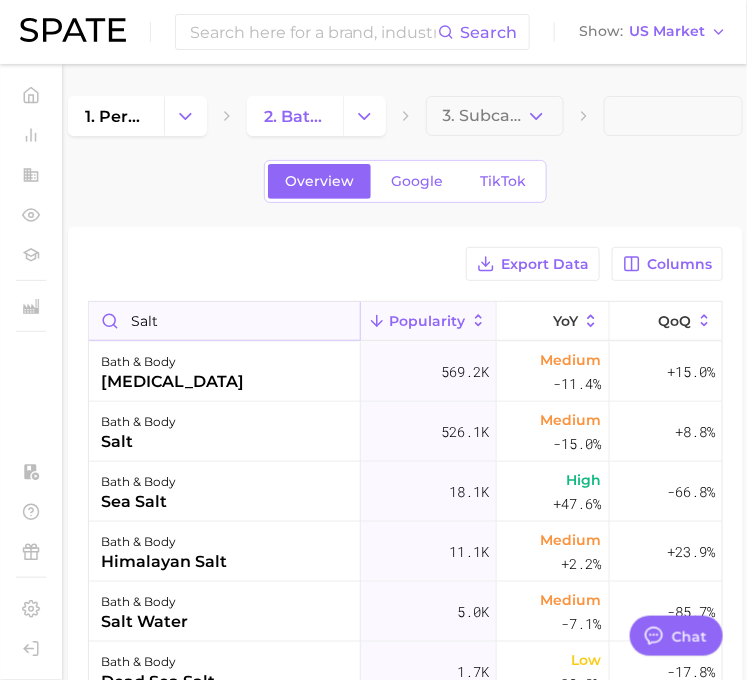 click on "salt" at bounding box center [224, 321] 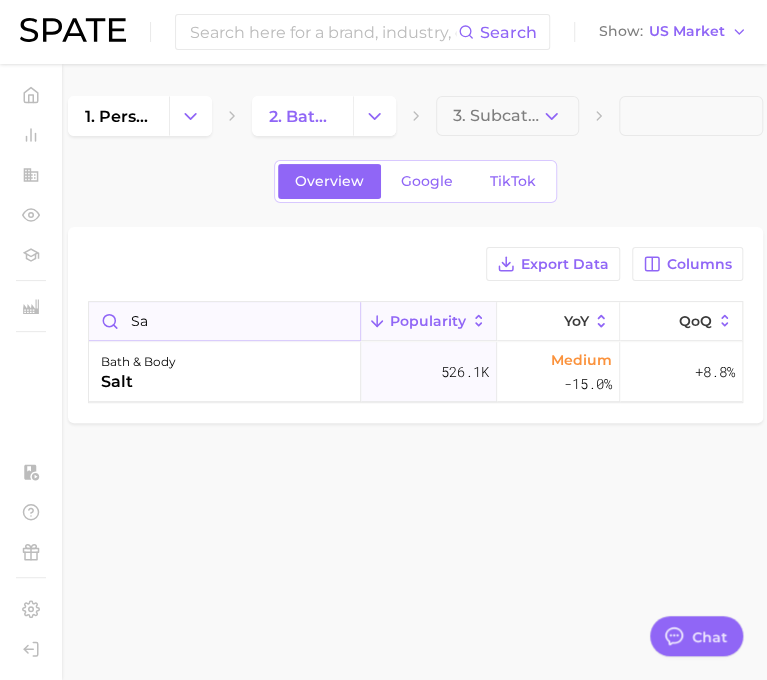 type on "s" 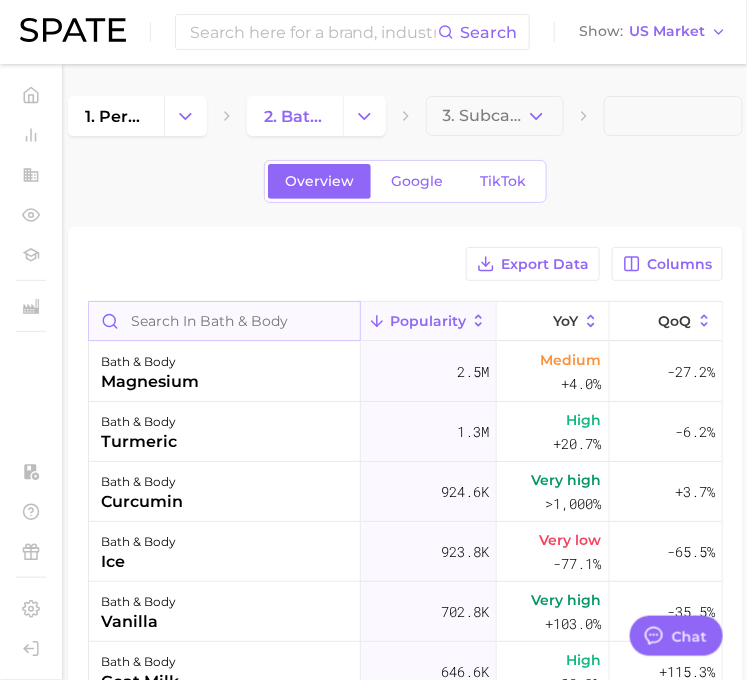 click at bounding box center (224, 321) 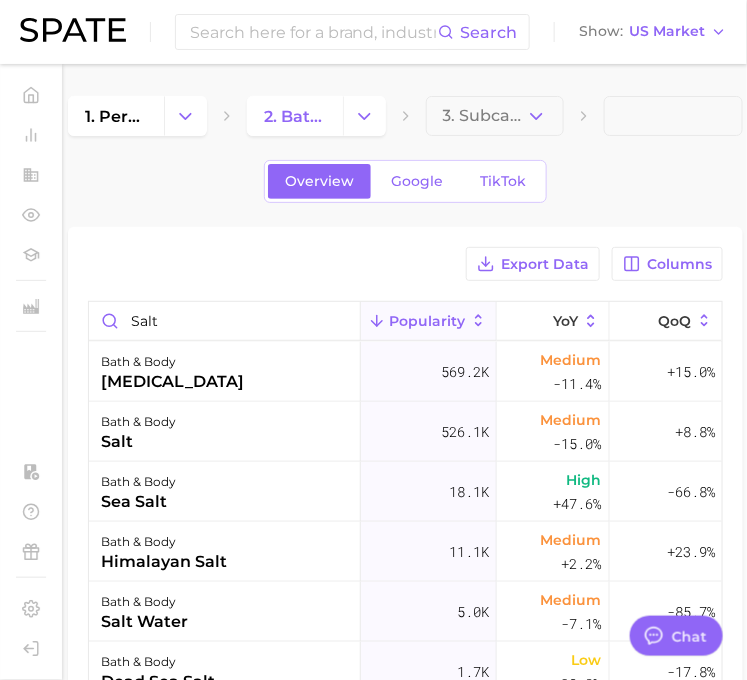 scroll, scrollTop: 1, scrollLeft: 0, axis: vertical 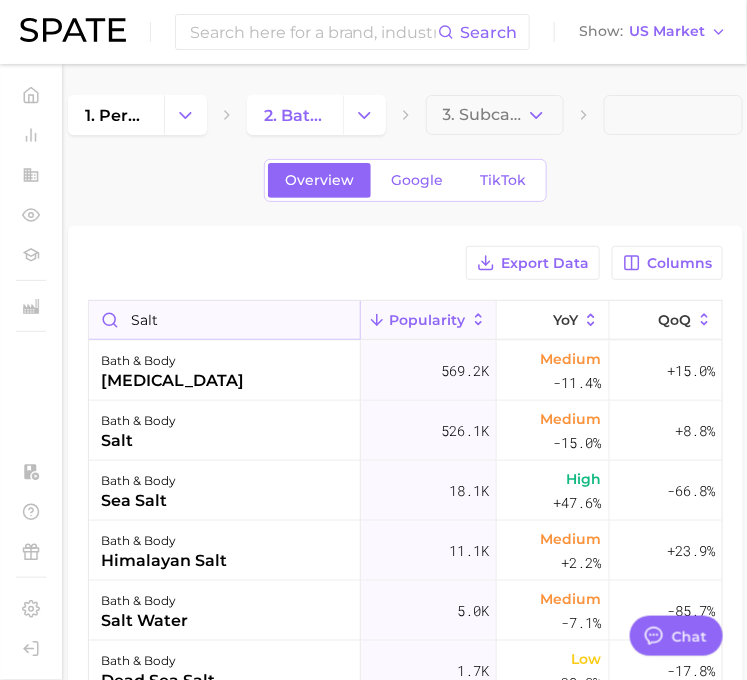 click on "salt" at bounding box center (224, 320) 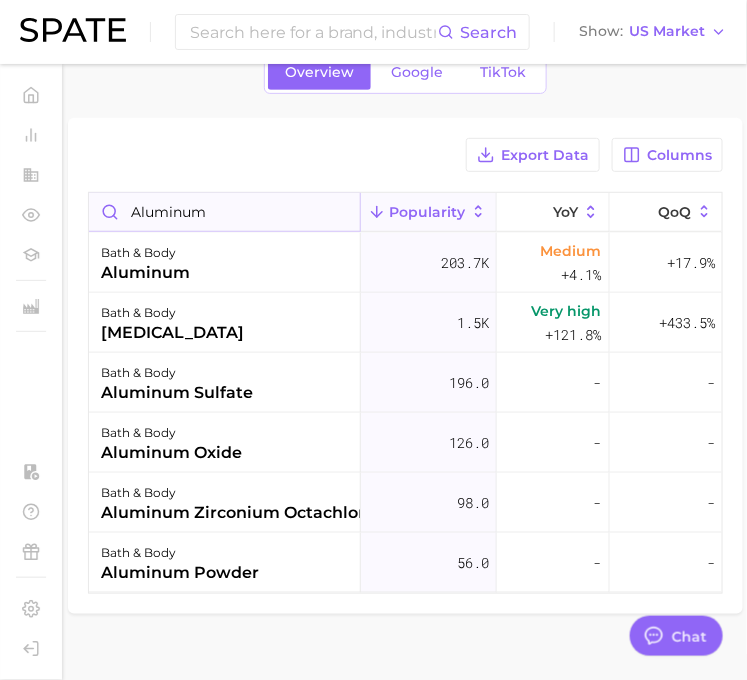 scroll, scrollTop: 109, scrollLeft: 0, axis: vertical 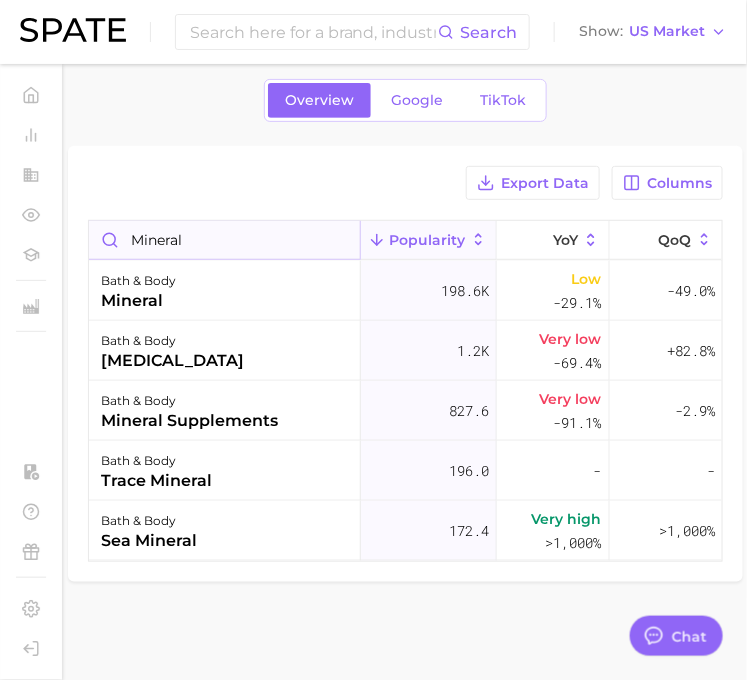 click on "mineral" at bounding box center [224, 240] 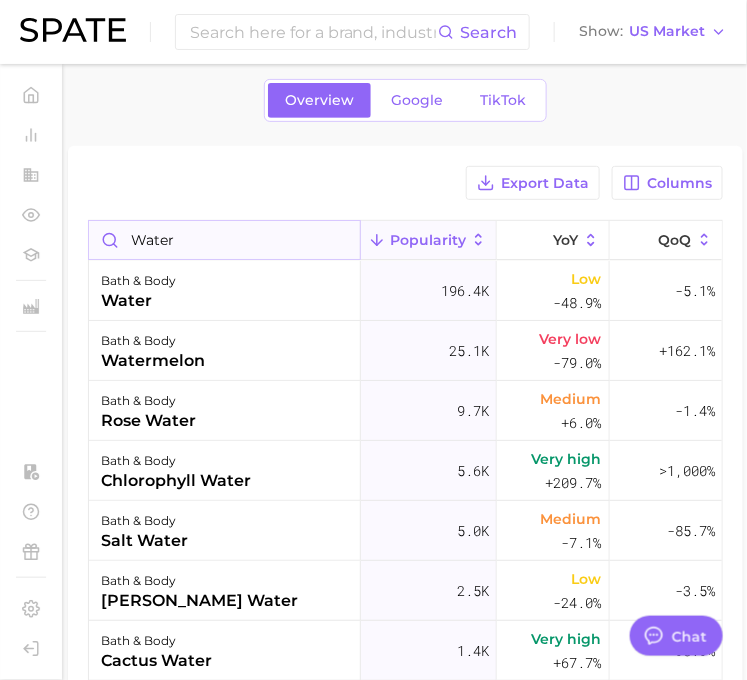 scroll, scrollTop: 109, scrollLeft: 0, axis: vertical 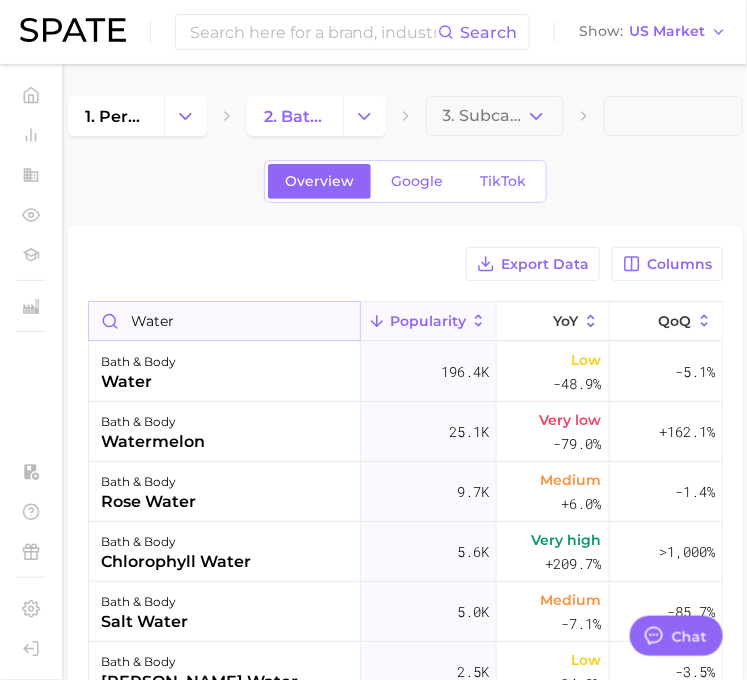 click on "water" at bounding box center [224, 321] 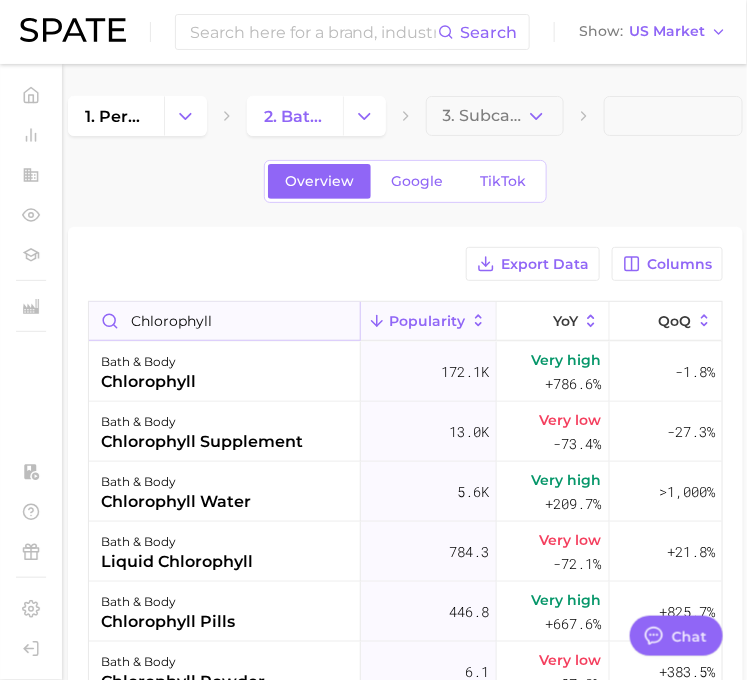 click on "chlorophyll" at bounding box center (224, 321) 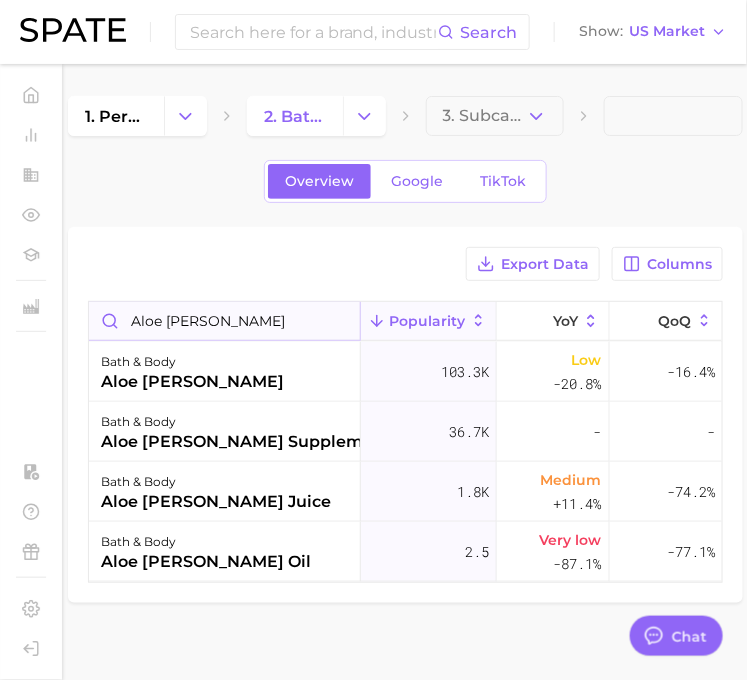click on "aloe [PERSON_NAME]" at bounding box center [224, 321] 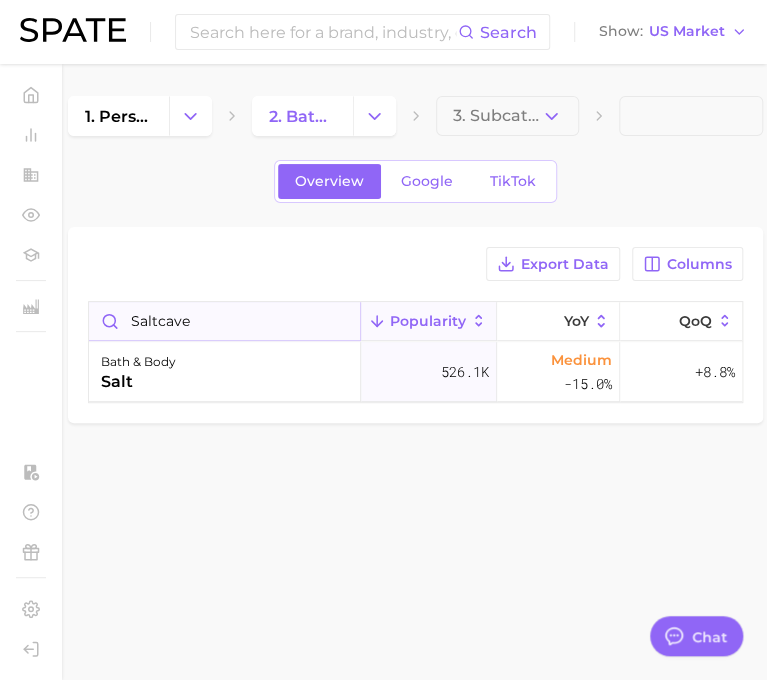 click on "saltcave" at bounding box center (224, 321) 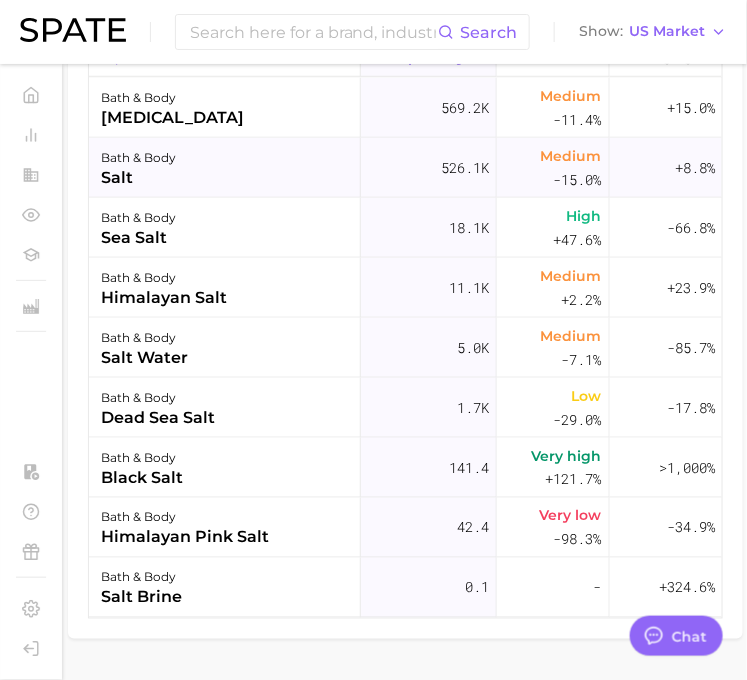 scroll, scrollTop: 0, scrollLeft: 0, axis: both 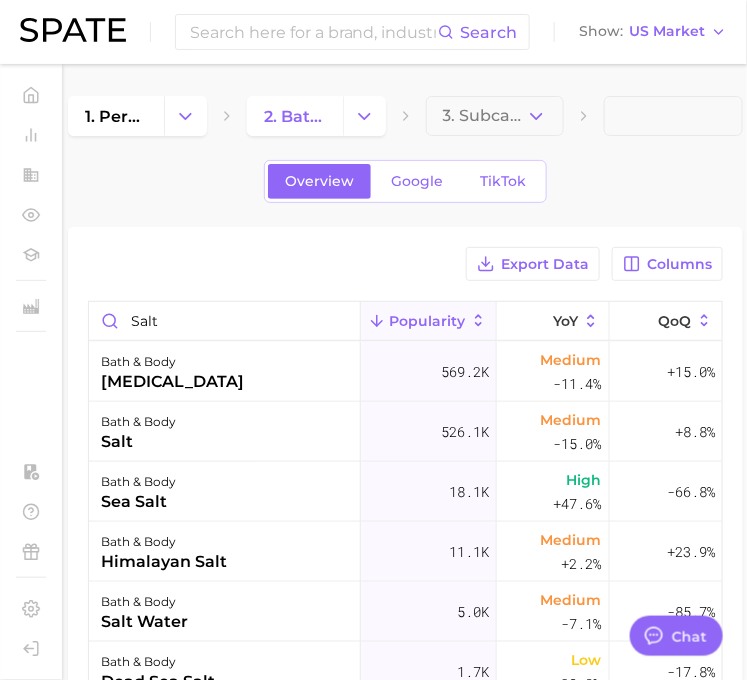 click on "Export Data Columns salt Popularity YoY QoQ bath & body epsom salt 569.2k Medium -11.4% +15.0% bath & body salt 526.1k Medium -15.0% +8.8% bath & body sea salt 18.1k High +47.6% -66.8% bath & body himalayan salt 11.1k Medium +2.2% +23.9% bath & body salt water 5.0k Medium -7.1% -85.7% bath & body dead sea salt 1.7k Low -29.0% -17.8% bath & body black salt 141.4 Very high +121.7% >1,000% bath & body himalayan pink salt 42.4 Very low -98.3% -34.9% bath & body salt brine 0.1 - +324.6%" at bounding box center (405, 565) 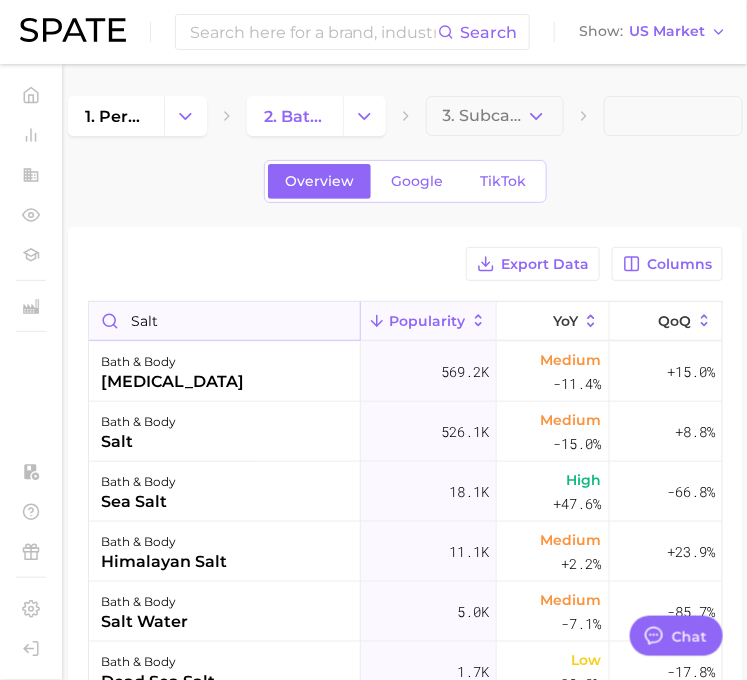 click on "salt" at bounding box center [224, 321] 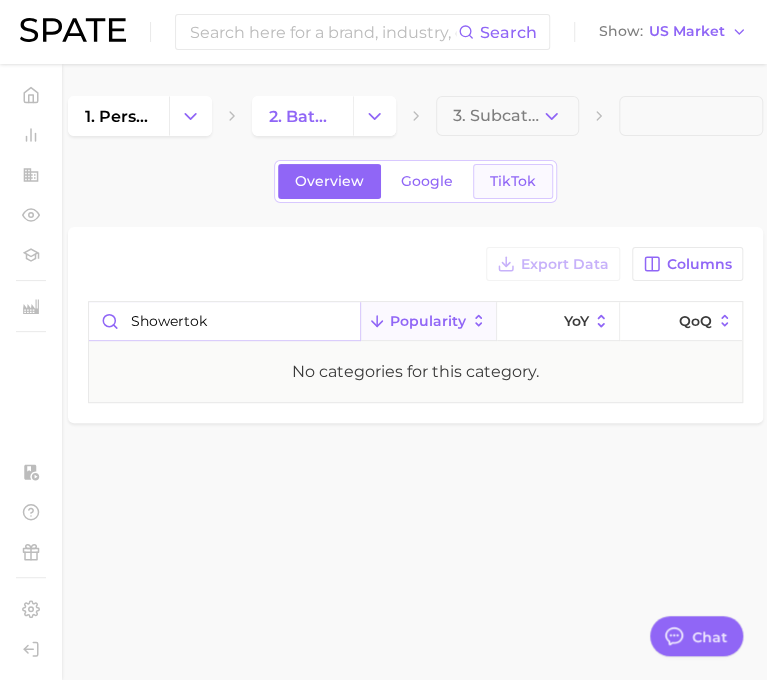 type on "showertok" 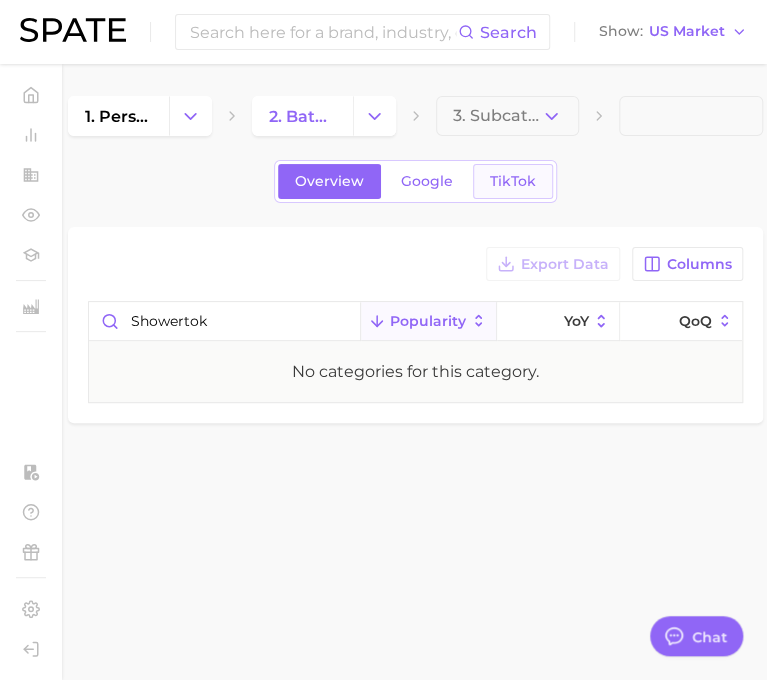 click on "TikTok" at bounding box center [513, 181] 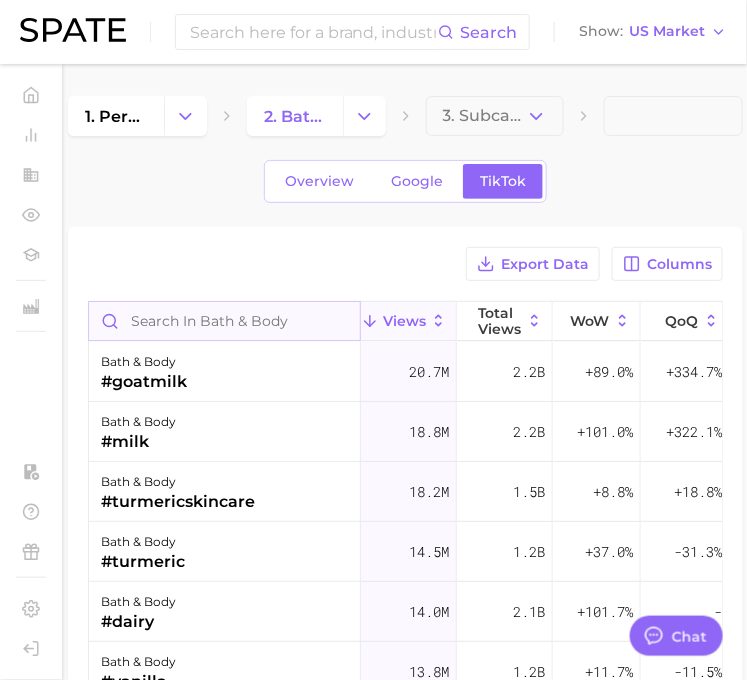 click at bounding box center [224, 321] 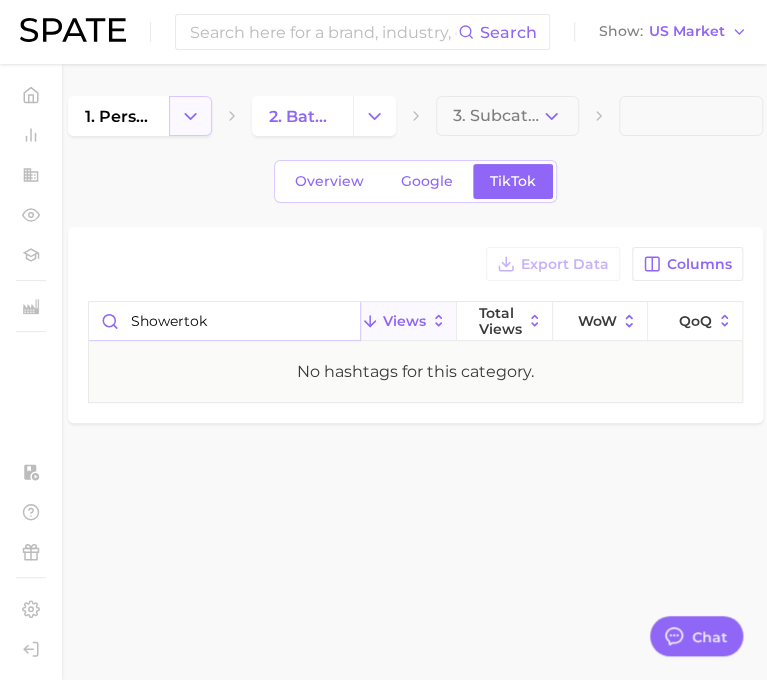 type on "showertok" 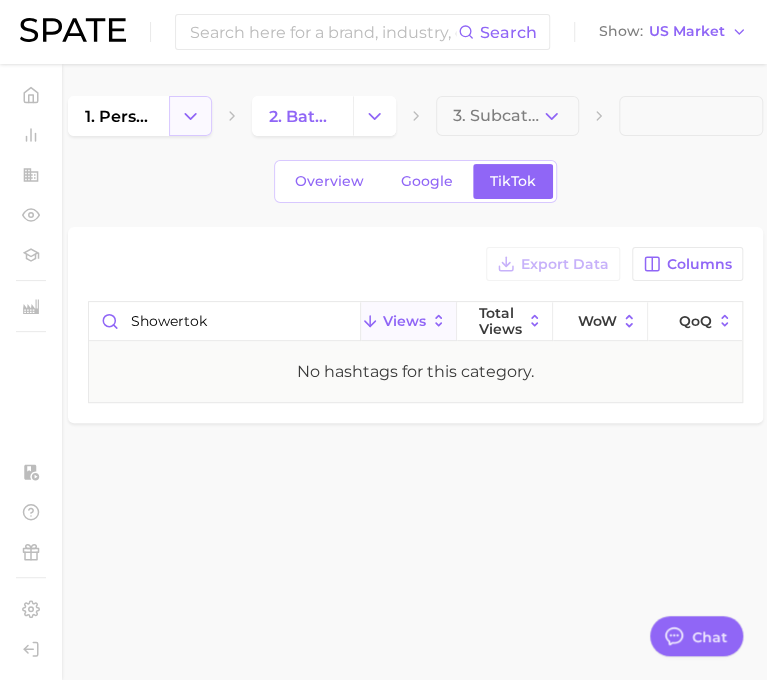 click at bounding box center (190, 116) 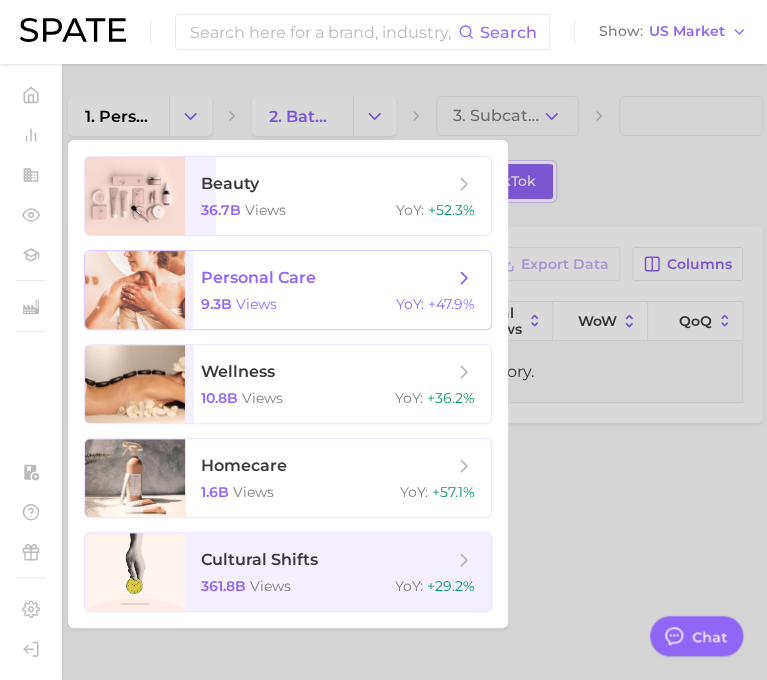 click on "personal care" at bounding box center (327, 278) 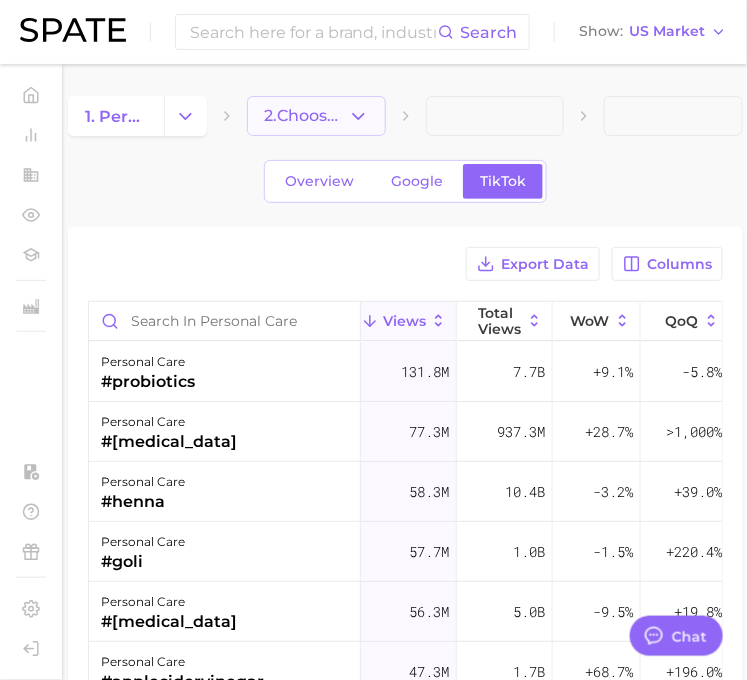 click on "2.  Choose Category" at bounding box center [306, 116] 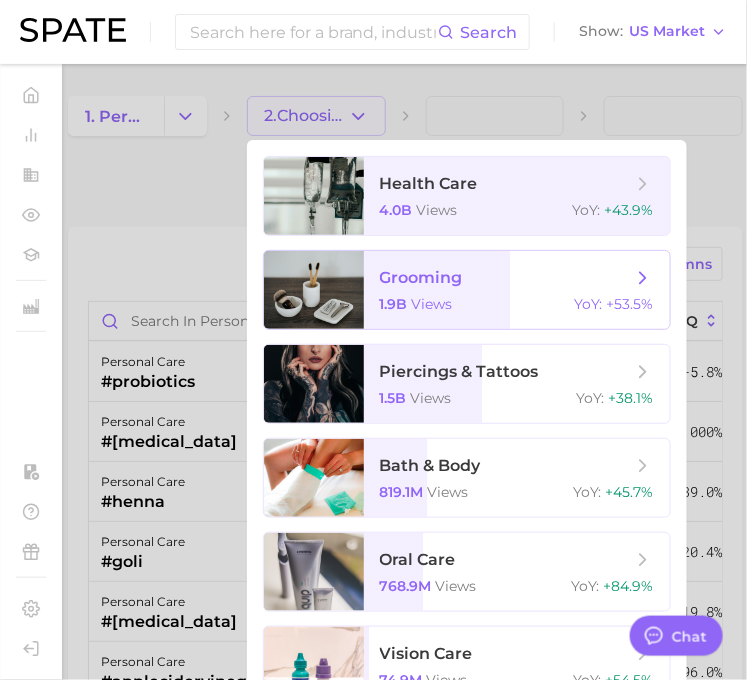 click on "grooming" at bounding box center (421, 277) 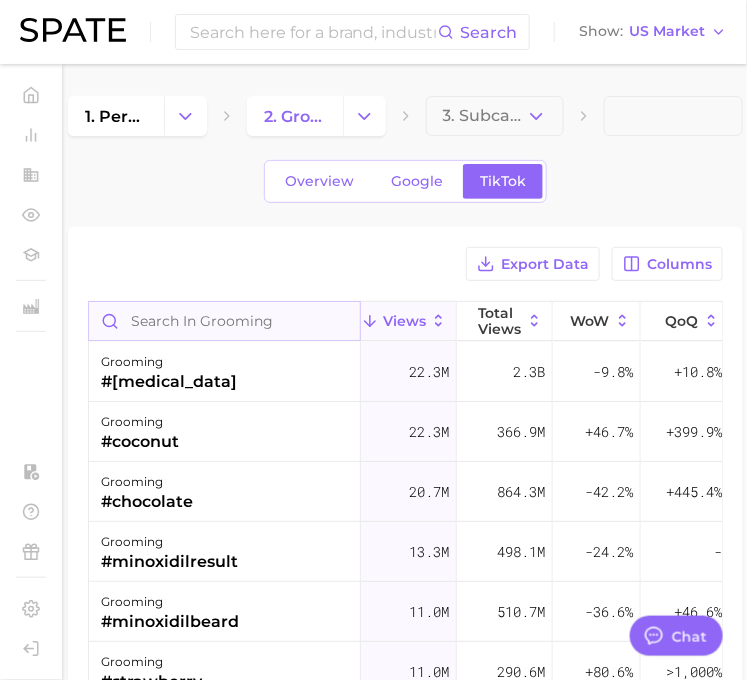 click at bounding box center (224, 321) 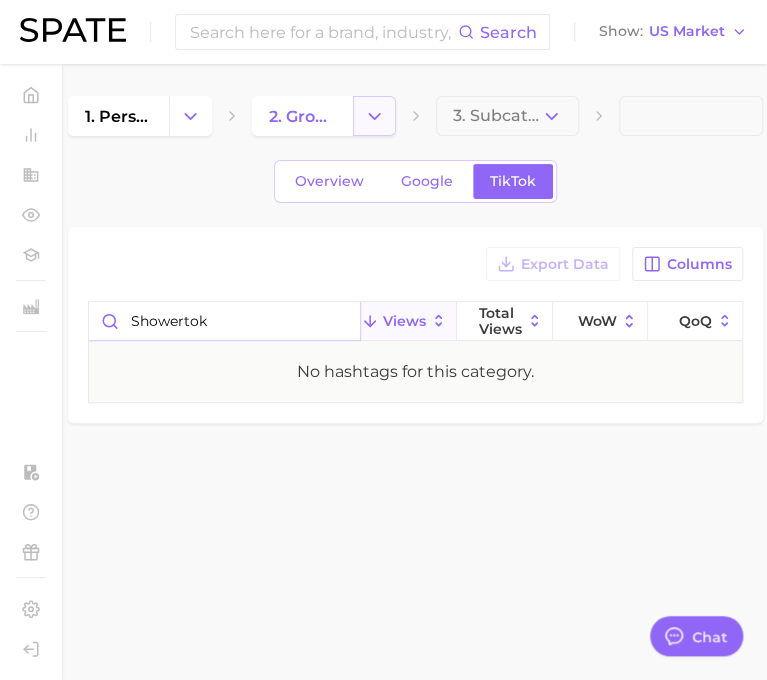 type on "showertok" 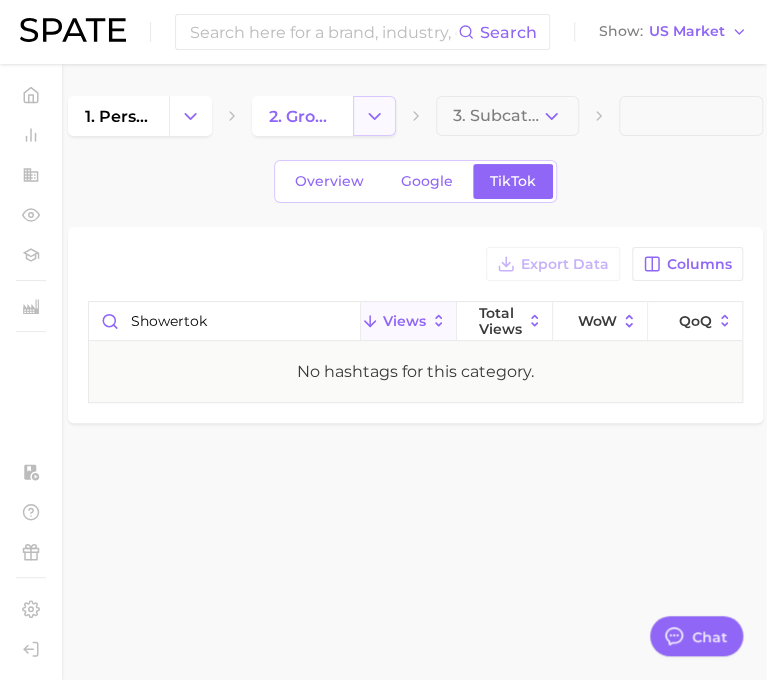 click at bounding box center [374, 116] 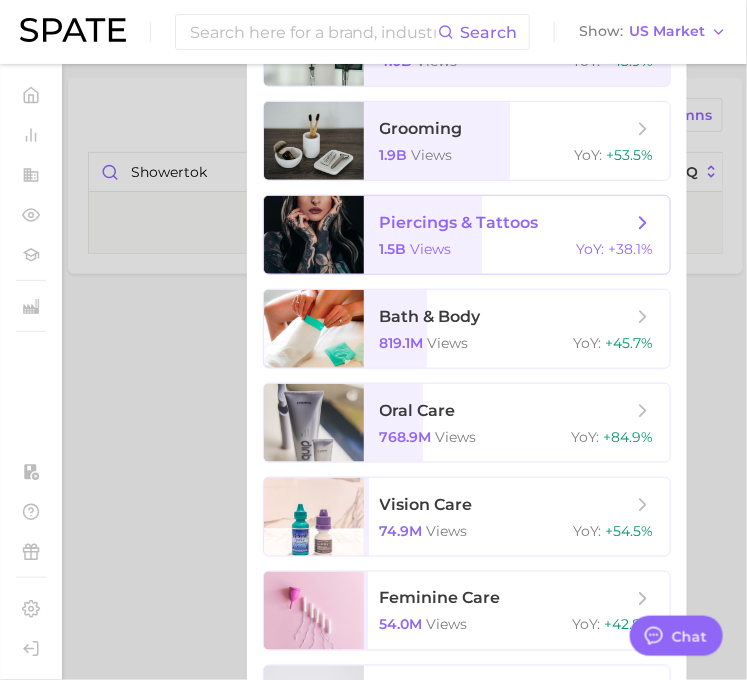 scroll, scrollTop: 136, scrollLeft: 0, axis: vertical 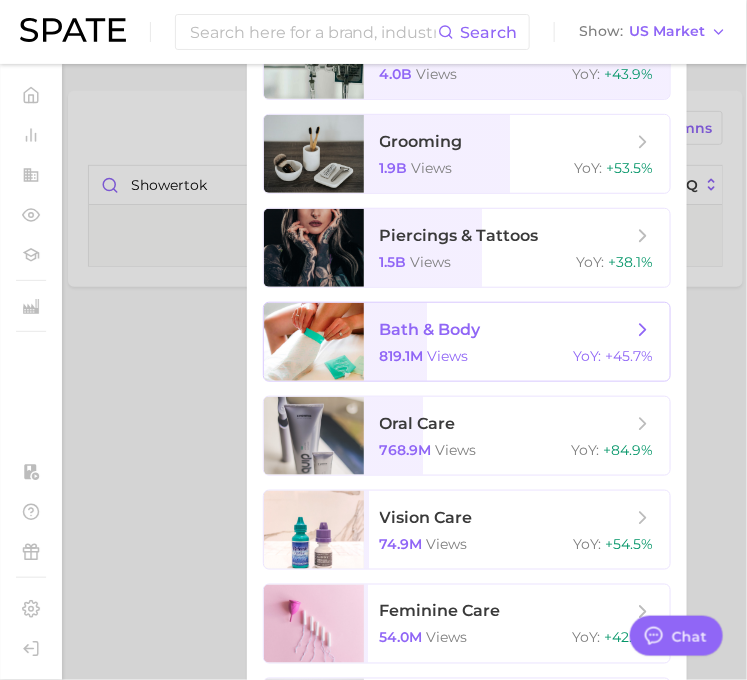 click at bounding box center (314, 342) 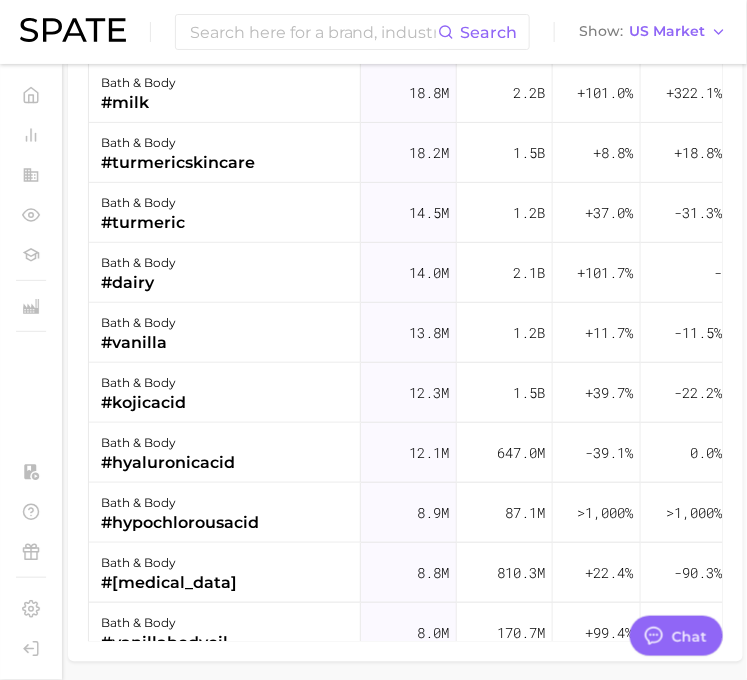 scroll, scrollTop: 340, scrollLeft: 0, axis: vertical 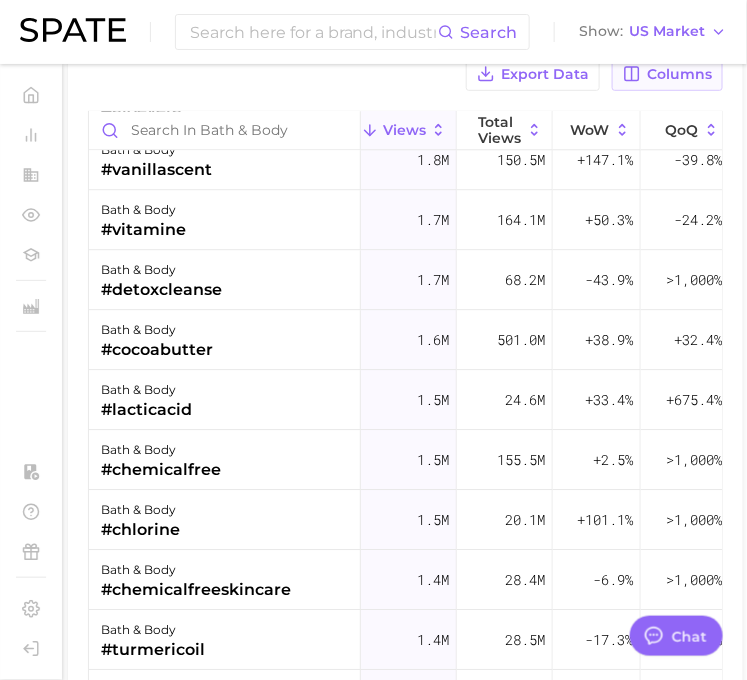 click on "Columns" at bounding box center (679, 74) 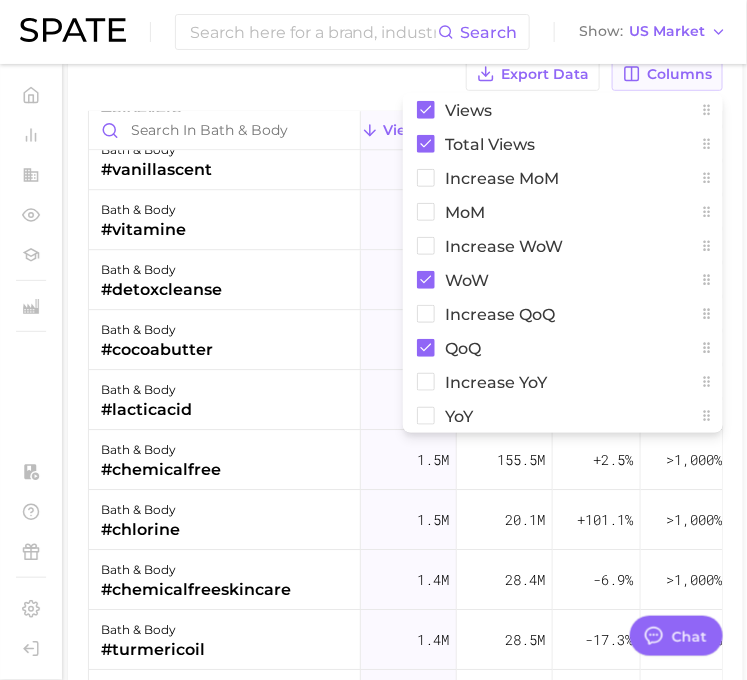 click on "Columns" at bounding box center [679, 74] 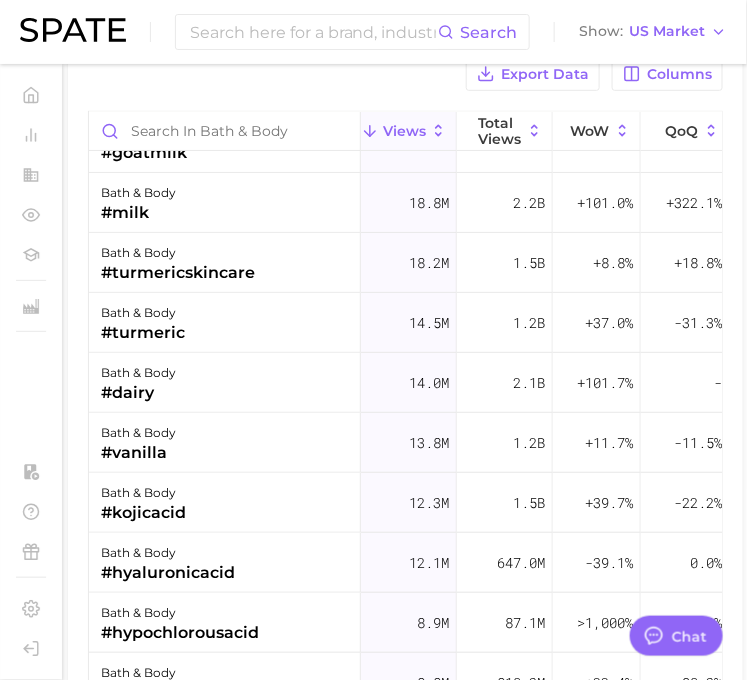 scroll, scrollTop: 0, scrollLeft: 0, axis: both 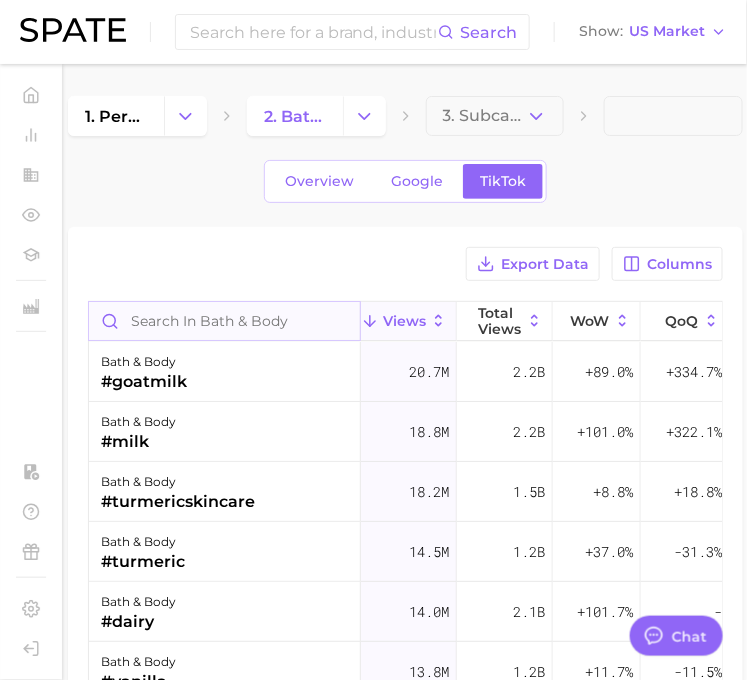 click at bounding box center [224, 321] 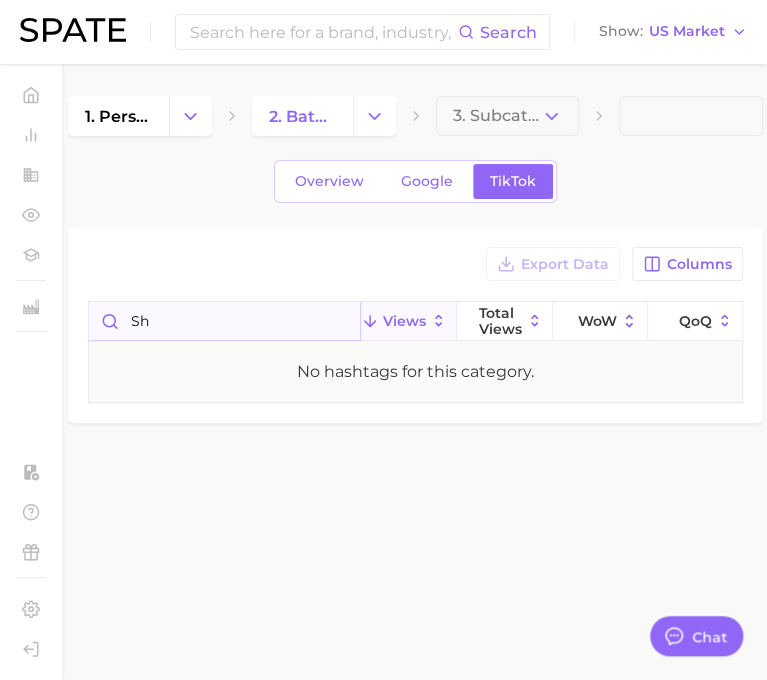 type on "s" 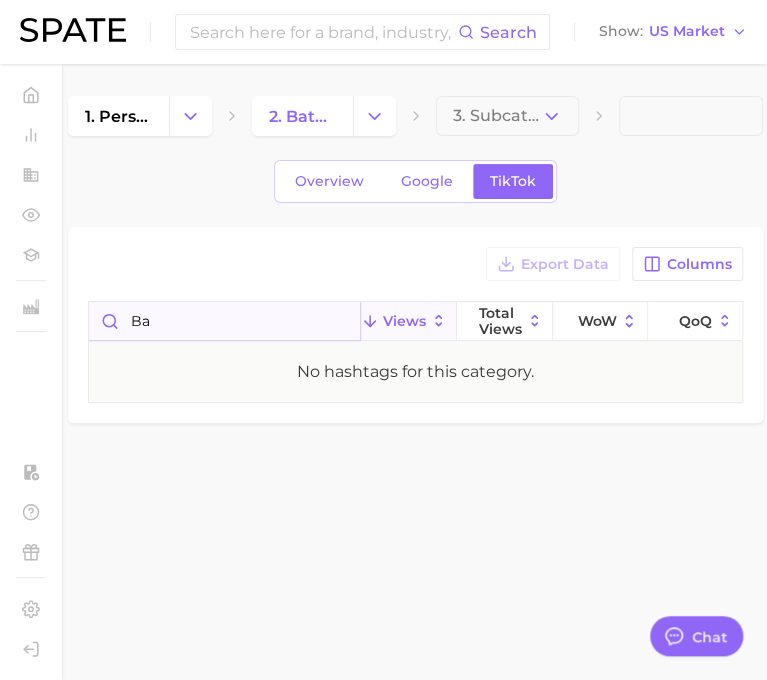 type on "b" 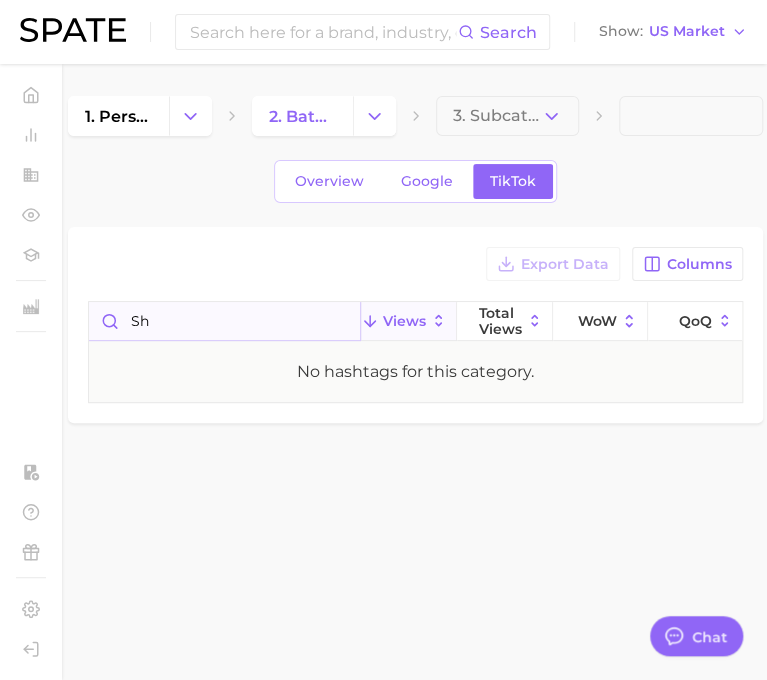 type on "s" 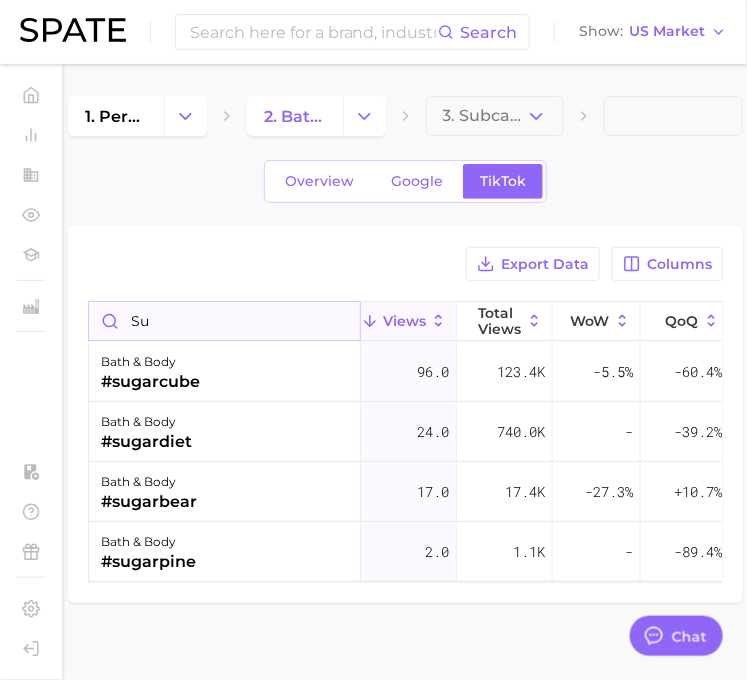 type on "s" 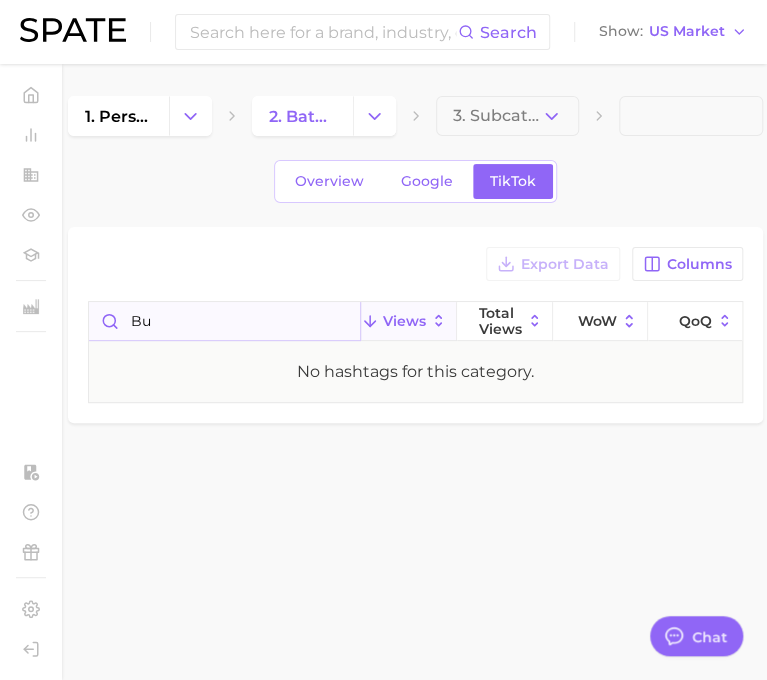 type on "b" 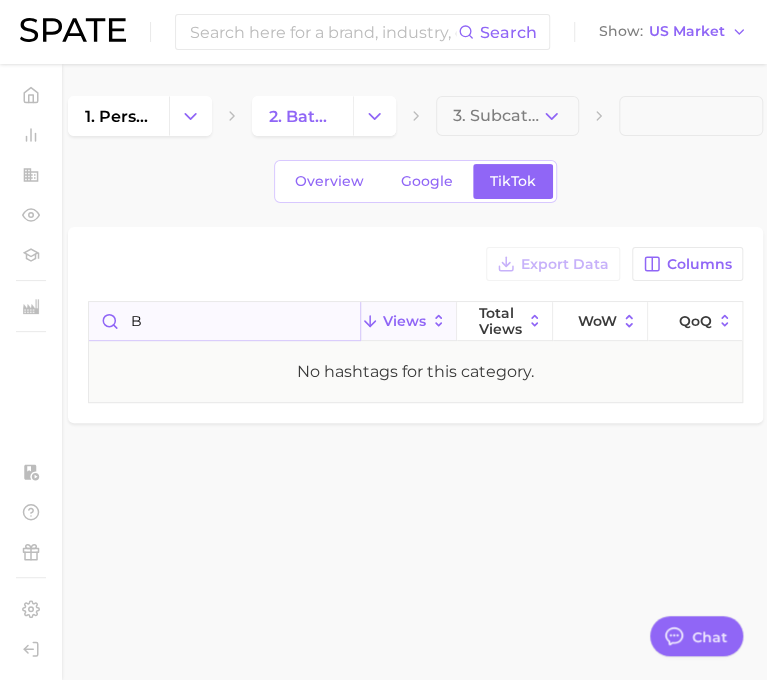 type 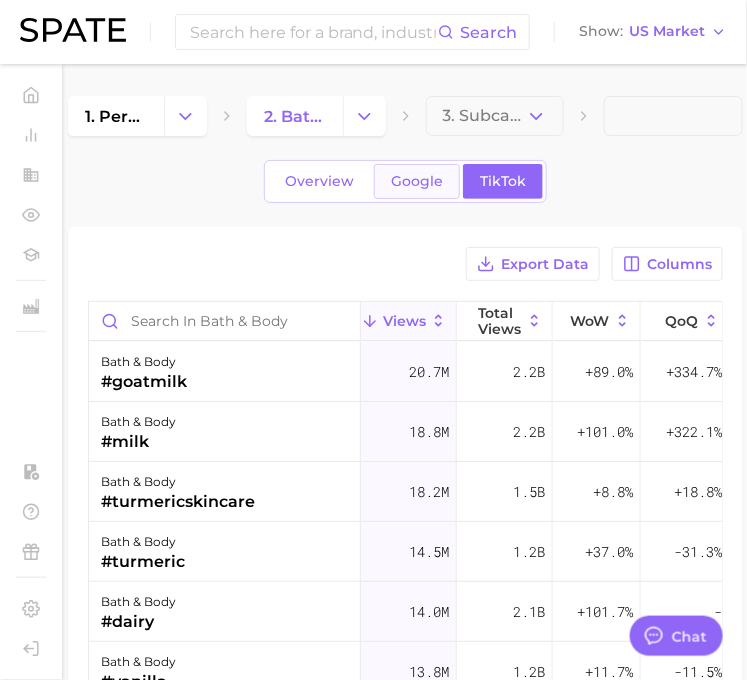 click on "Google" at bounding box center [417, 181] 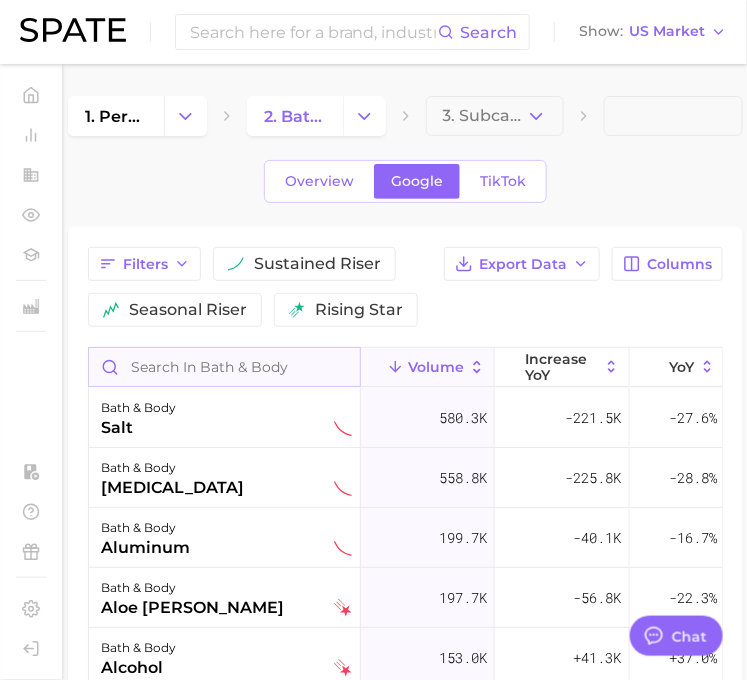 click at bounding box center (224, 367) 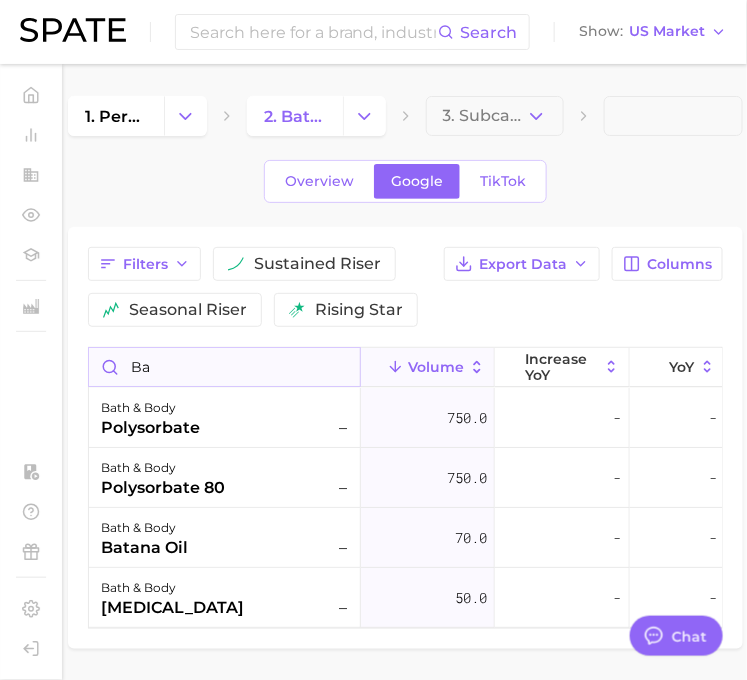 type on "b" 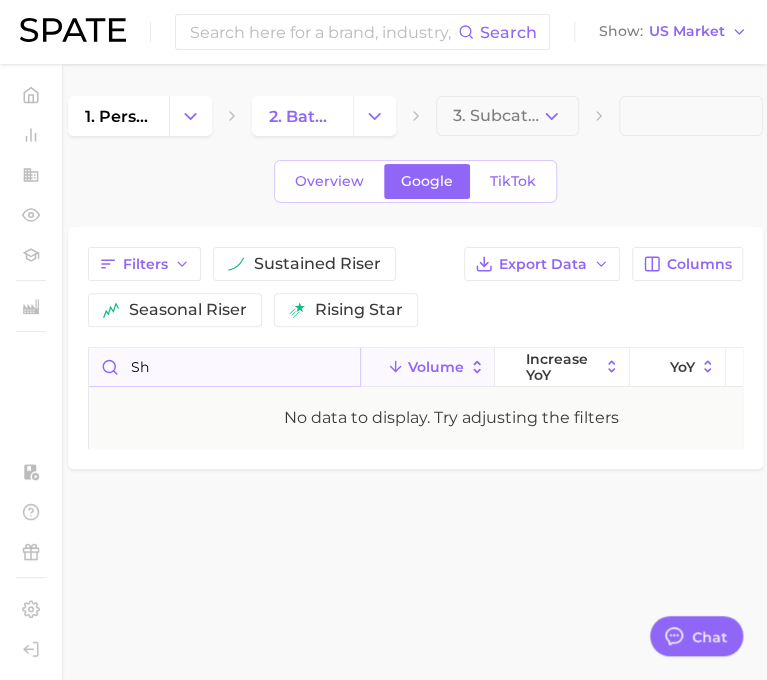 type on "s" 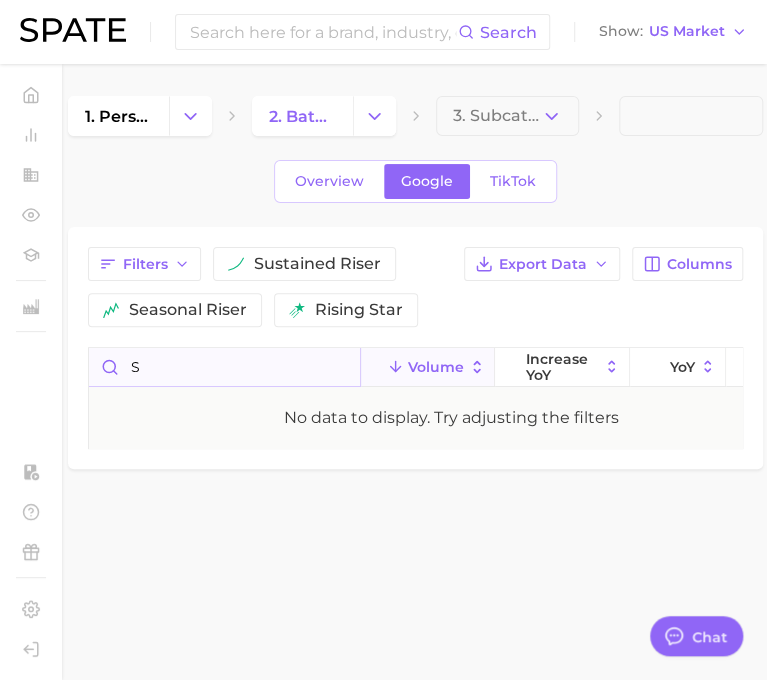 type 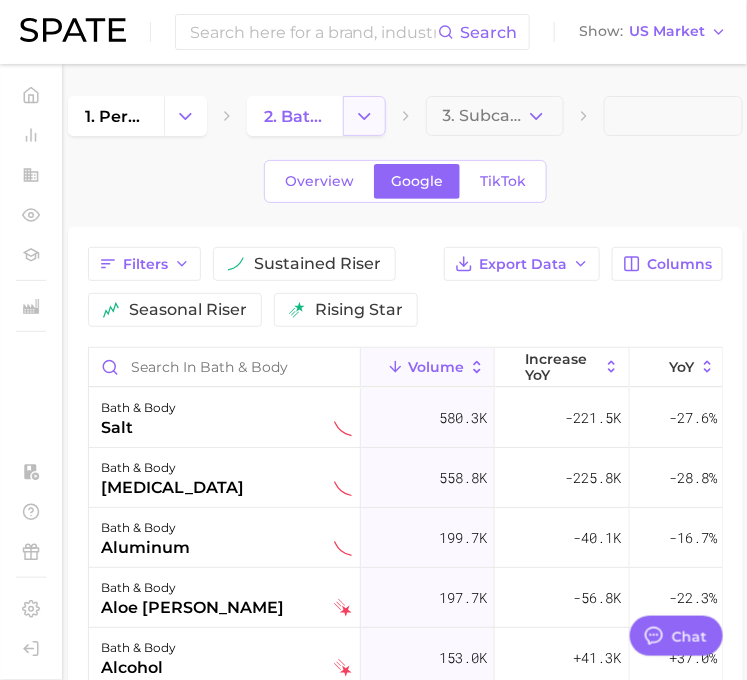 click at bounding box center (364, 116) 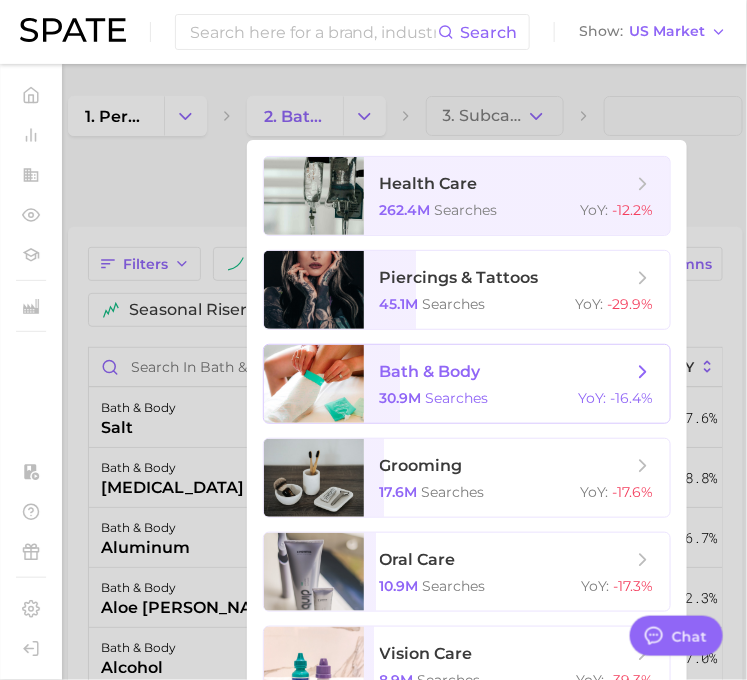 click on "bath & body 30.9m   searches YoY :   -16.4%" at bounding box center (517, 384) 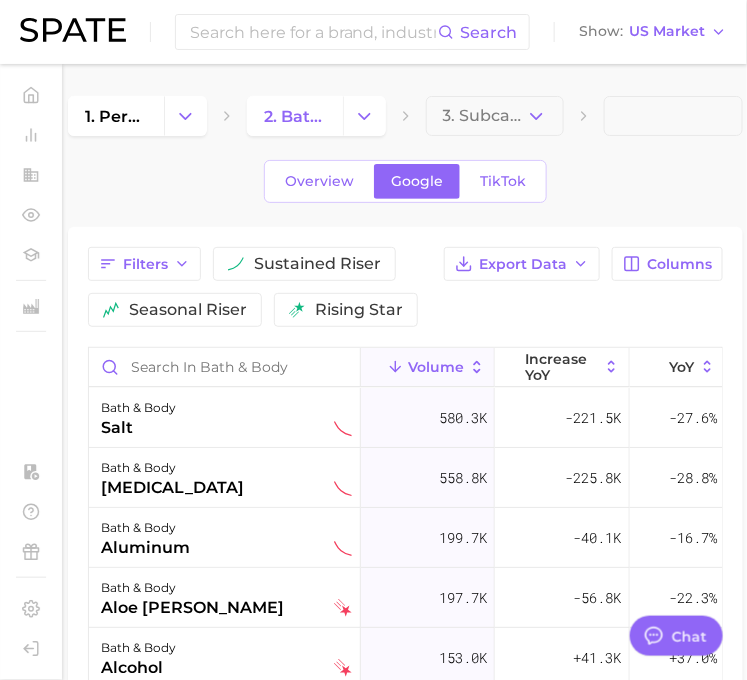 click on "1. personal care 2. bath & body 3. Subcategory Overview Google TikTok Filters sustained riser seasonal riser rising star Export Data Columns Volume increase YoY YoY QoQ bath & body salt   580.3k -221.5k -27.6% +9.3% bath & body epsom salt   558.8k -225.8k -28.8% +12.9% bath & body aluminum   199.7k -40.1k -16.7% -14.6% bath & body aloe vera   197.7k -56.8k -22.3% +30.1% bath & body alcohol   153.0k +41.3k +37.0% +14.4% bath & body ice   148.8k -206.1k -58.1% -0.4% bath & body petroleum   139.9k -1.9k -1.3% -39.8% bath & body cocoa   139.6k +11.0k +8.6% -44.9% bath & body calamine   135.0k -6.8k -4.8% +51.2% bath & body cocoa butter   129.9k +7.2k +5.8% -47.5% bath & body shea butter   125.8k -75.5k -37.5% -11.9% bath & body goat milk   92.8k -46.9k -33.6% -32.4% bath & body coconut oil   91.8k -62.1k -40.4% -70.8% bath & body essential oil   85.0k -11.6k -12.0% +181.6% bath & body vanilla   83.5k +18.8k +29.0% -13.0% bath & body water   75.6k -52.9k -41.2% -70.6% bath & body cbd   75.4k -2.0%" at bounding box center (405, 571) 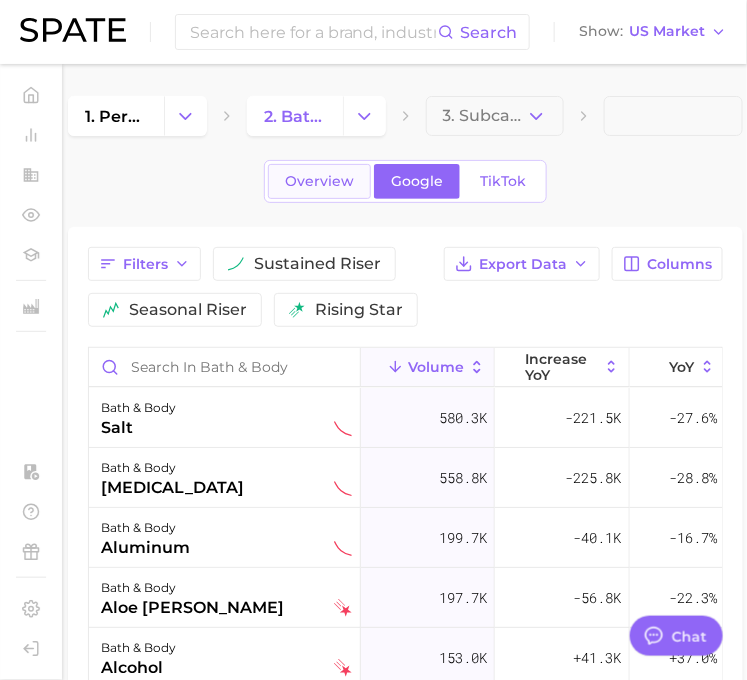 click on "Overview" at bounding box center [319, 181] 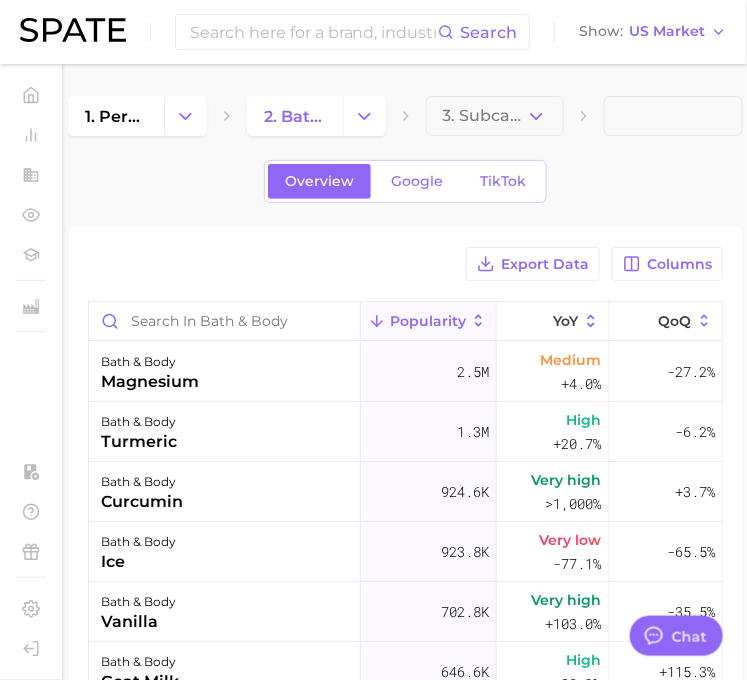 click on "1. personal care 2. bath & body 3. Subcategory Overview Google TikTok Export Data Columns Popularity YoY QoQ bath & body magnesium 2.5m Medium +4.0% -27.2% bath & body turmeric 1.3m High +20.7% -6.2% bath & body curcumin 924.6k Very high >1,000% +3.7% bath & body ice 923.8k Very low -77.1% -65.5% bath & body vanilla 702.8k Very high +103.0% -35.5% bath & body goat milk 646.6k High +30.2% +115.3% bath & body kojic acid 631.2k High +16.1% -13.8% bath & body milk 584.1k High +40.5% +147.0% bath & body epsom salt 569.2k Medium -11.4% +15.0% bath & body salt 526.1k Medium -15.0% +8.8% bath & body vitamins 466.0k Low -30.8% +4.8% bath & body collagen 449.1k Low -27.6% +42.8% bath & body glycolic acid 322.9k Low -18.8% +76.0% bath & body probiotics 307.3k Very high +188.3% +5.1% bath & body hyaluronic acid 218.5k Very low -64.3% +5.2% bath & body aluminum 203.7k Medium +4.1% +17.9% bath & body mineral 198.6k Low -29.1% -49.0% bath & body water 196.4k Low -48.9% -5.1% bath & body chlorophyll 172.1k Very high +786.6%" at bounding box center (405, 582) 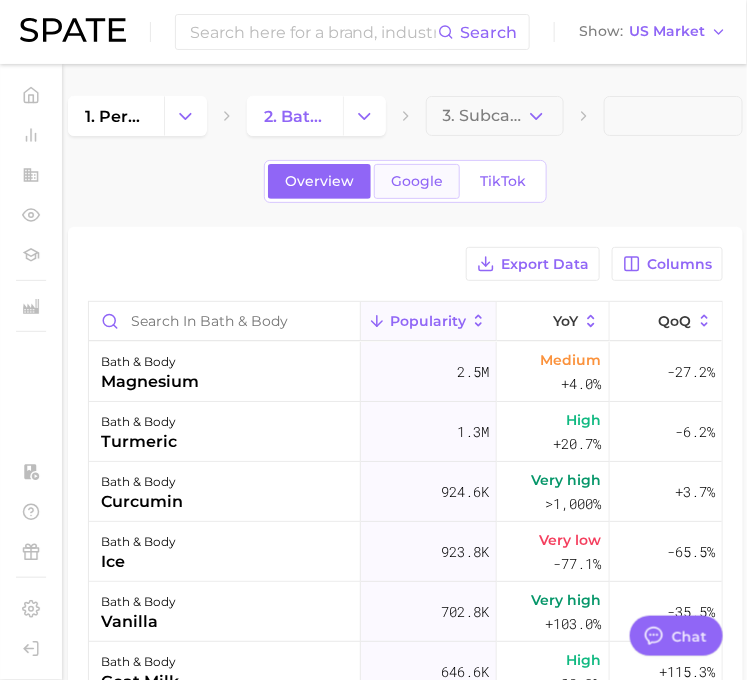 click on "Google" at bounding box center (417, 181) 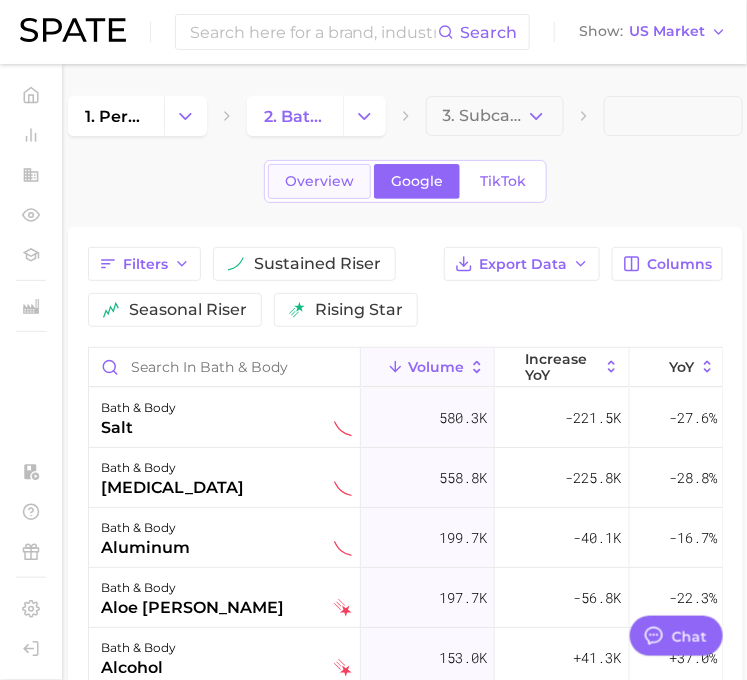 click on "Overview" at bounding box center (319, 181) 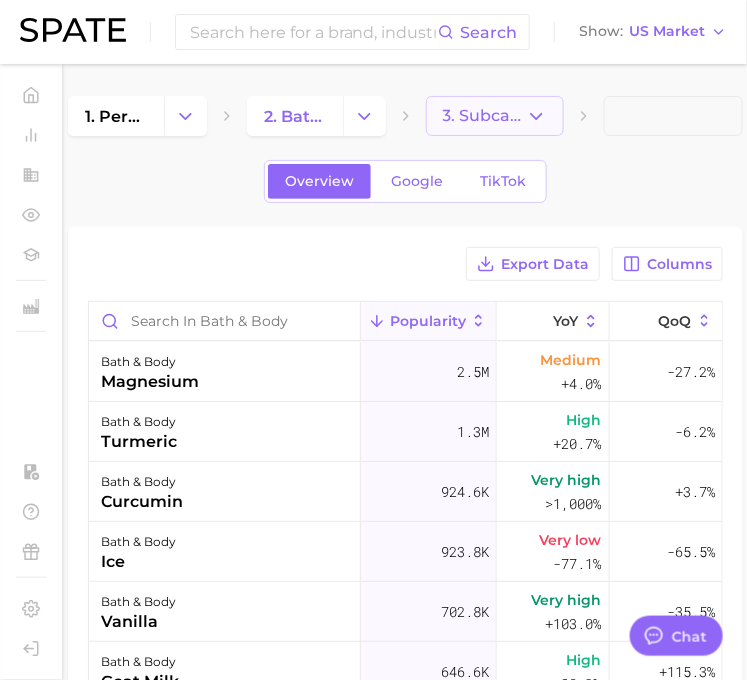 click on "3. Subcategory" at bounding box center [495, 116] 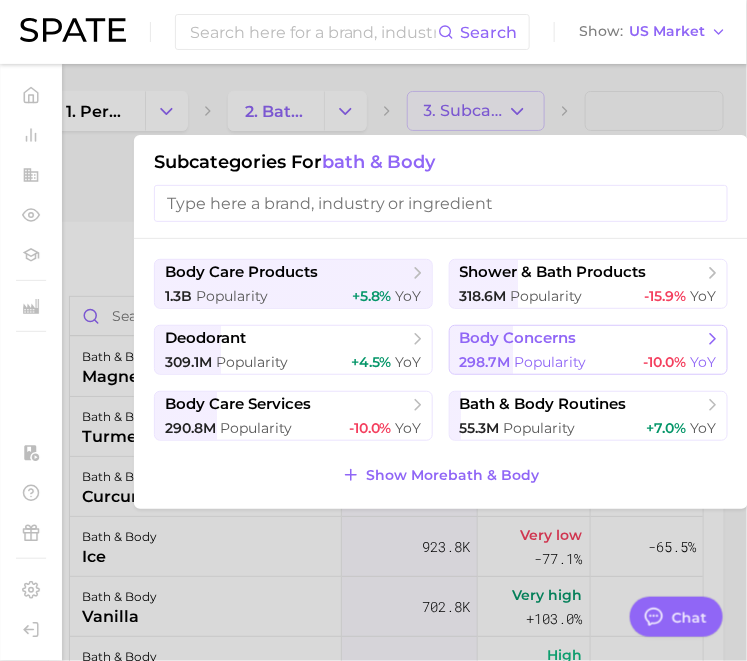 scroll, scrollTop: 7, scrollLeft: 19, axis: both 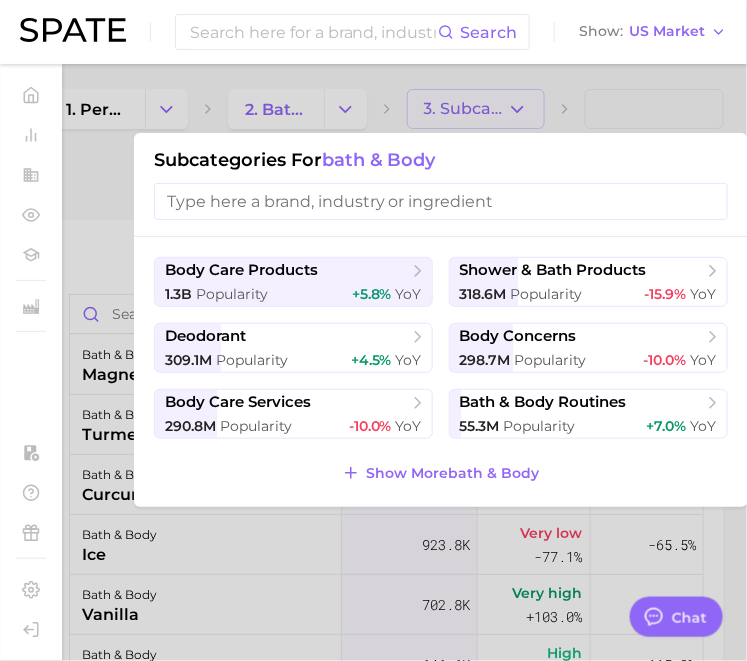 click at bounding box center [373, 330] 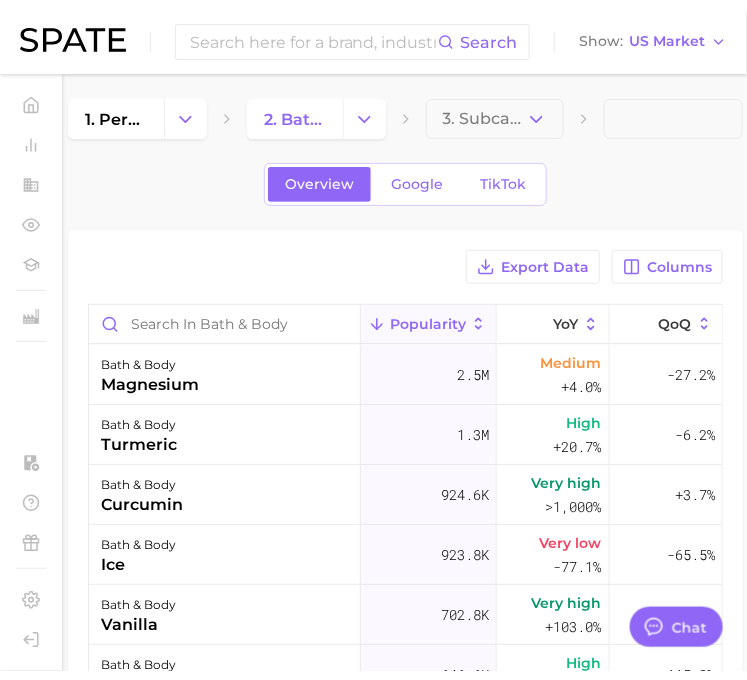 scroll, scrollTop: 7, scrollLeft: 0, axis: vertical 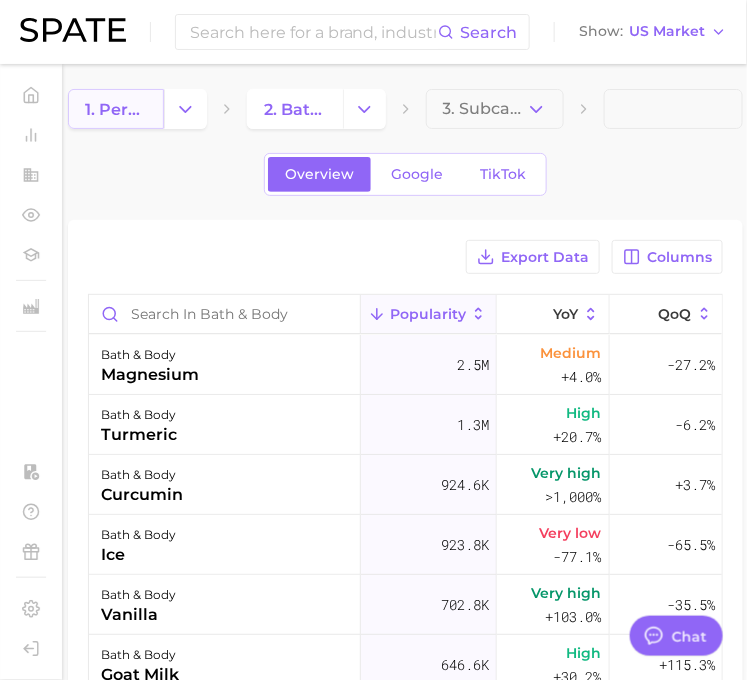 click on "1. personal care" at bounding box center (116, 109) 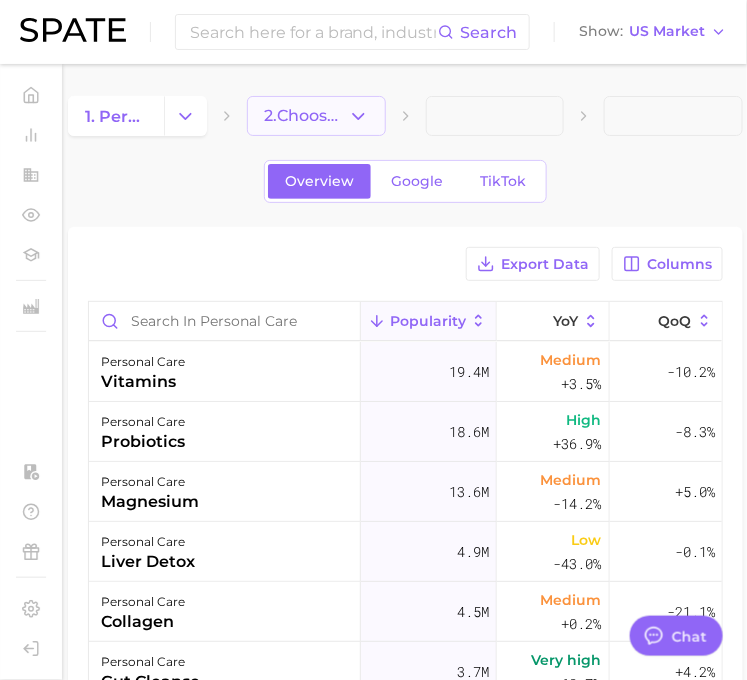 click on "2.  Choose Category" at bounding box center [316, 116] 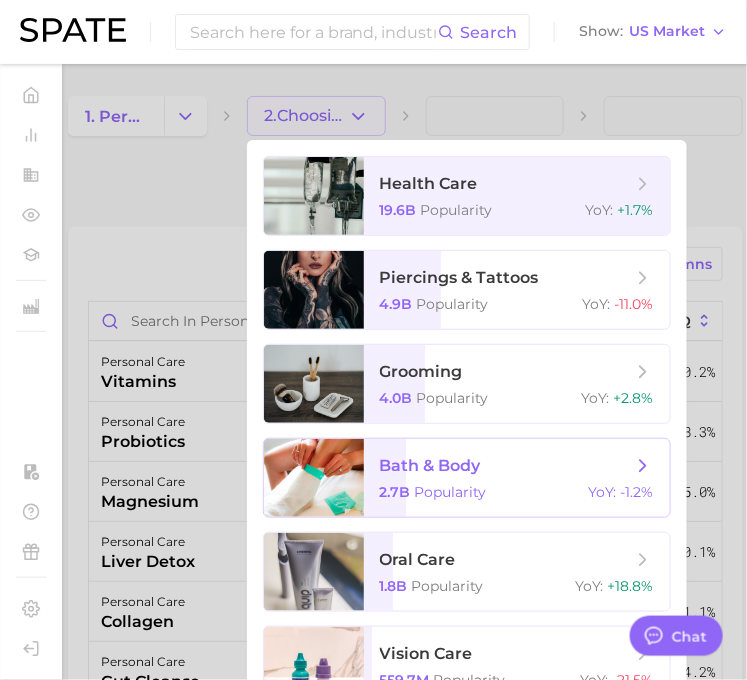 click on "bath & body" at bounding box center [430, 465] 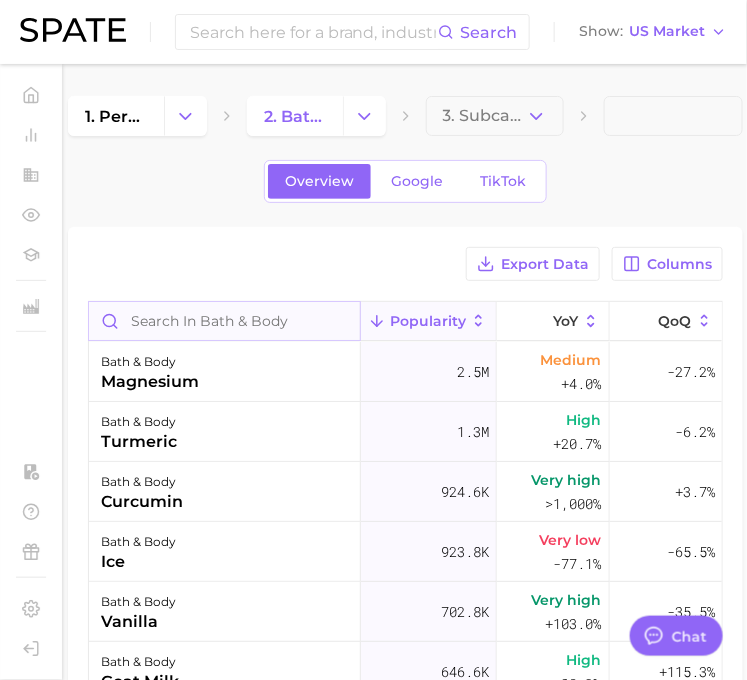 click at bounding box center (224, 321) 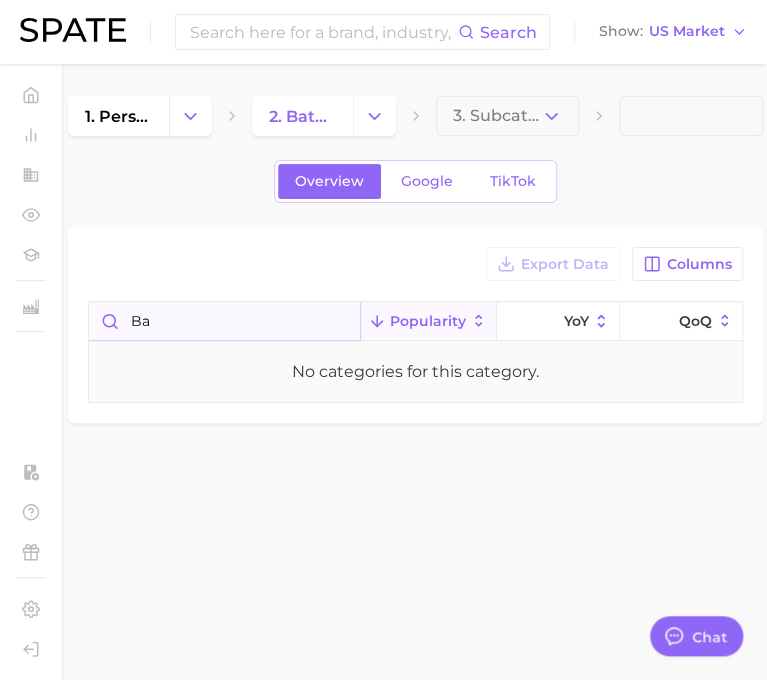 type on "b" 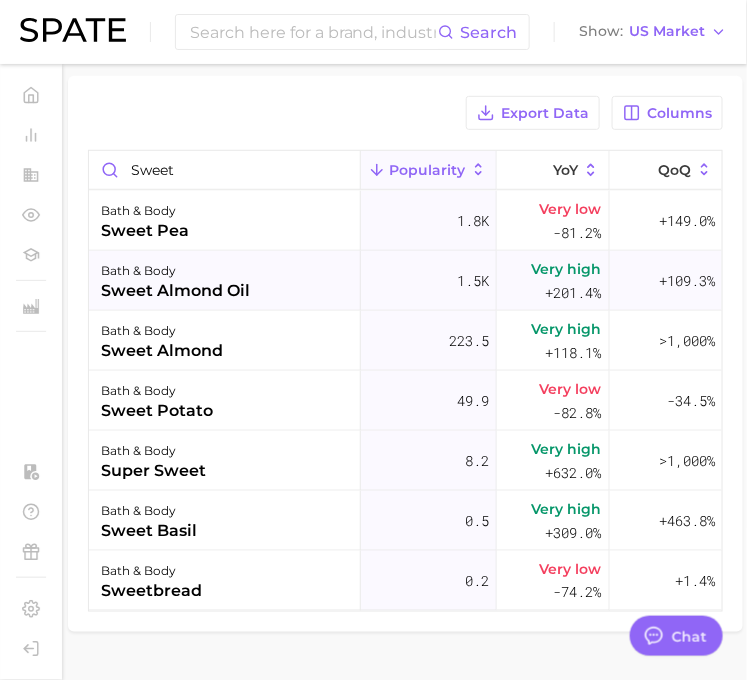 scroll, scrollTop: 0, scrollLeft: 0, axis: both 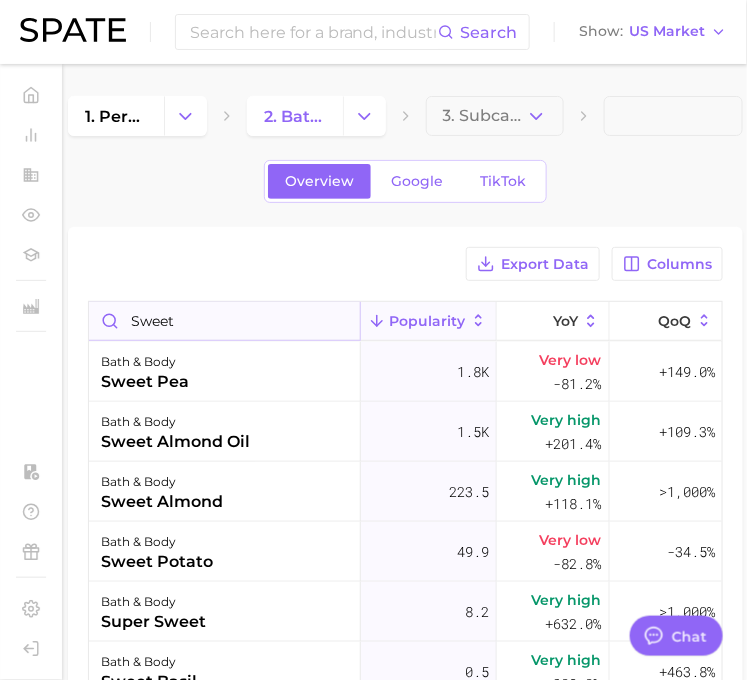 click on "sweet" at bounding box center [224, 321] 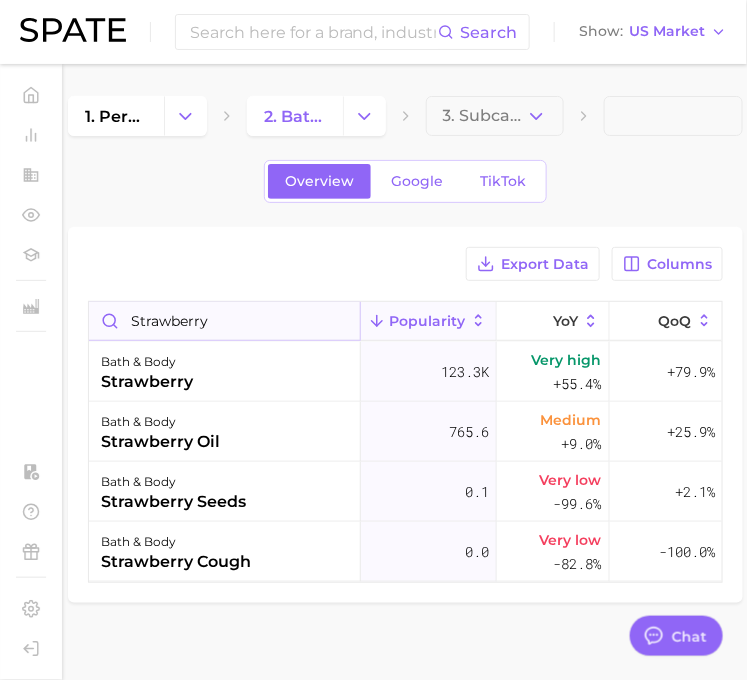click on "strawberry" at bounding box center (224, 321) 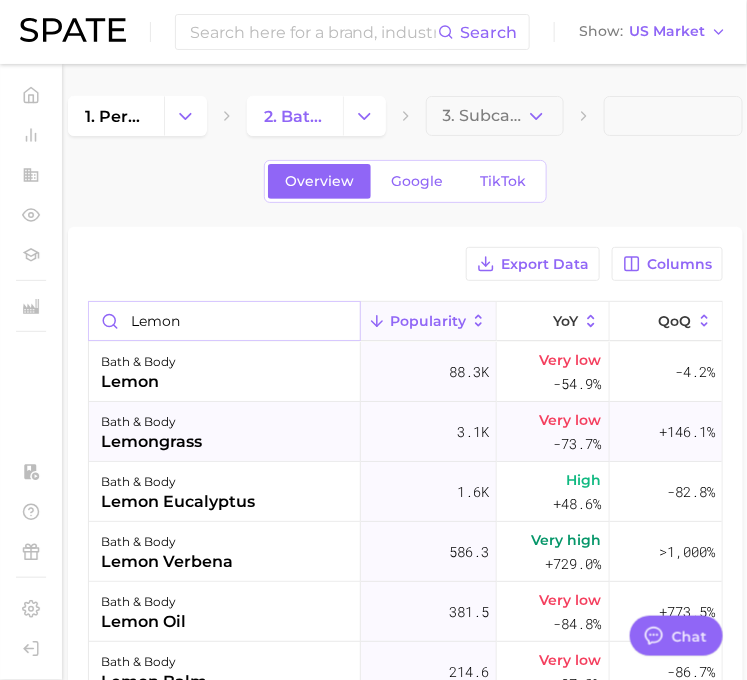 scroll, scrollTop: 21, scrollLeft: 0, axis: vertical 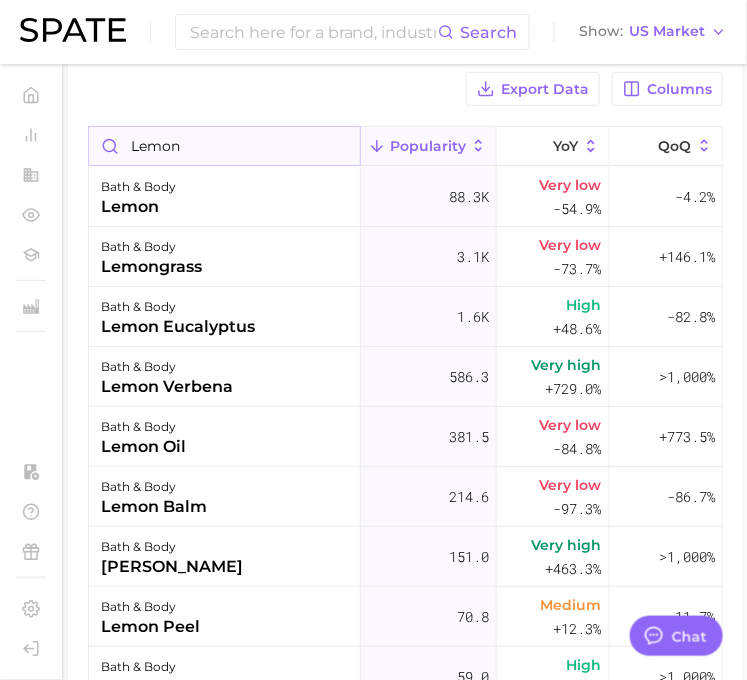 click on "lemon" at bounding box center [224, 146] 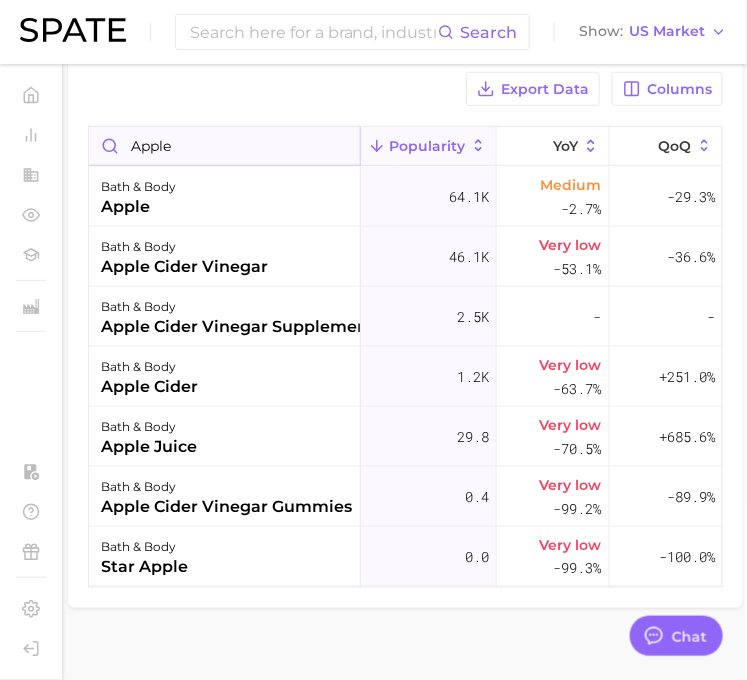 click on "apple" at bounding box center [224, 146] 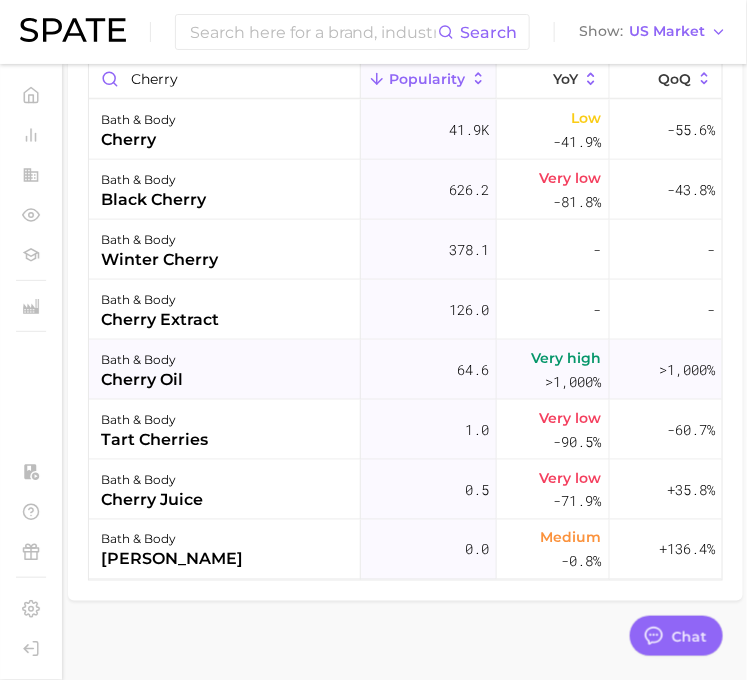 scroll, scrollTop: 0, scrollLeft: 0, axis: both 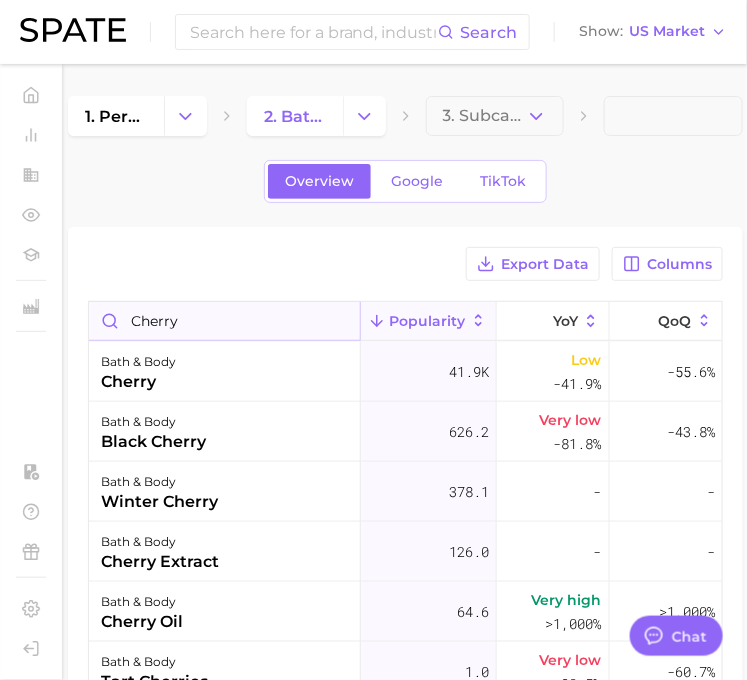 click on "cherry" at bounding box center [224, 321] 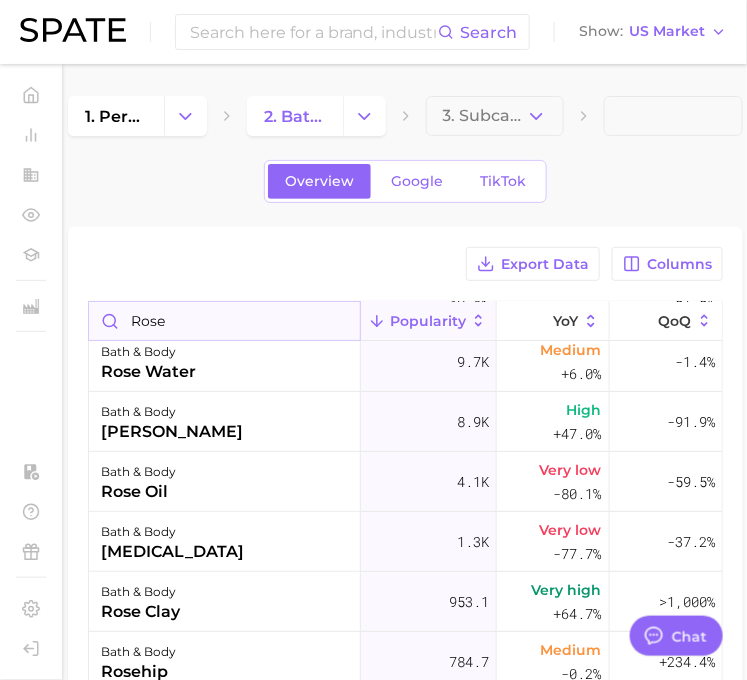 scroll, scrollTop: 0, scrollLeft: 0, axis: both 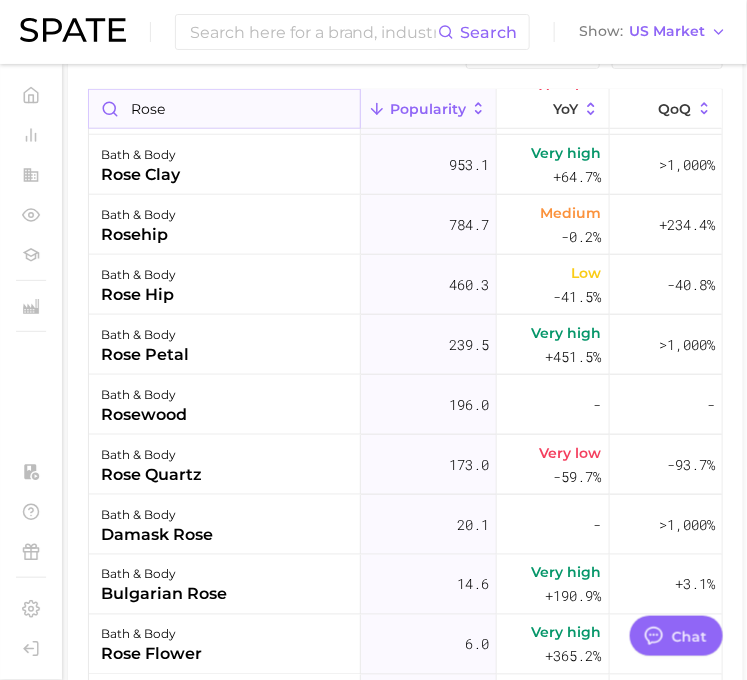click on "rose" at bounding box center (224, 109) 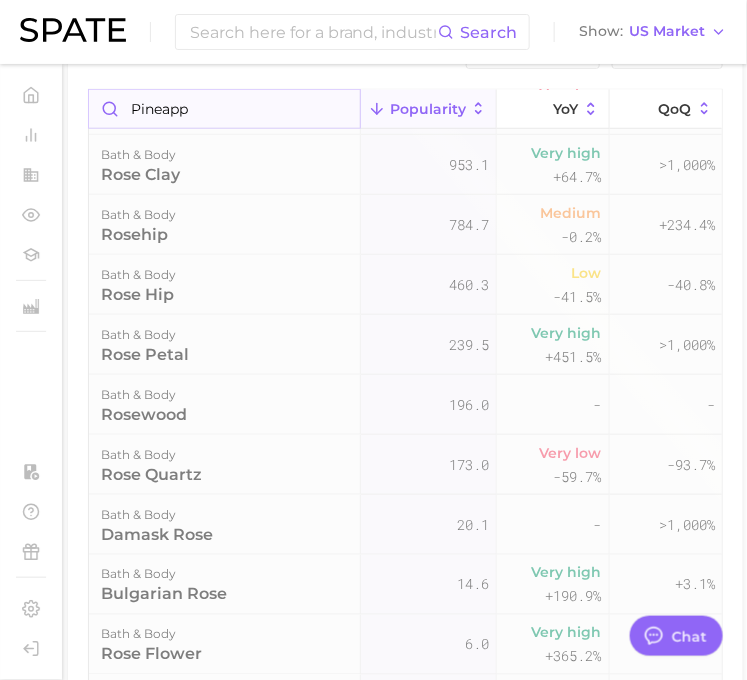 scroll, scrollTop: 0, scrollLeft: 0, axis: both 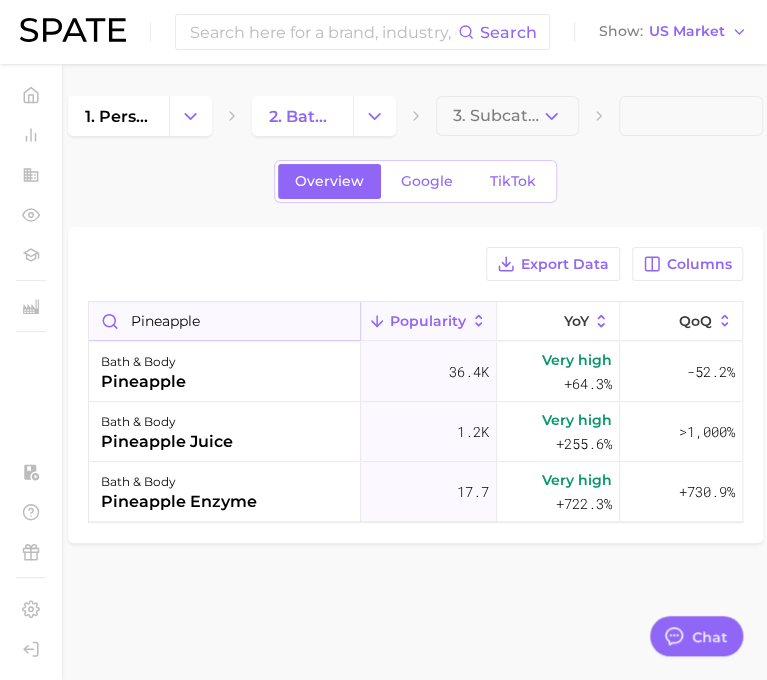 click on "pineapple" at bounding box center [224, 321] 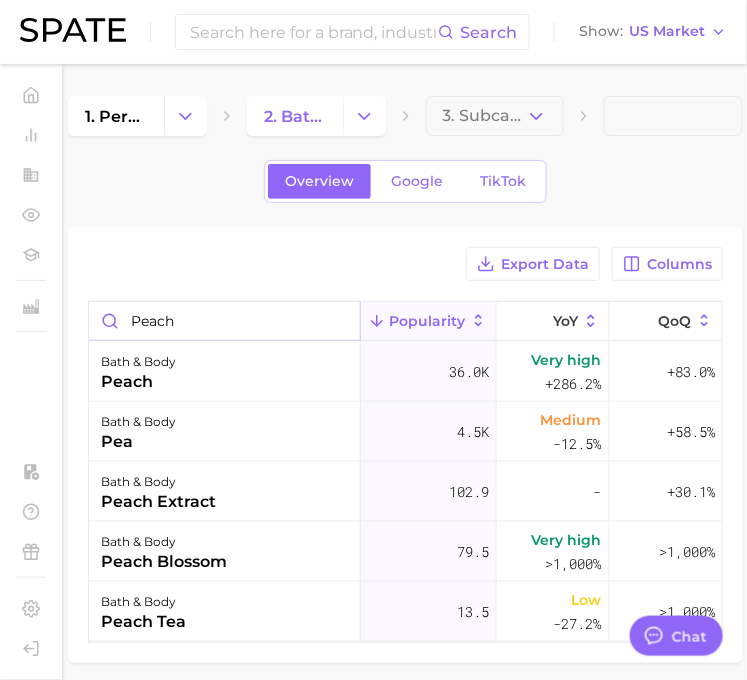 type on "peach" 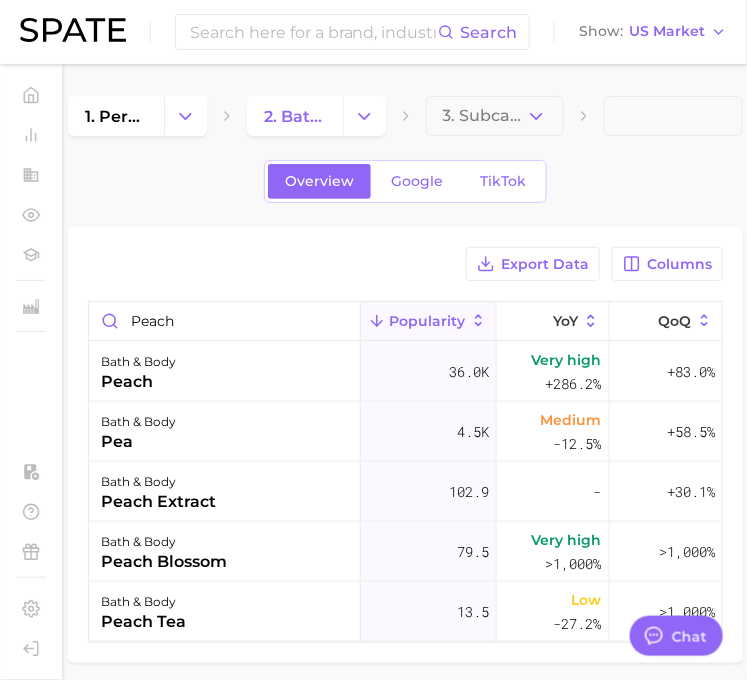scroll, scrollTop: 81, scrollLeft: 0, axis: vertical 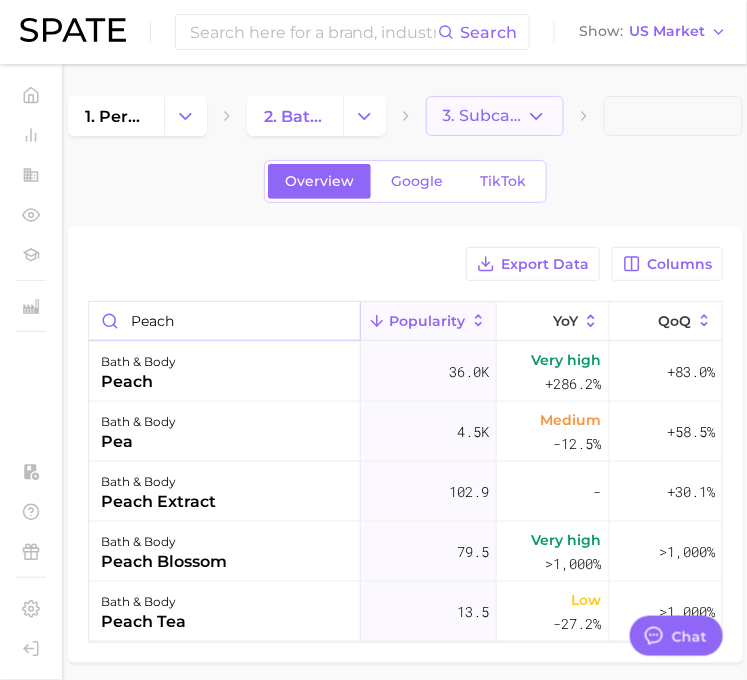 click on "3. Subcategory" at bounding box center [485, 116] 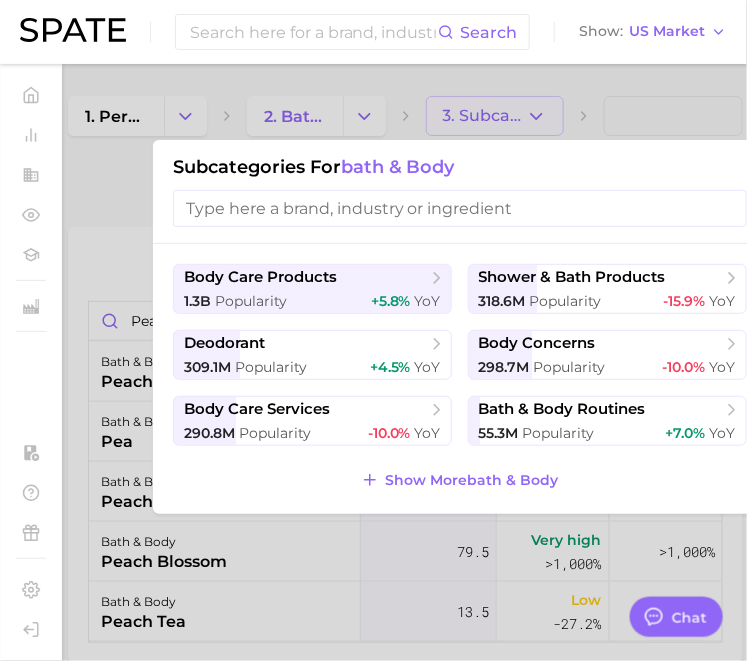 click at bounding box center [373, 330] 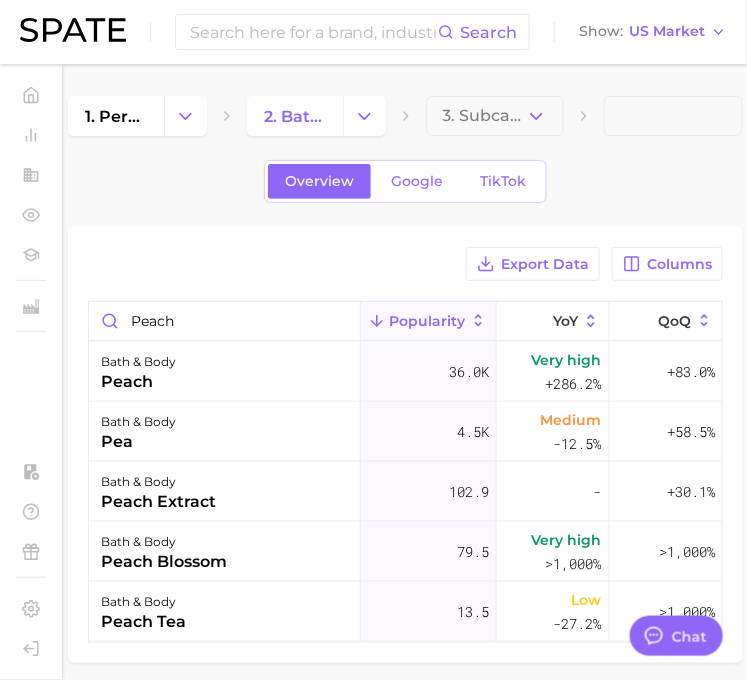 click on "1. personal care 2. bath & body 3. Subcategory Overview Google TikTok Export Data Columns peach Popularity YoY QoQ bath & body peach 36.0k Very high +286.2% +83.0% bath & body pea 4.5k Medium -12.5% +58.5% bath & body peach extract 102.9 - +30.1% bath & body peach blossom 79.5 Very high >1,000% >1,000% bath & body peach tea 13.5 Low -27.2% >1,000%" at bounding box center (405, 413) 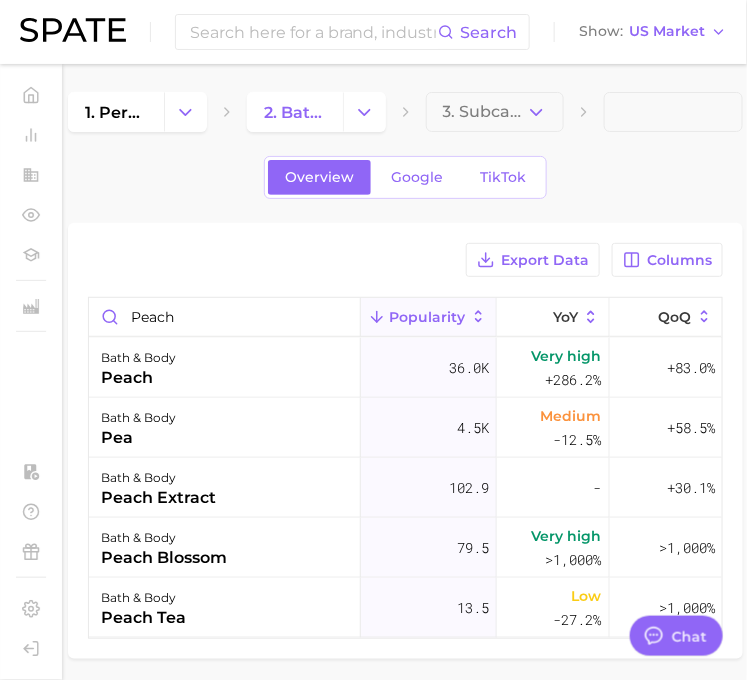 scroll, scrollTop: 0, scrollLeft: 0, axis: both 